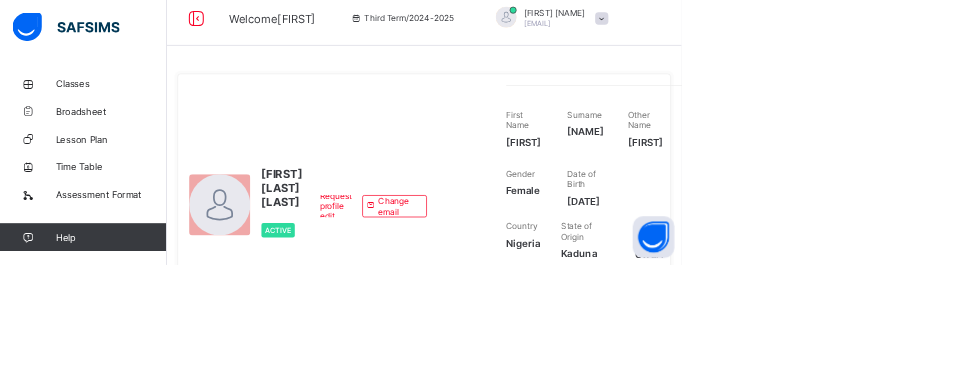 scroll, scrollTop: 18, scrollLeft: 0, axis: vertical 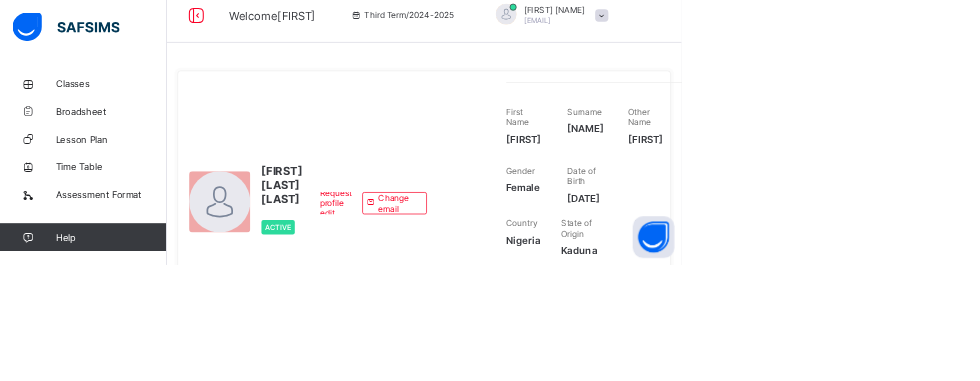 click on "Broadsheet" at bounding box center (160, 160) 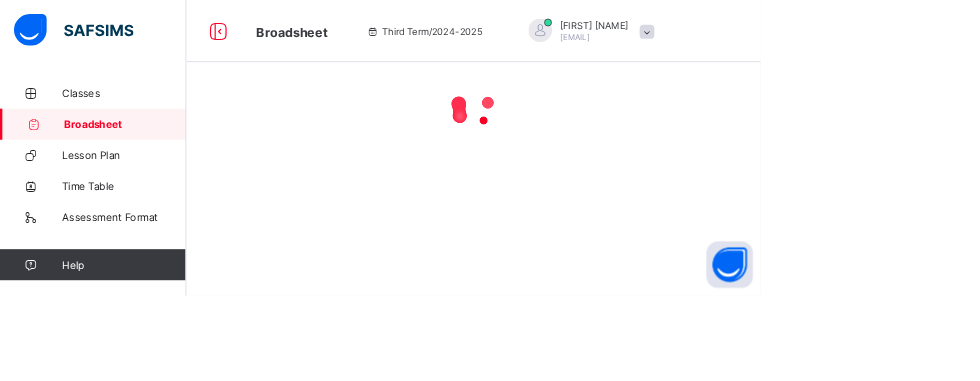 scroll, scrollTop: 0, scrollLeft: 0, axis: both 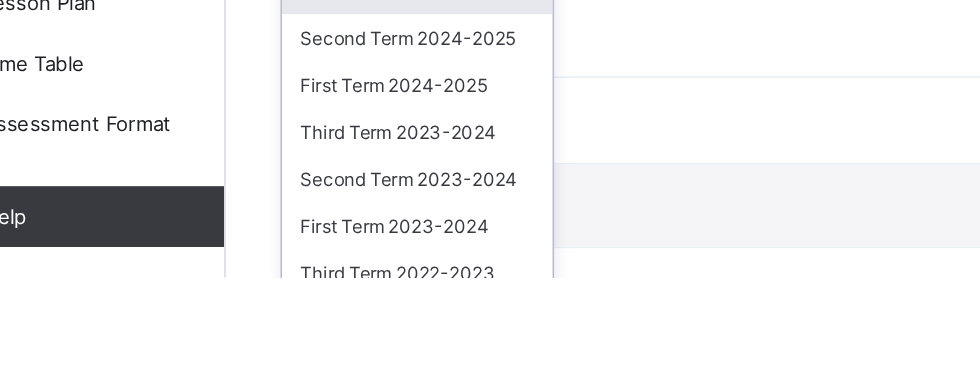 click on "Second Term 2024-2025" at bounding box center [366, 223] 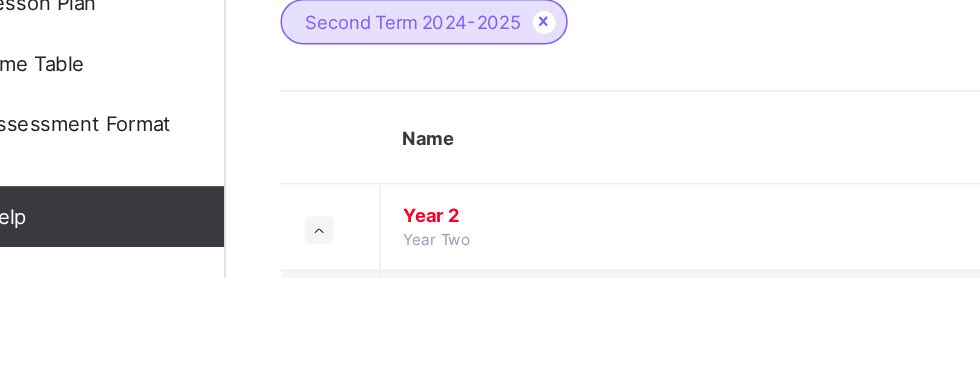 click on "Year 2 Leopards" at bounding box center (541, 404) 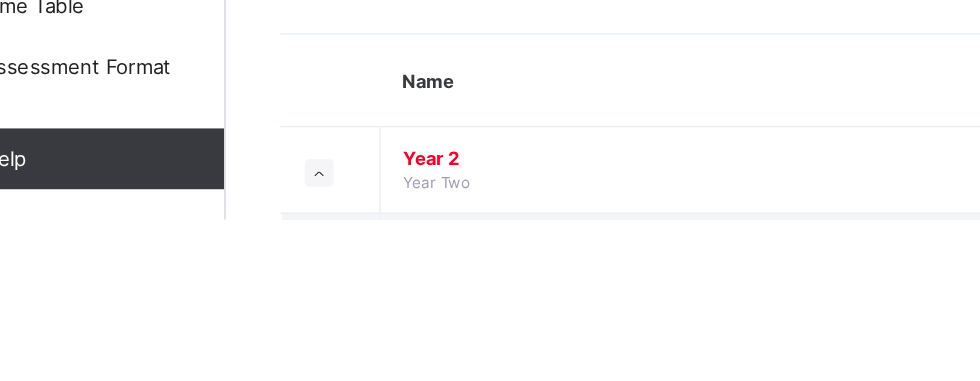 click on "Year 2 Leopards" at bounding box center [541, 404] 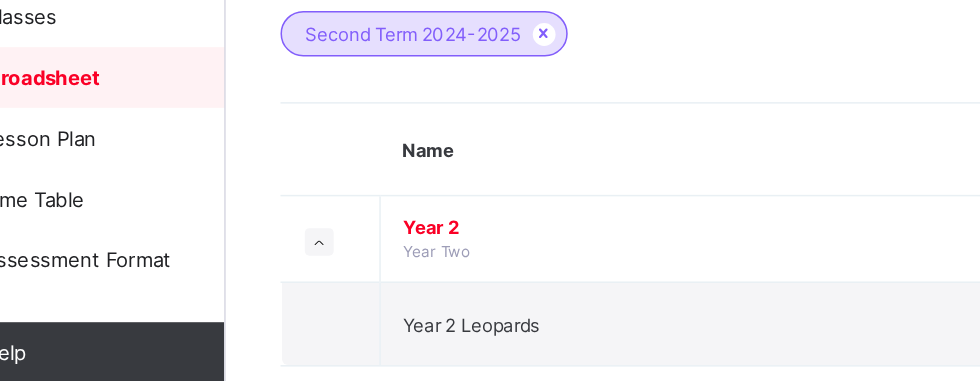scroll, scrollTop: 0, scrollLeft: 0, axis: both 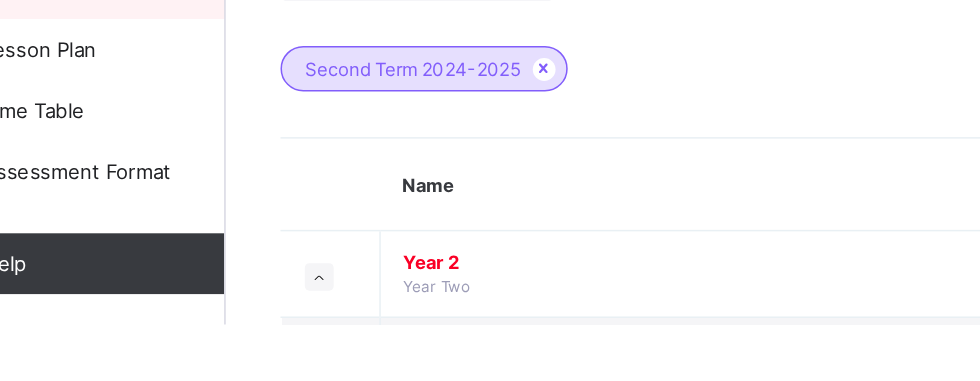 click on "Year 2 Leopards" at bounding box center [402, 404] 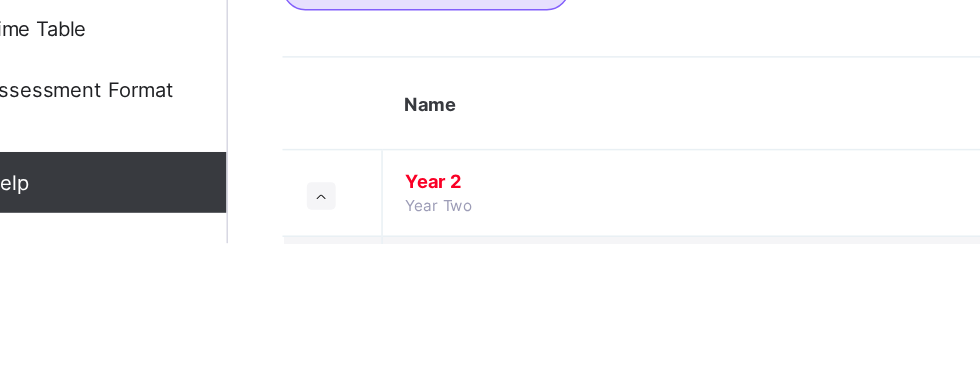 click on "Year 2 Leopards" at bounding box center [541, 404] 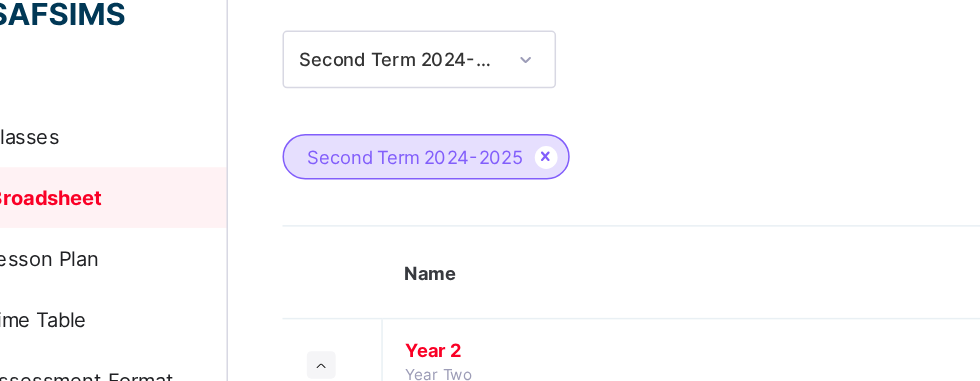 scroll, scrollTop: 0, scrollLeft: 0, axis: both 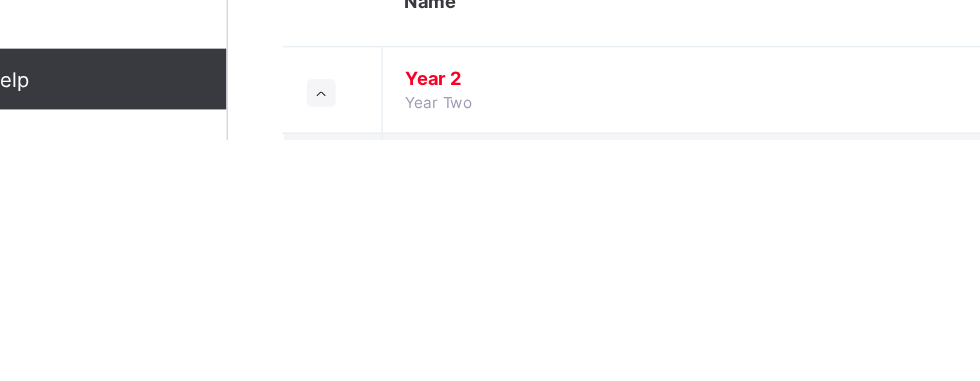 click on "Year 2 Leopards" at bounding box center (541, 404) 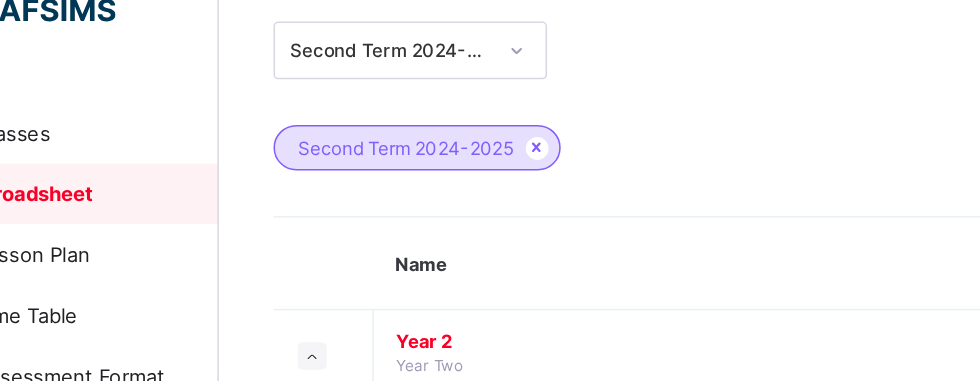 scroll, scrollTop: 0, scrollLeft: 0, axis: both 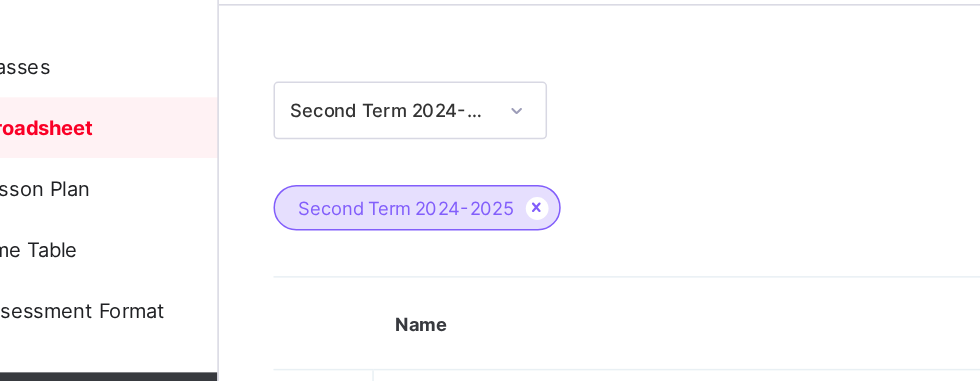 click on "Second Term 2024-2025" at bounding box center [610, 203] 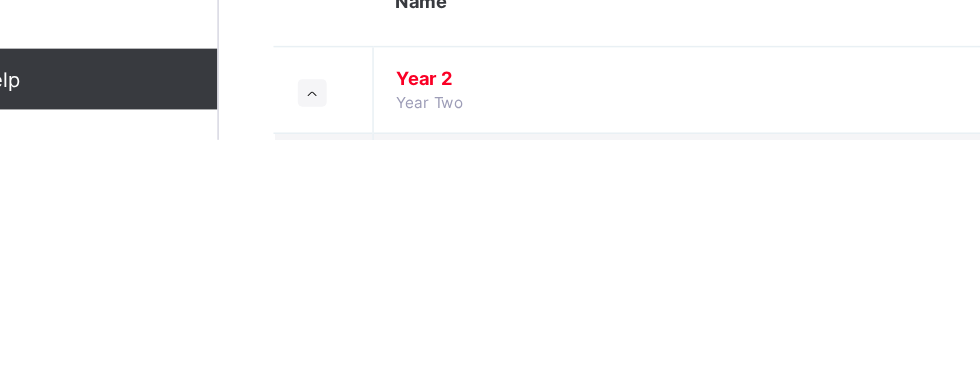 click on "Year 2 Leopards" at bounding box center [402, 404] 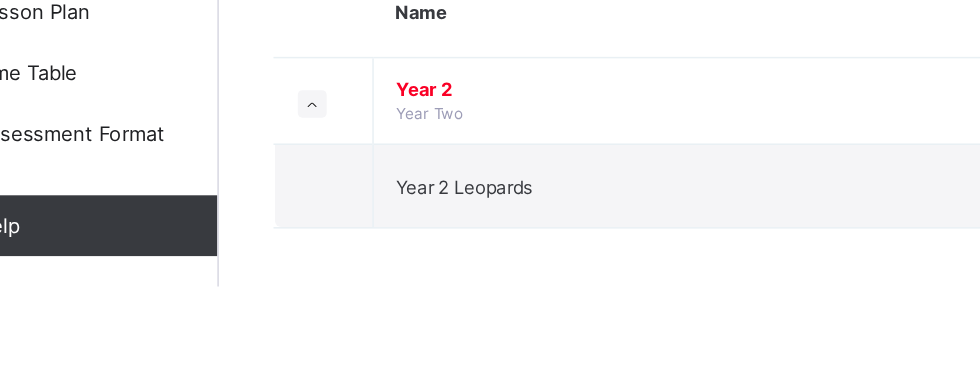scroll, scrollTop: 0, scrollLeft: 0, axis: both 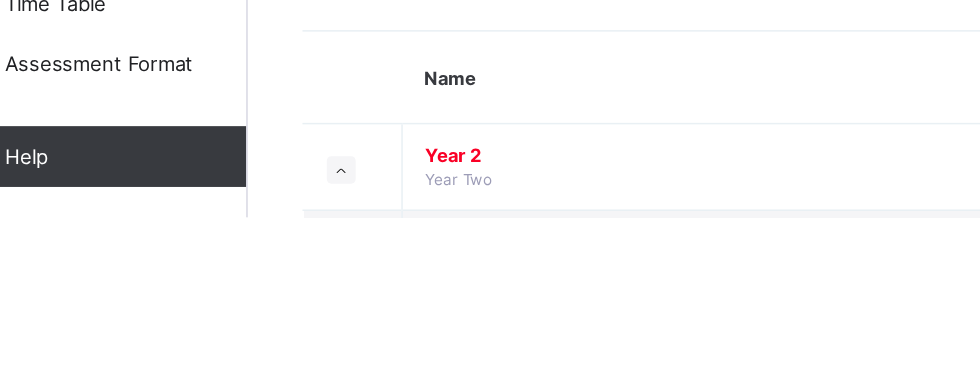 click on "Year 2 Leopards" at bounding box center [541, 404] 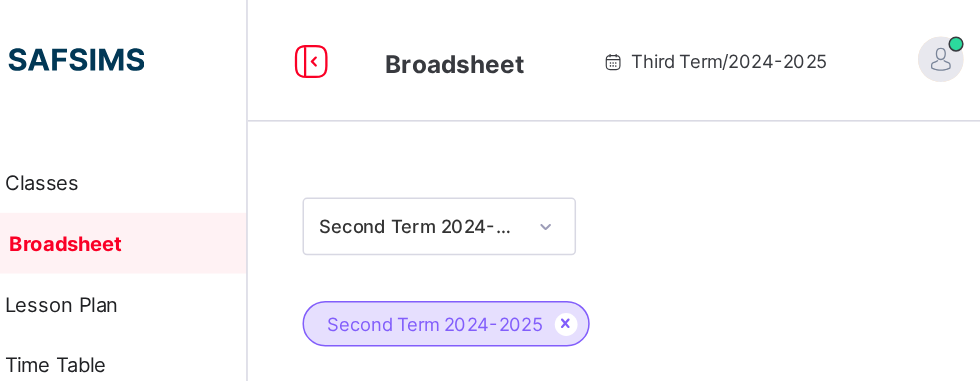 click at bounding box center [449, 213] 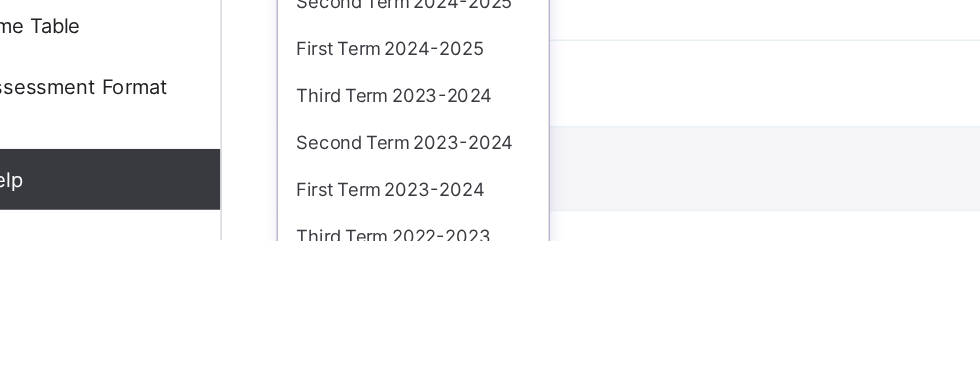 click on "Second Term 2024-2025" at bounding box center [366, 223] 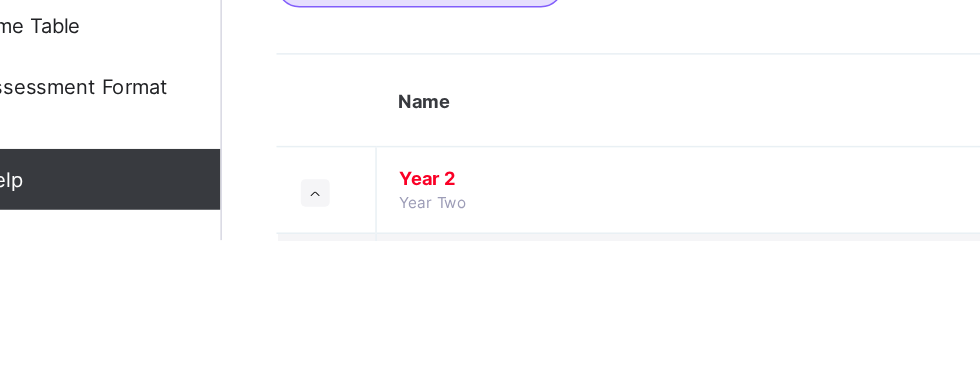 click on "Year 2 Leopards" at bounding box center (541, 404) 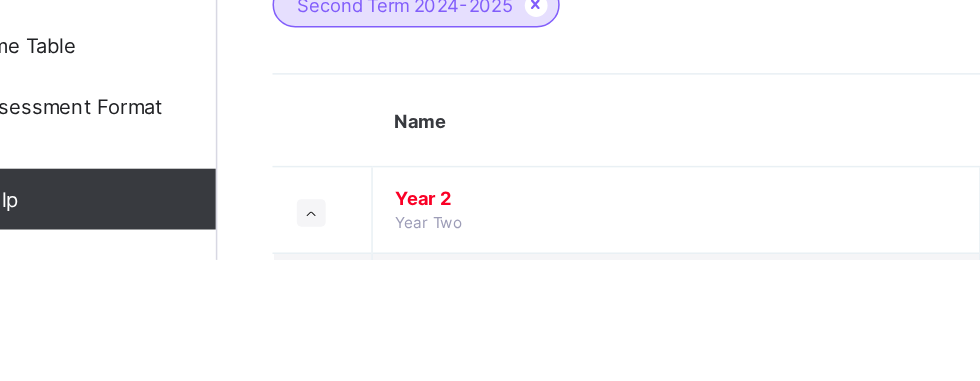 click on "Year 2 Leopards" at bounding box center (541, 404) 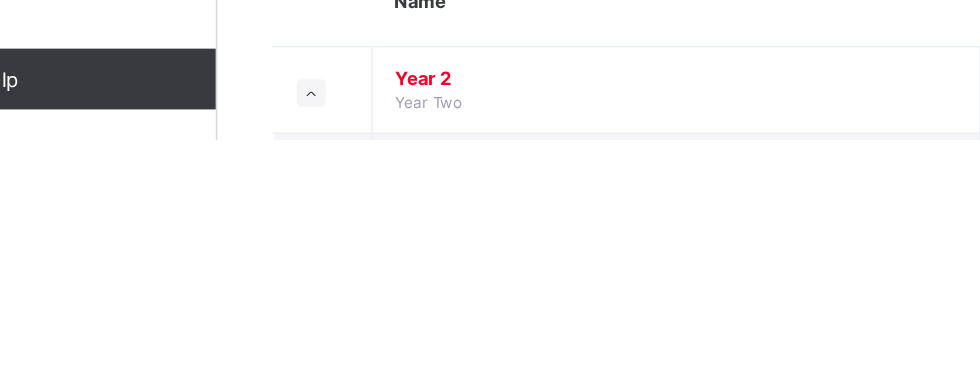 click at bounding box center [309, 404] 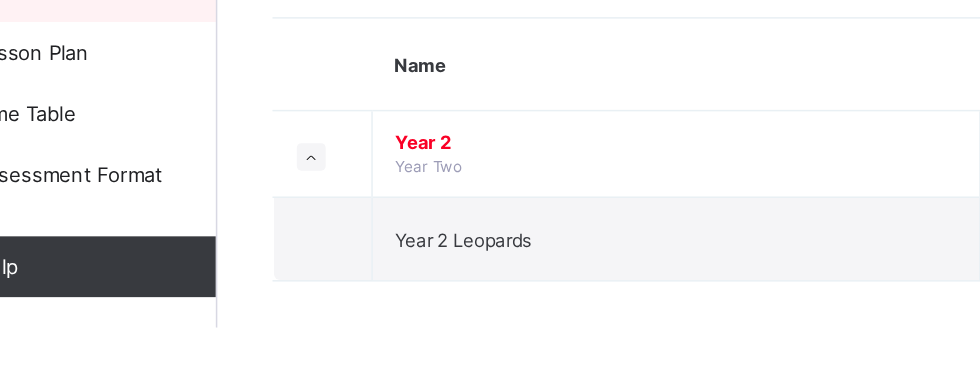 scroll, scrollTop: 0, scrollLeft: 0, axis: both 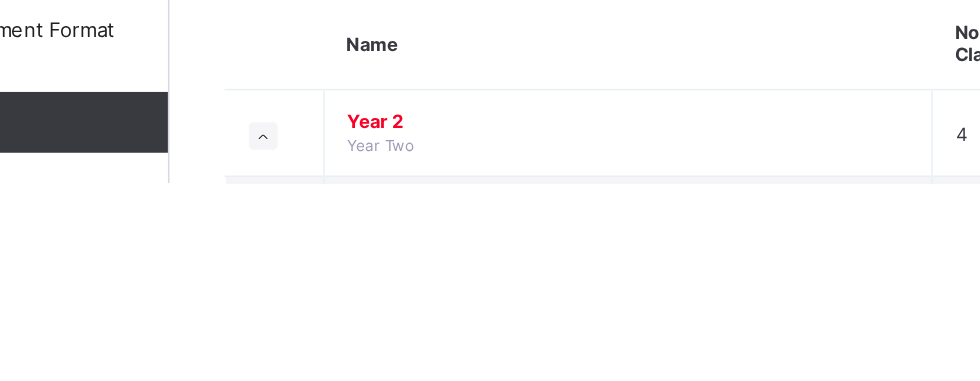 click on "Year 2 Leopards" at bounding box center [541, 404] 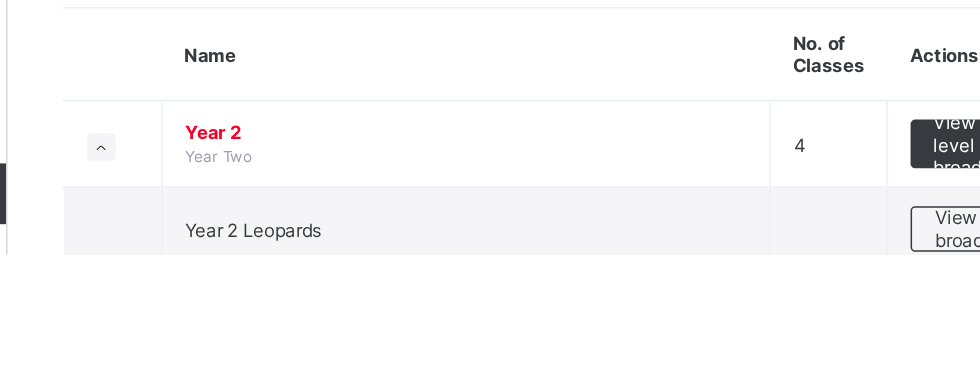 scroll, scrollTop: 0, scrollLeft: 0, axis: both 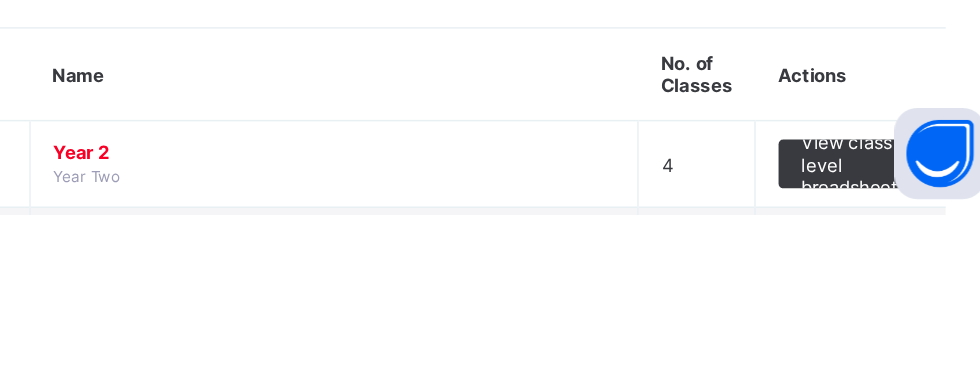 click on "View broadsheet" at bounding box center (881, 404) 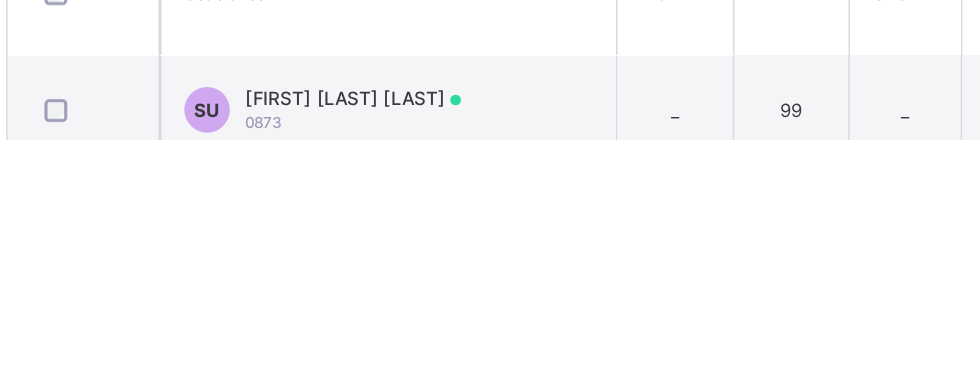 scroll, scrollTop: 299, scrollLeft: 0, axis: vertical 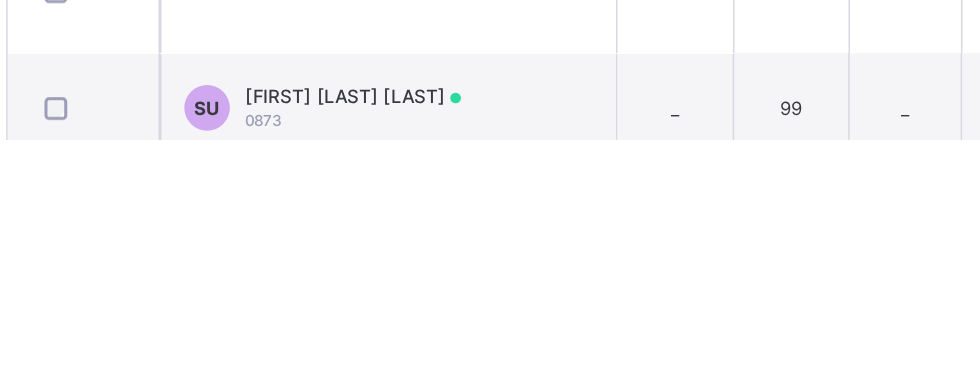 click on "[FIRST] [FIRST] [LAST] [LAST]   [NUMBER]" at bounding box center (511, 360) 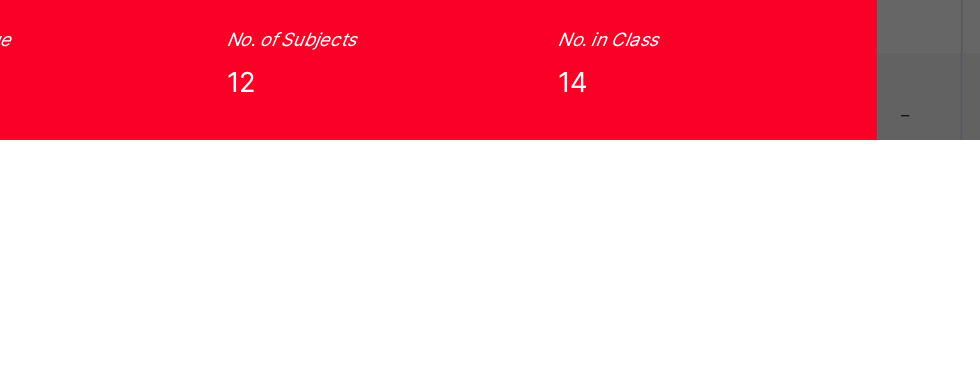 scroll, scrollTop: 0, scrollLeft: 0, axis: both 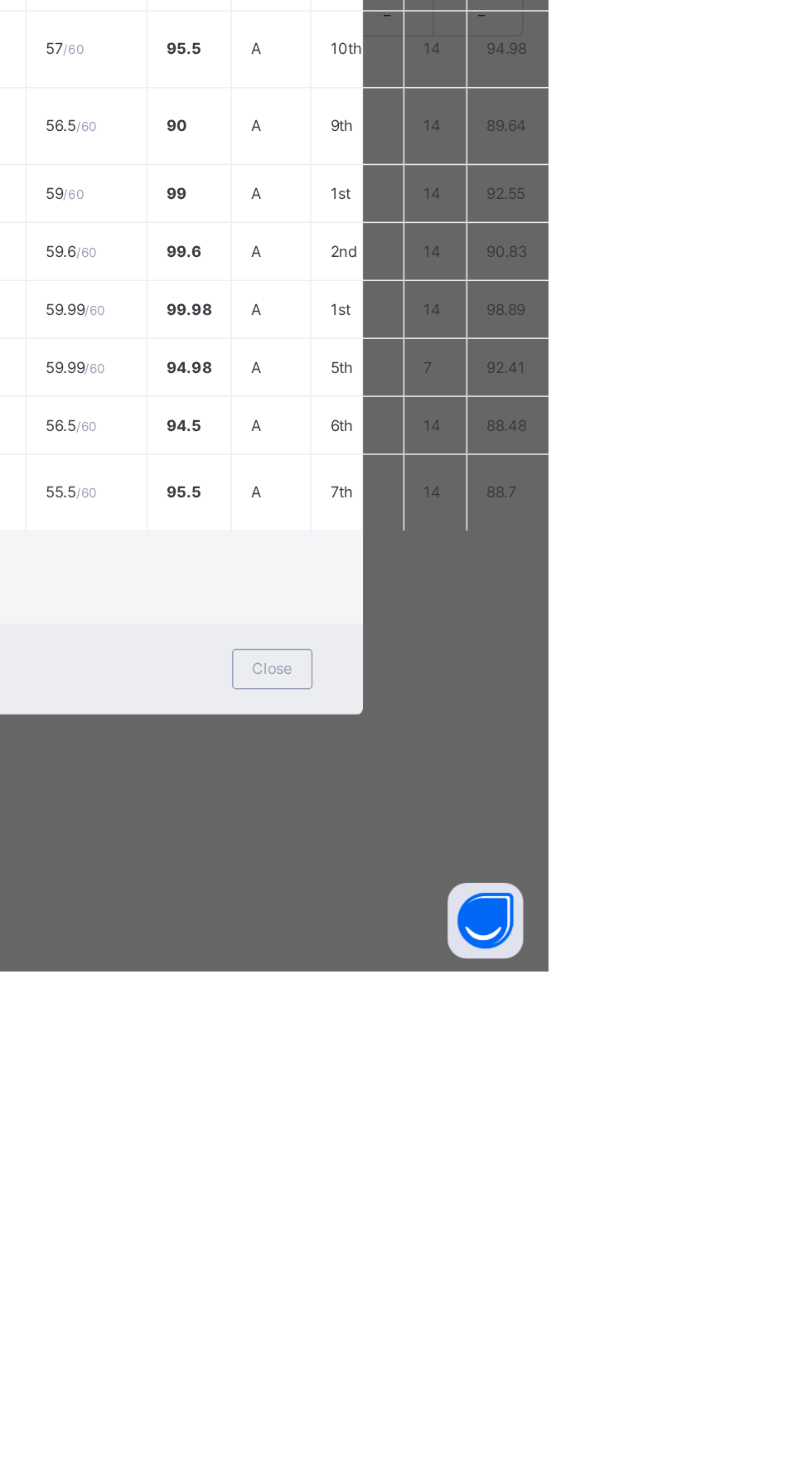 click on "55.5 / 60" at bounding box center (509, 1162) 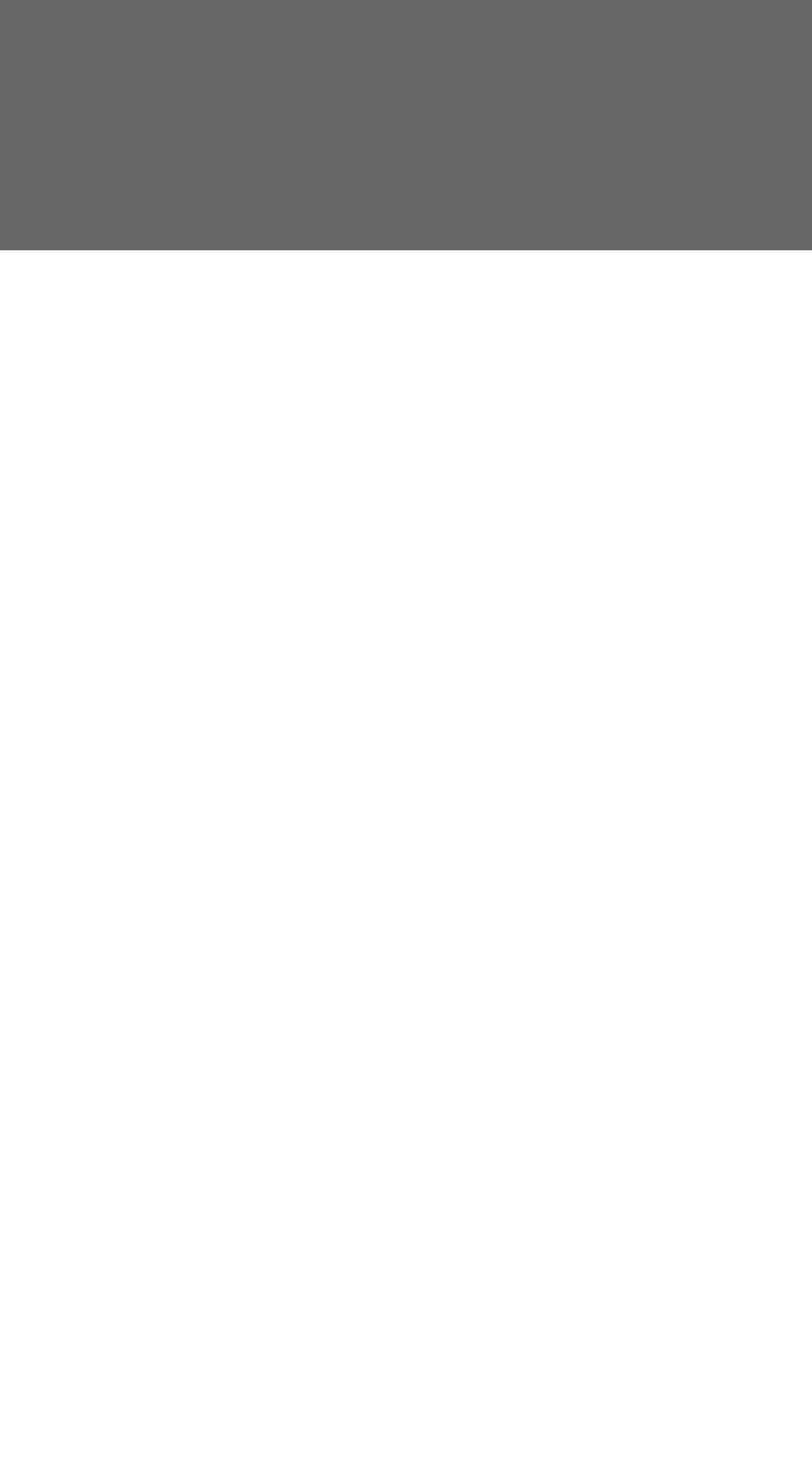 scroll, scrollTop: 0, scrollLeft: 0, axis: both 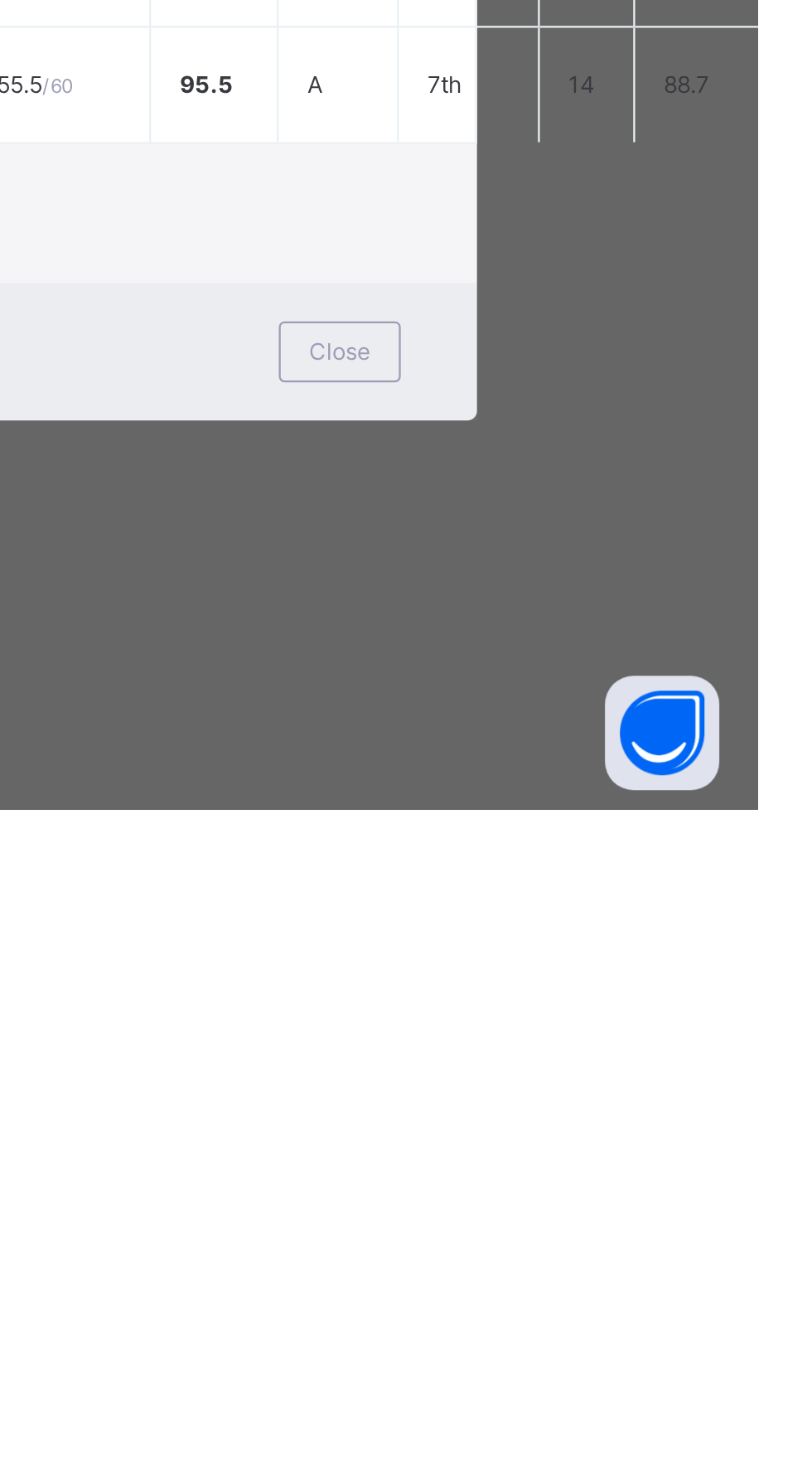 click on "Close" at bounding box center (631, 1279) 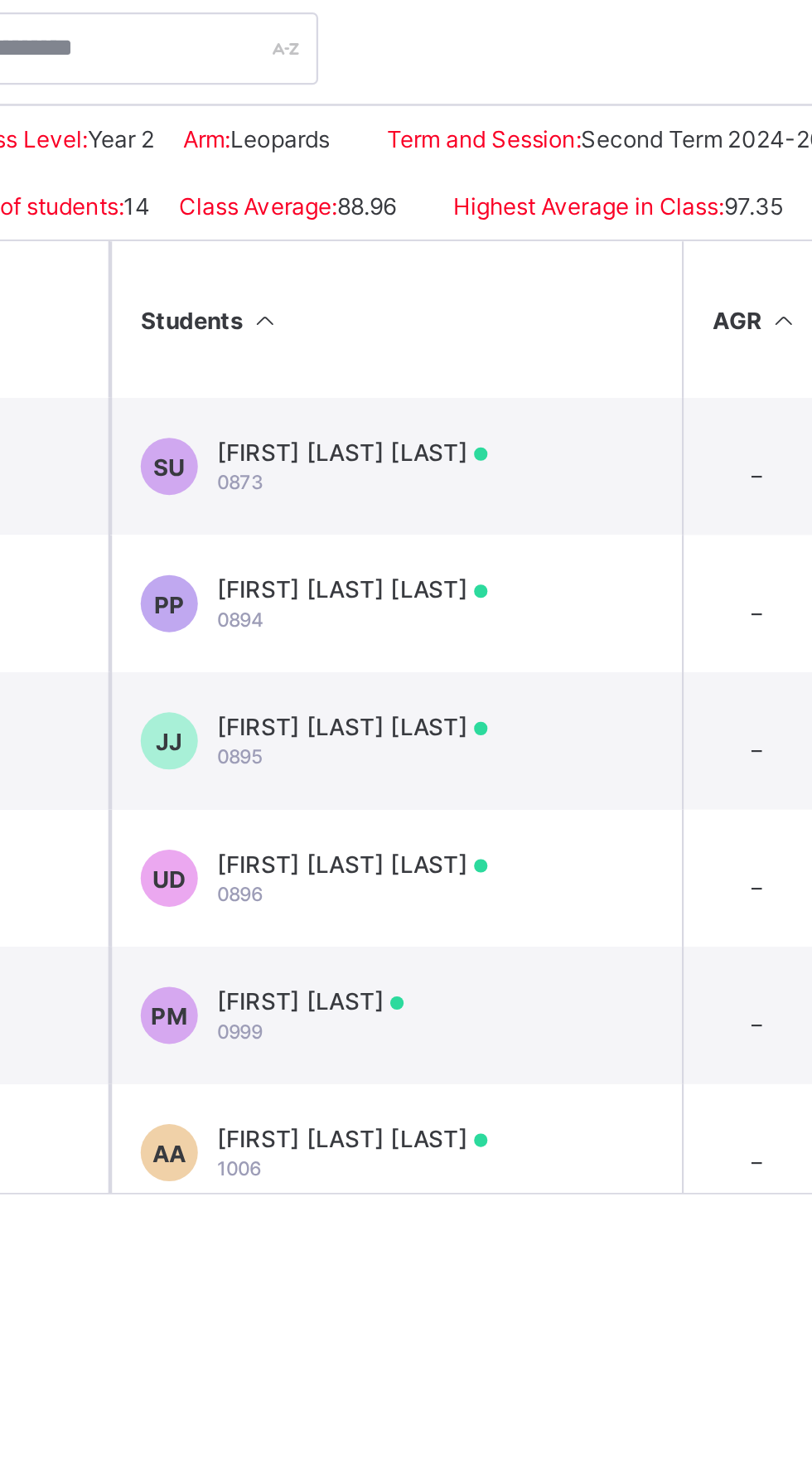 click at bounding box center (366, 482) 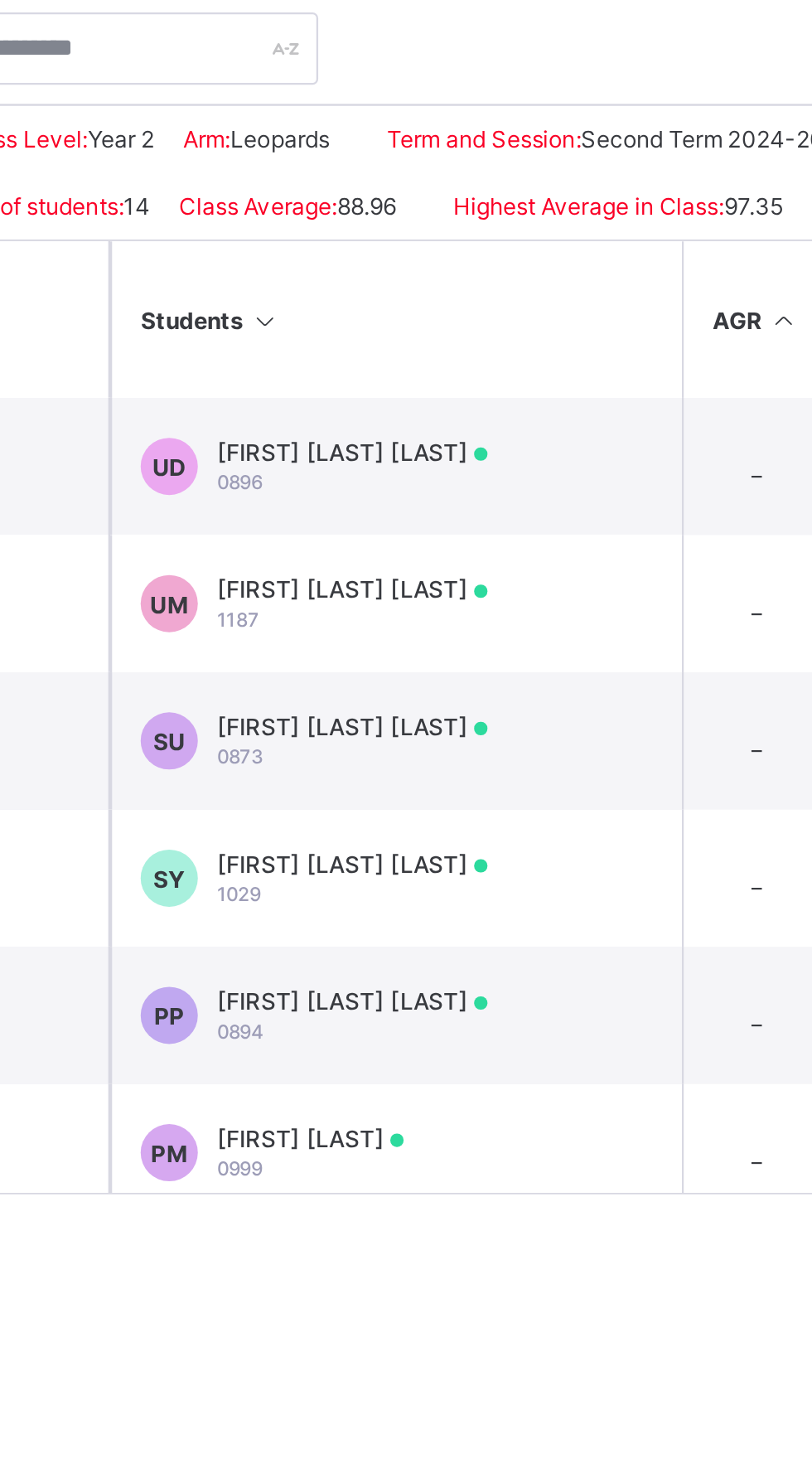 click on "Students" at bounding box center [423, 482] 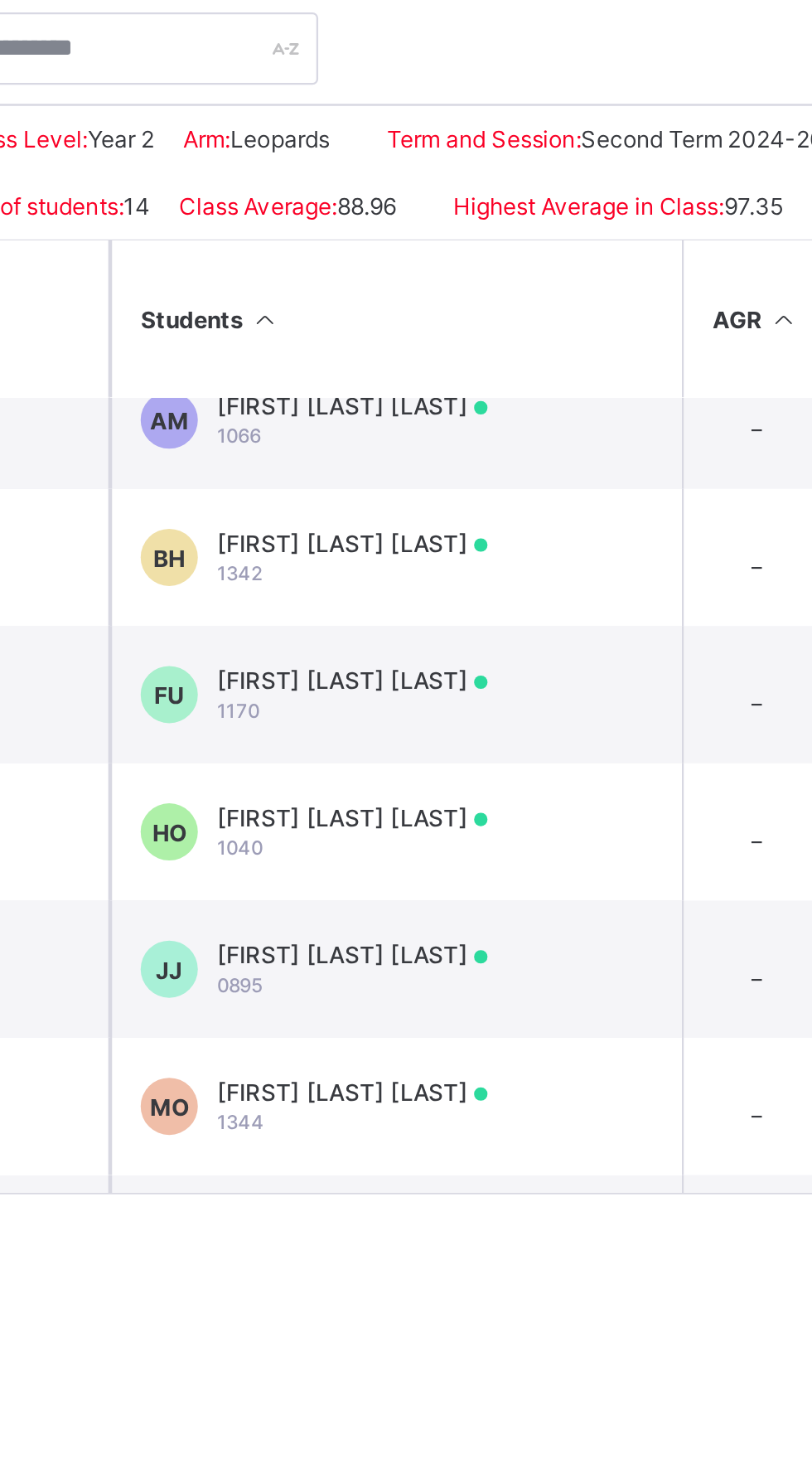 scroll, scrollTop: 141, scrollLeft: 0, axis: vertical 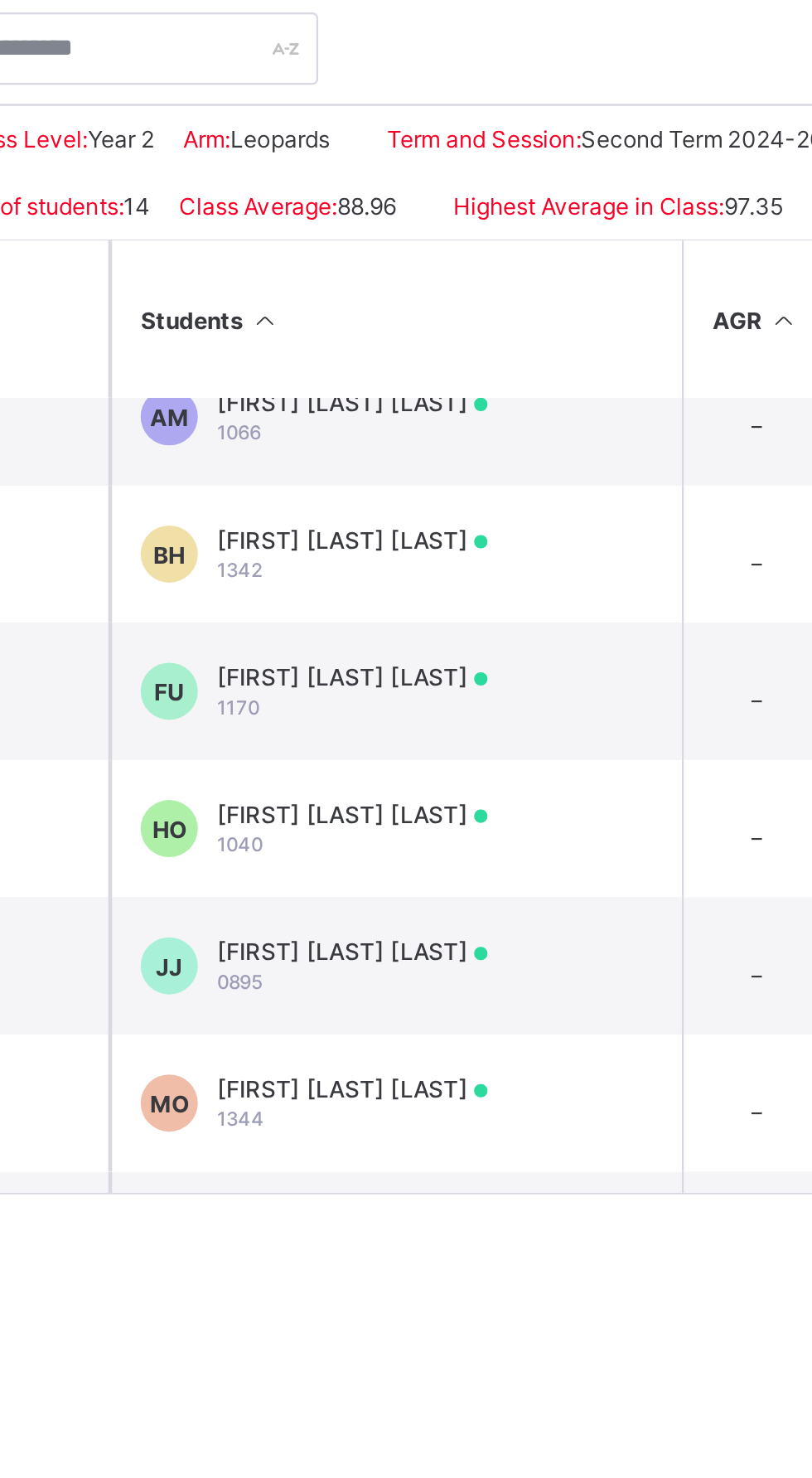 click on "[FIRST] [LAST] [LAST]   [NUMBER]" at bounding box center [404, 704] 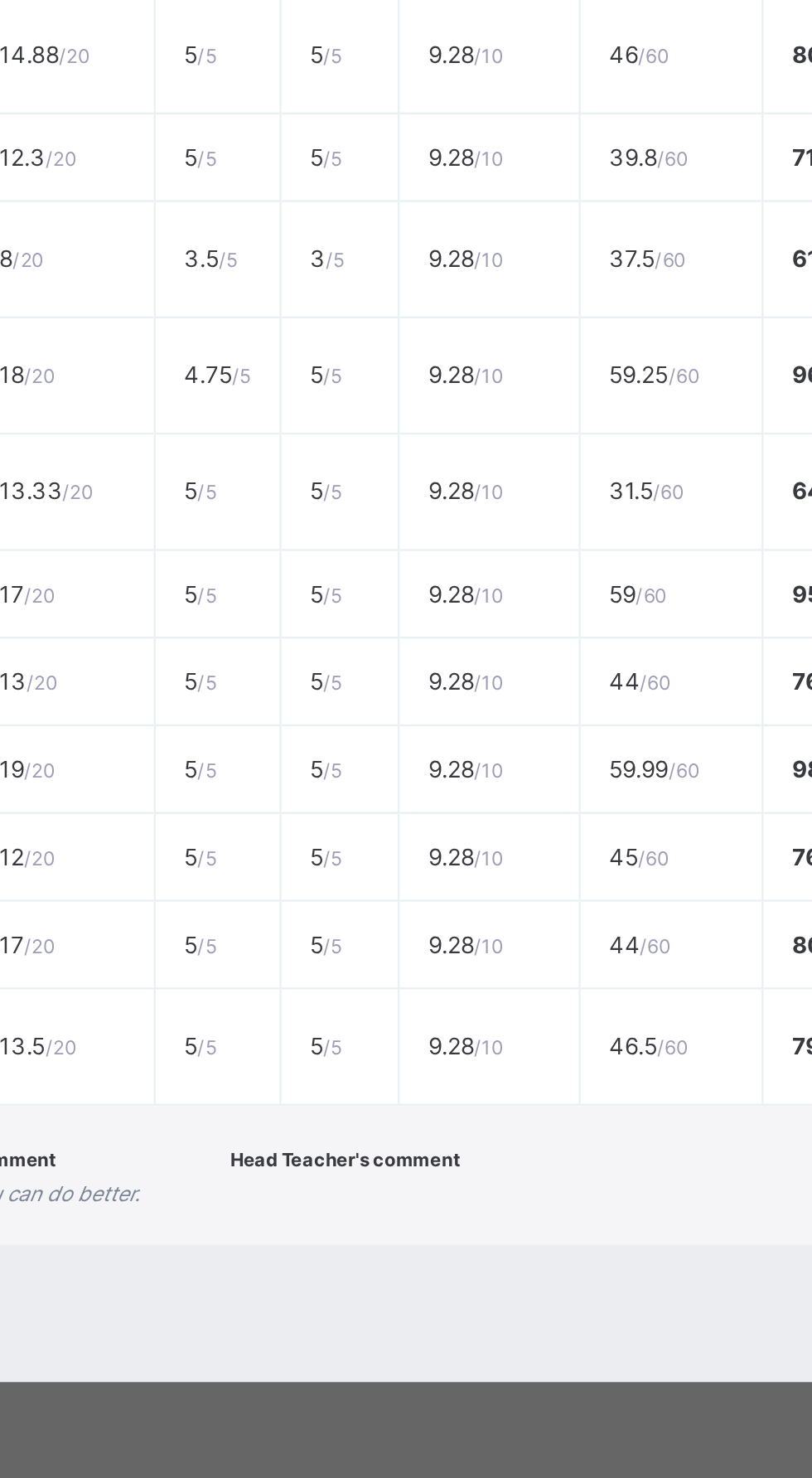 click on "12.3 / 20" at bounding box center [249, 776] 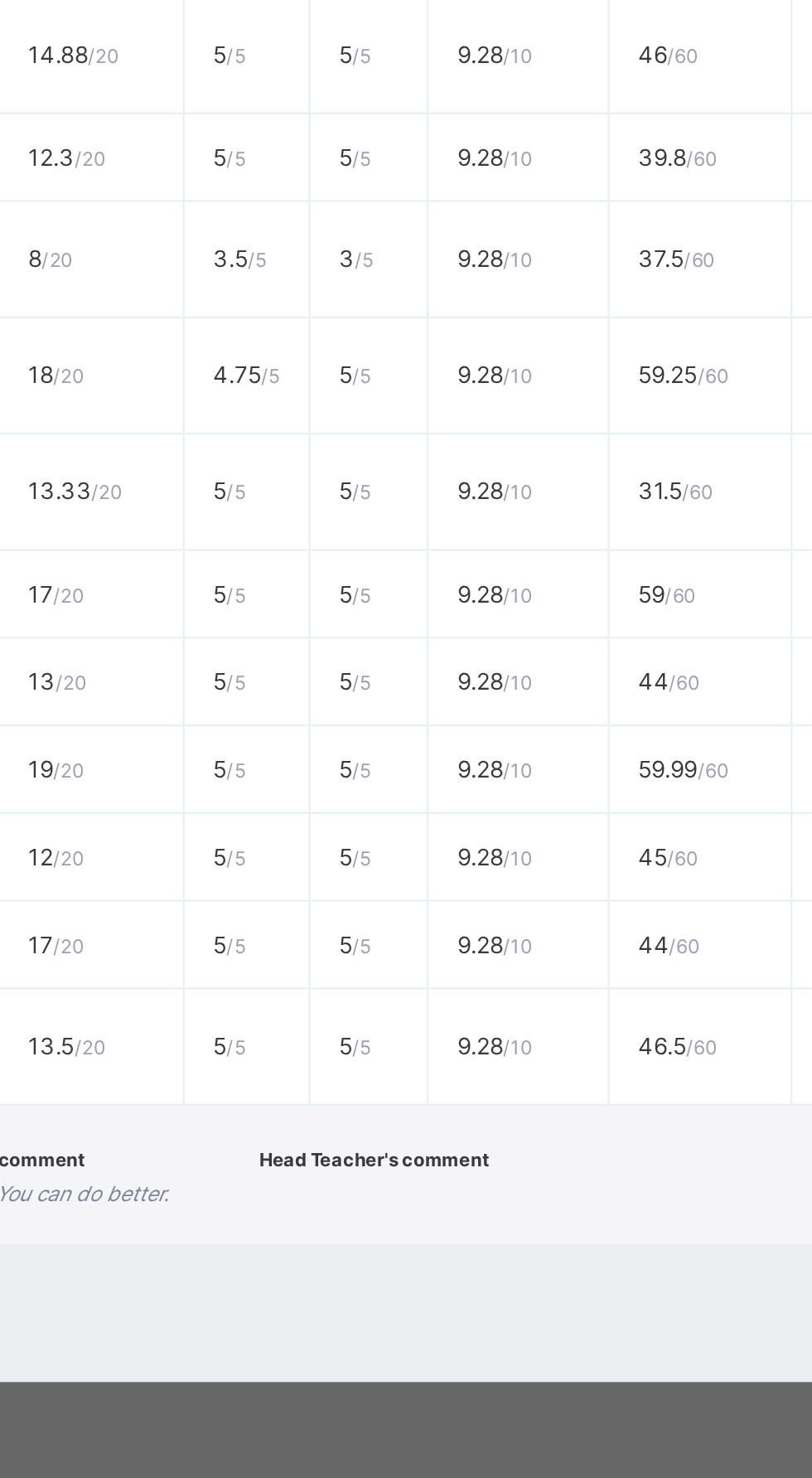 click on "8 / 20" at bounding box center (249, 820) 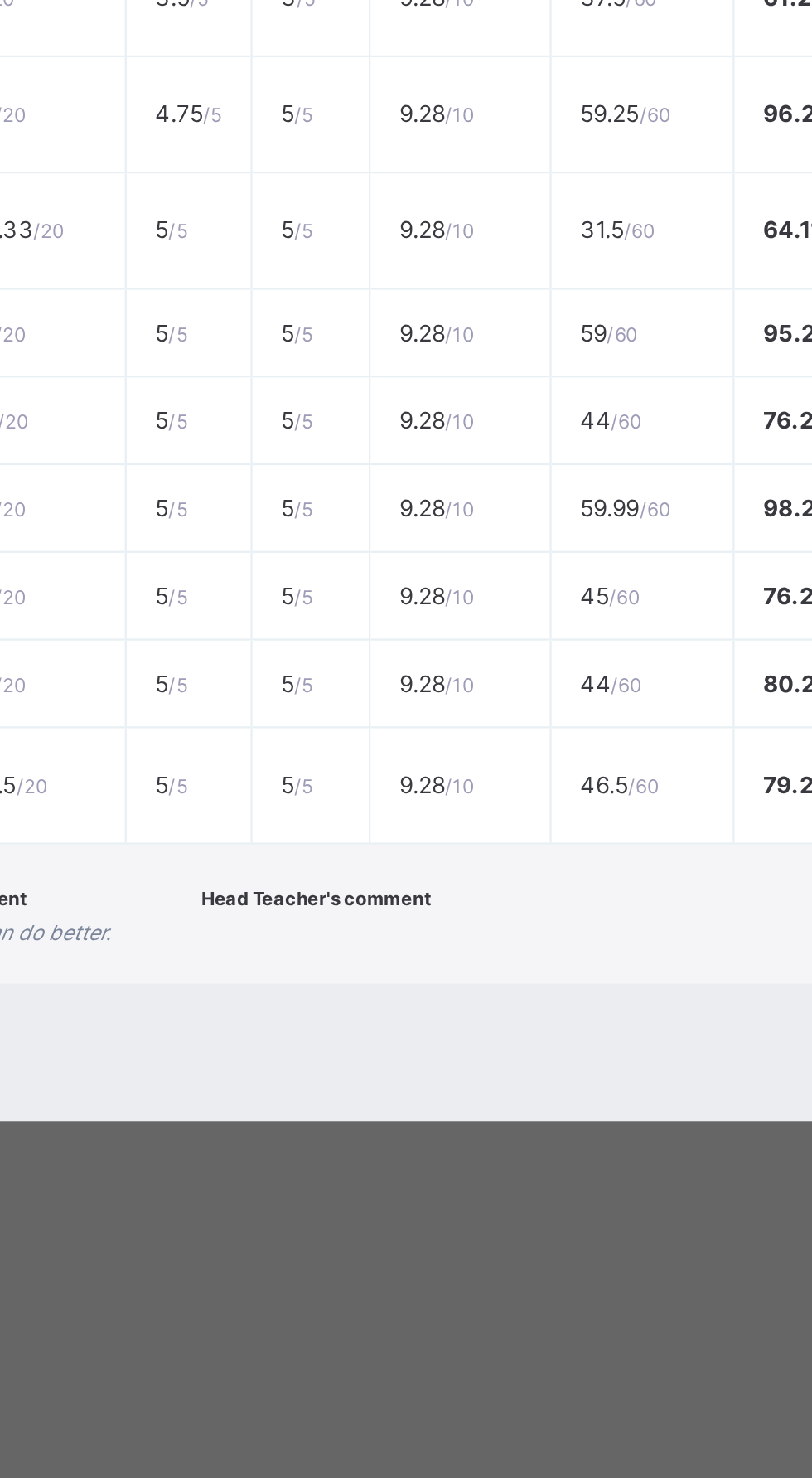 click on "Quantitative Reasoning" at bounding box center (167, 921) 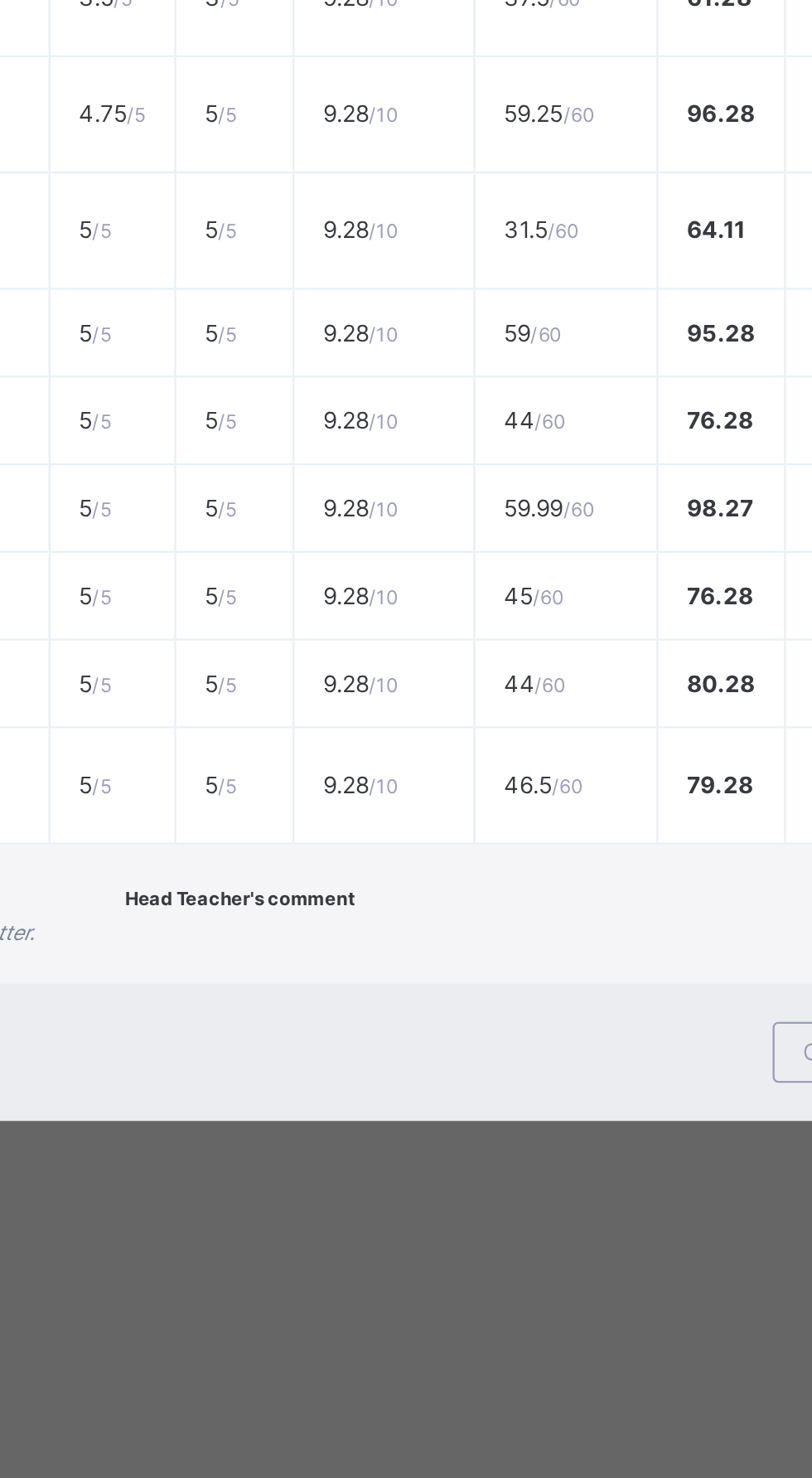 click on "13.33 / 20" at bounding box center (249, 921) 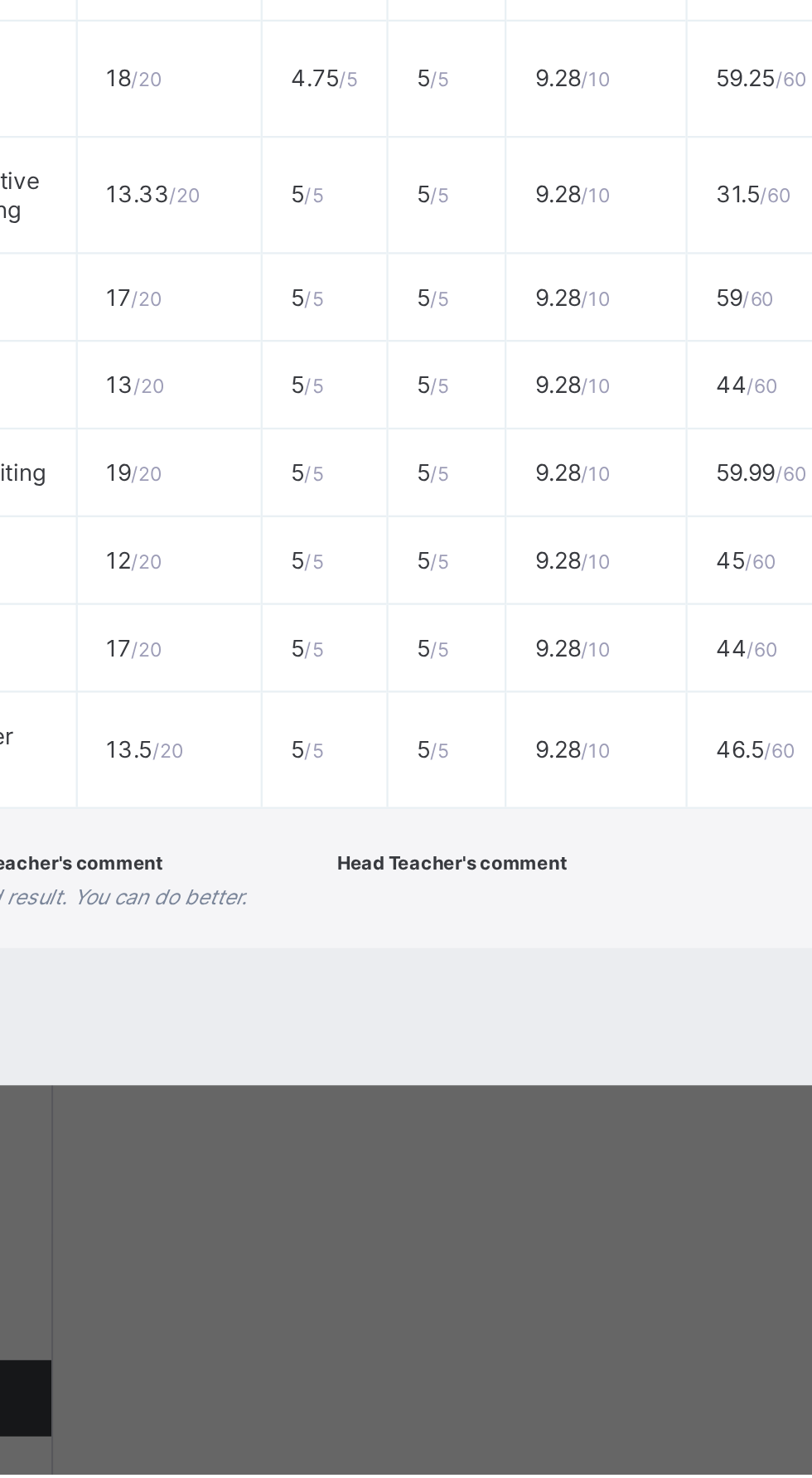click on "Phonics" at bounding box center [167, 1004] 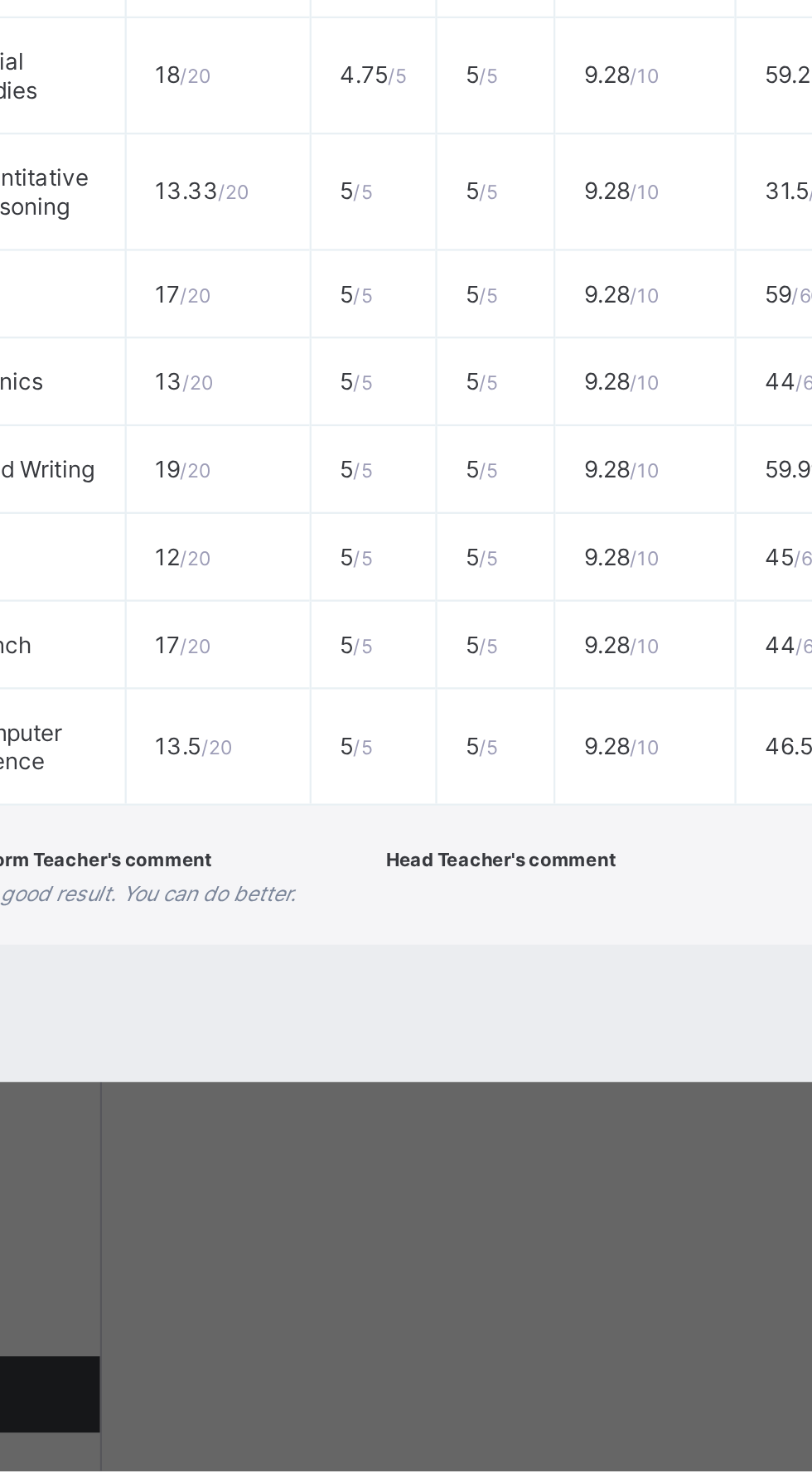 click on "Hand Writing" at bounding box center (167, 1042) 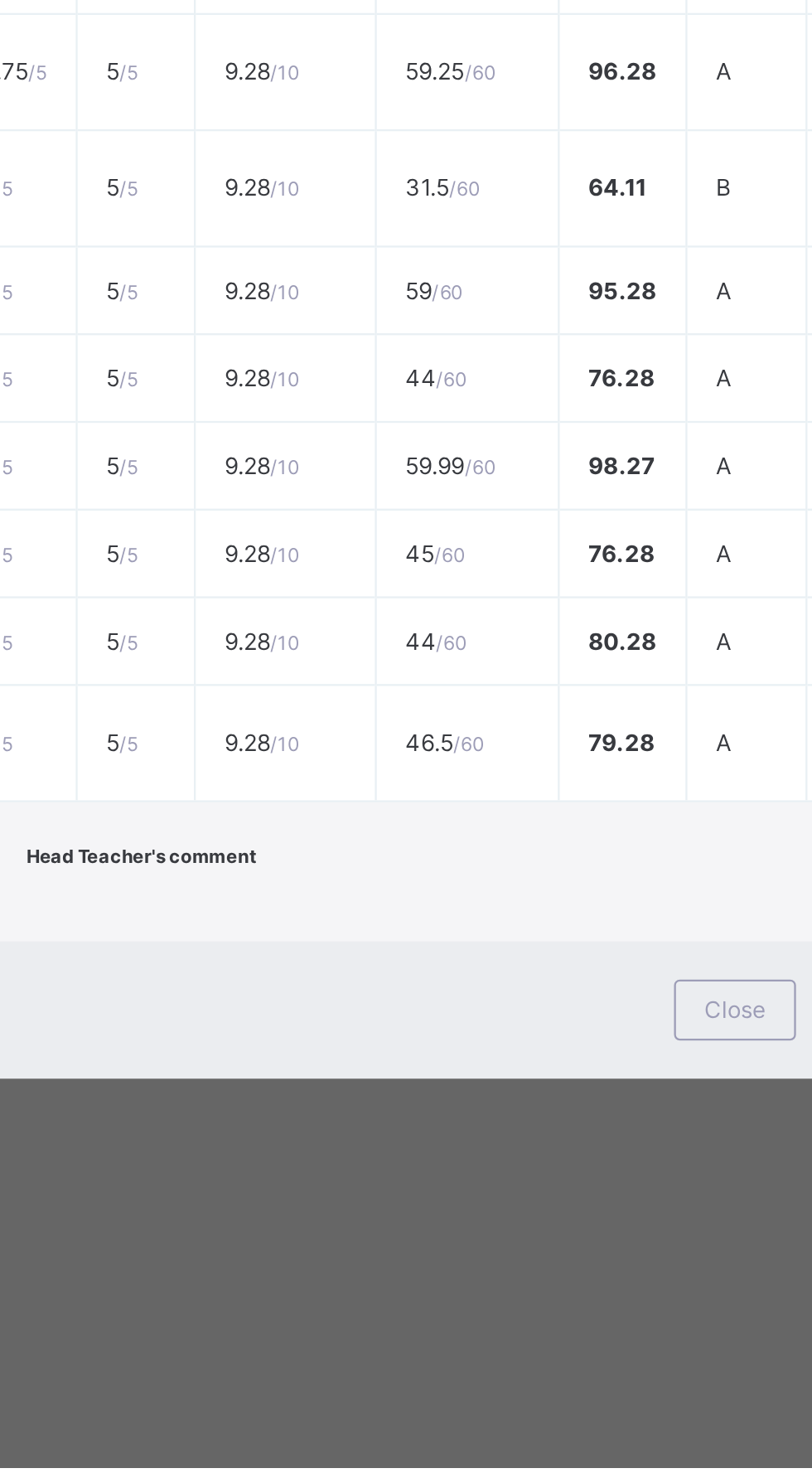 scroll, scrollTop: 0, scrollLeft: 0, axis: both 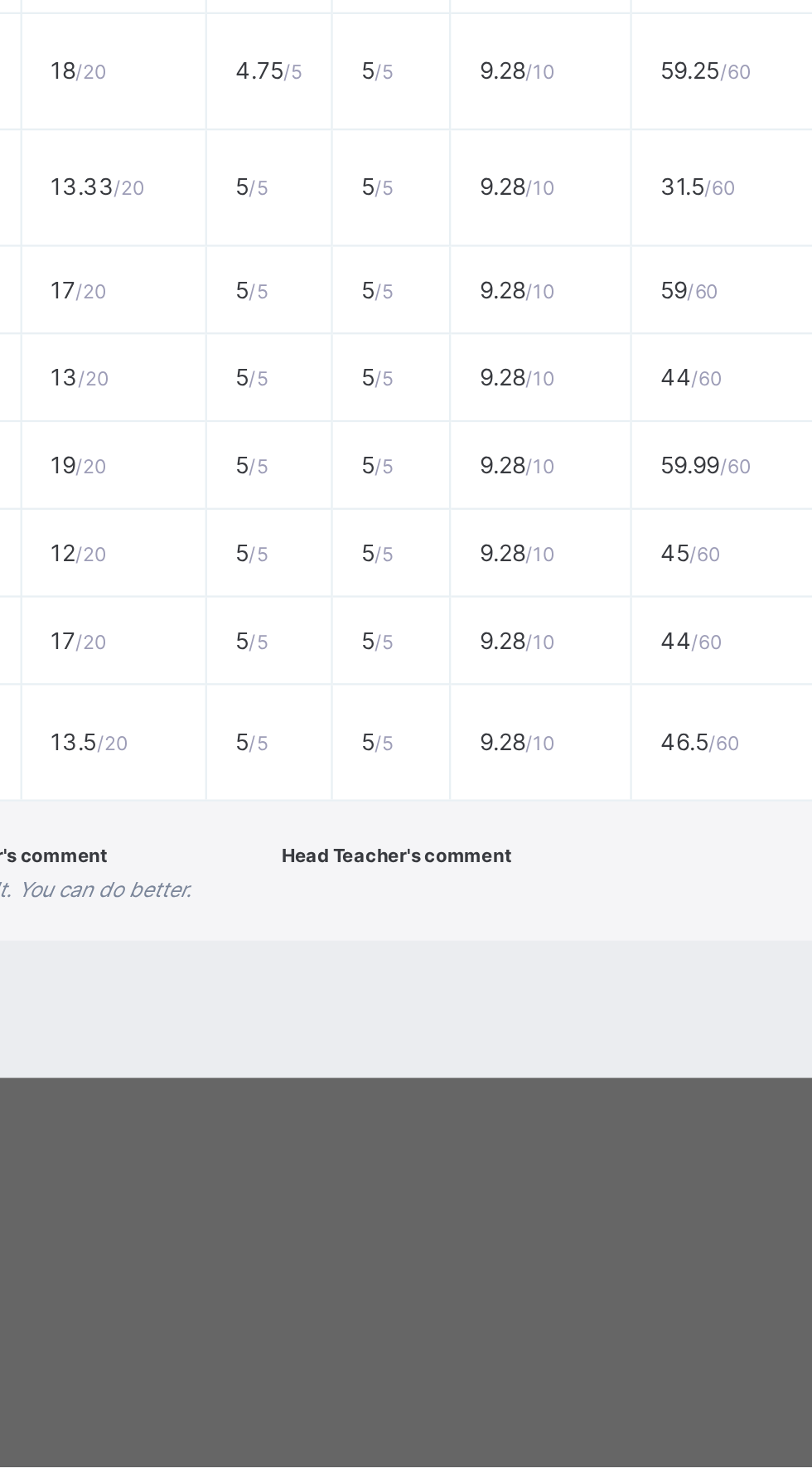 click on "French" at bounding box center (167, 1118) 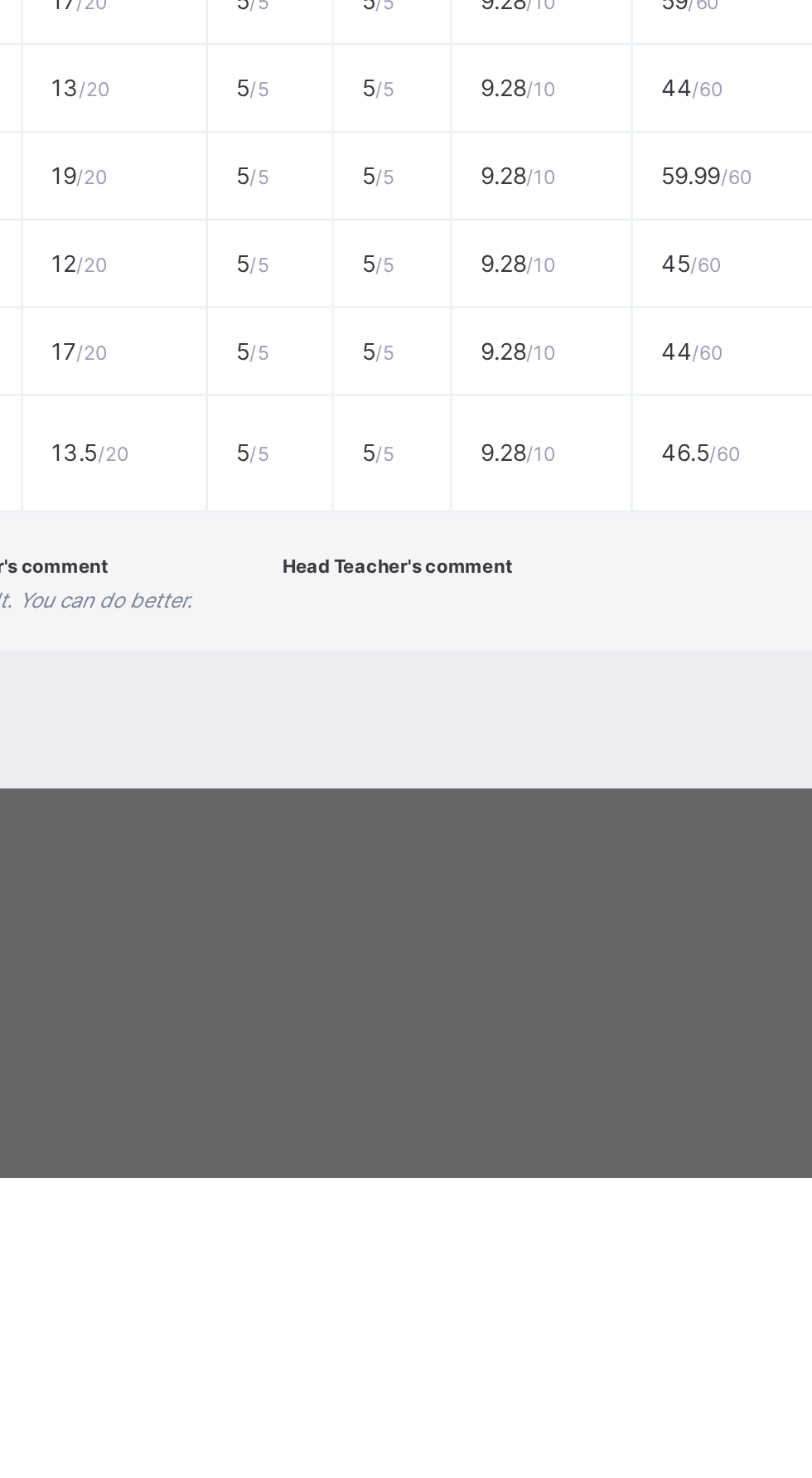 click on "13.5 / 20" at bounding box center (249, 1162) 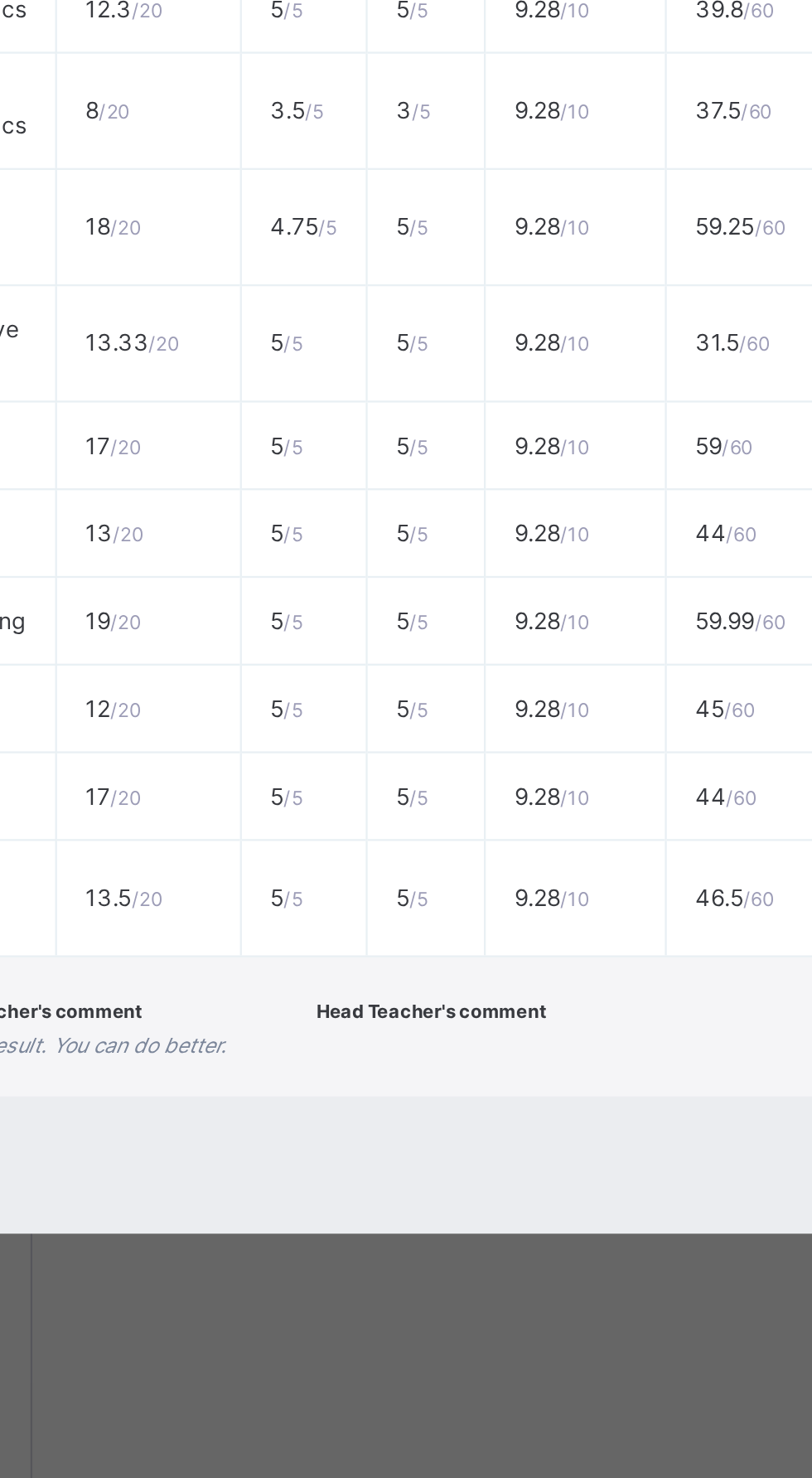 click on "Social Studies" at bounding box center (167, 870) 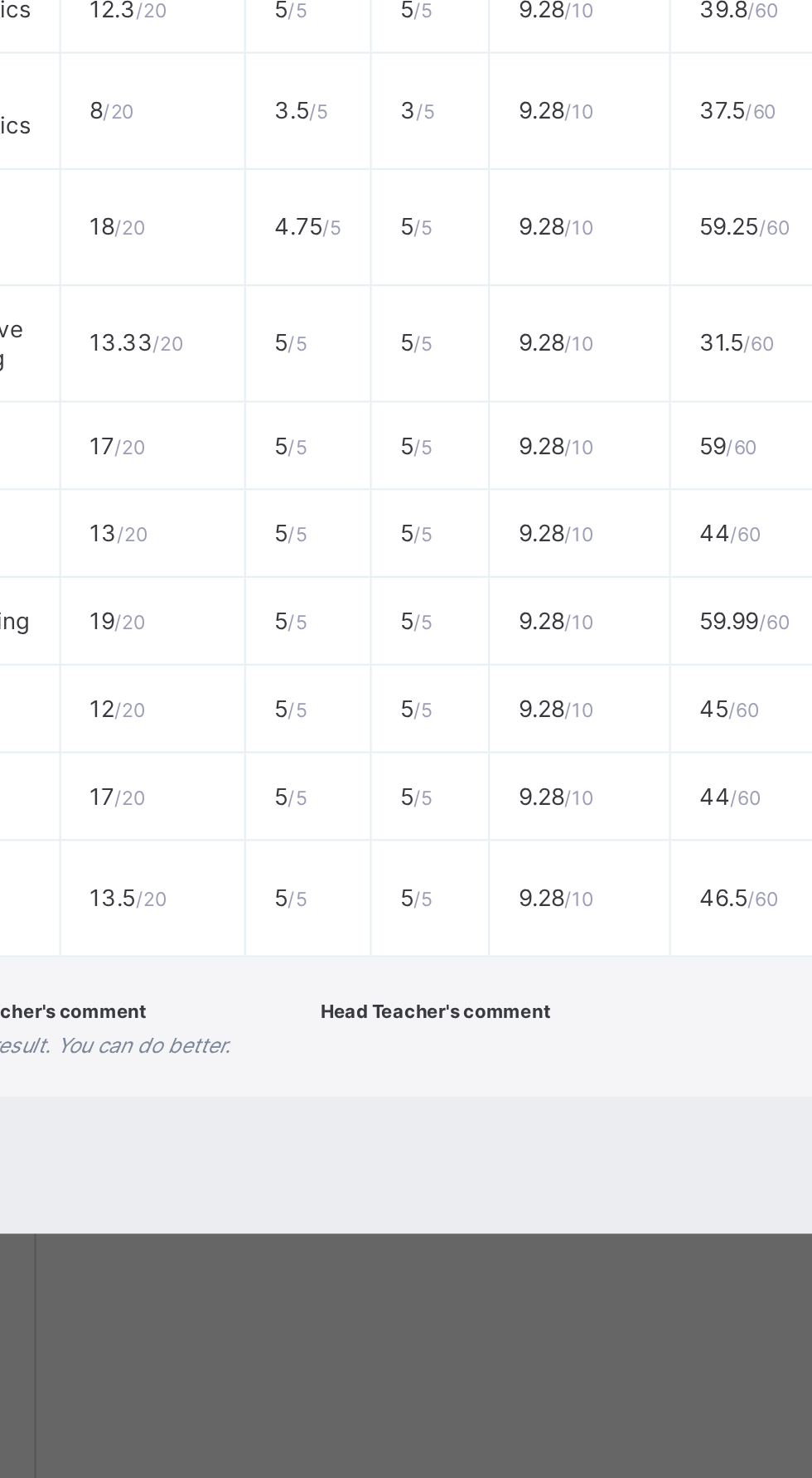 click on "Art" at bounding box center (167, 966) 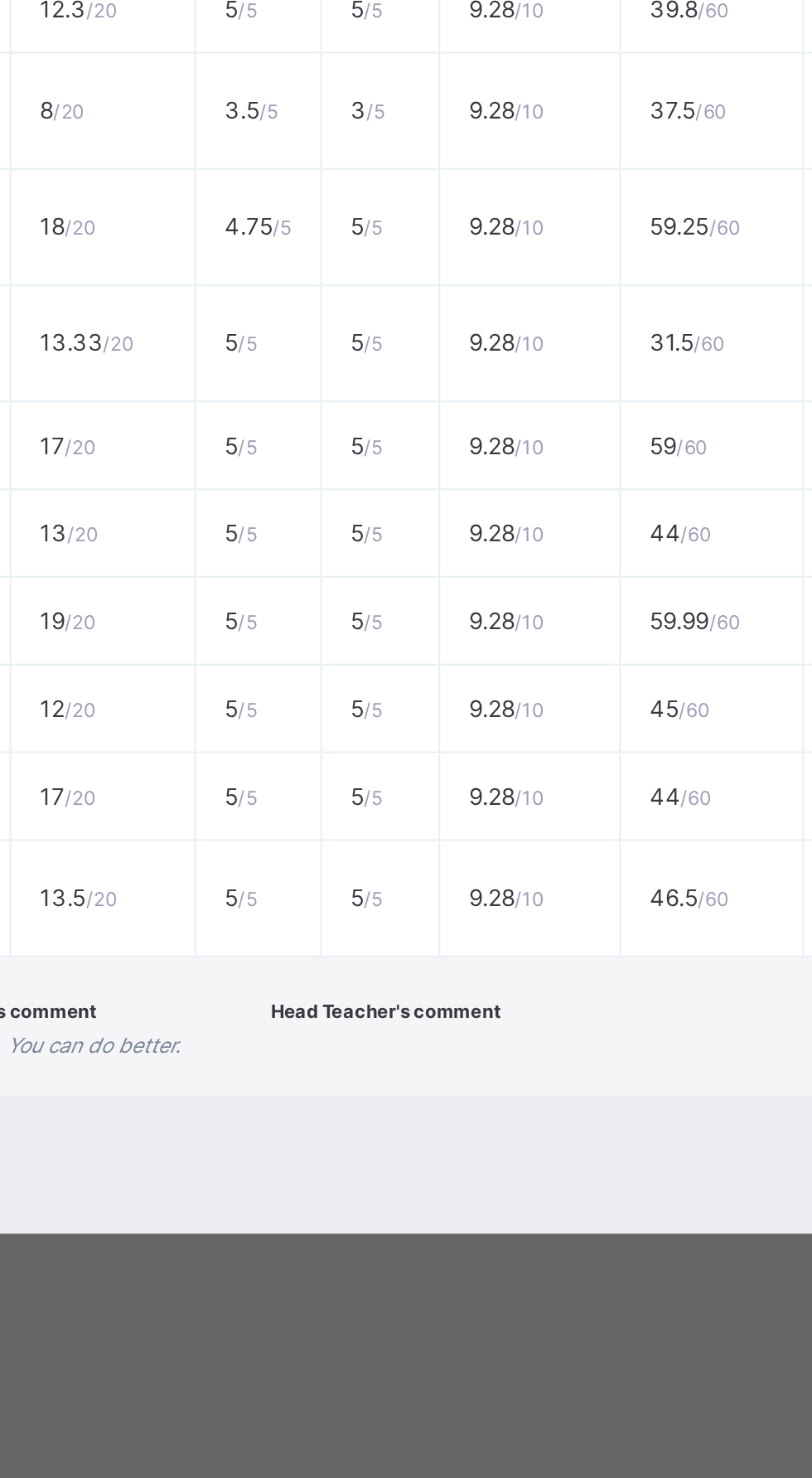 click on "IRK" at bounding box center [143, 1080] 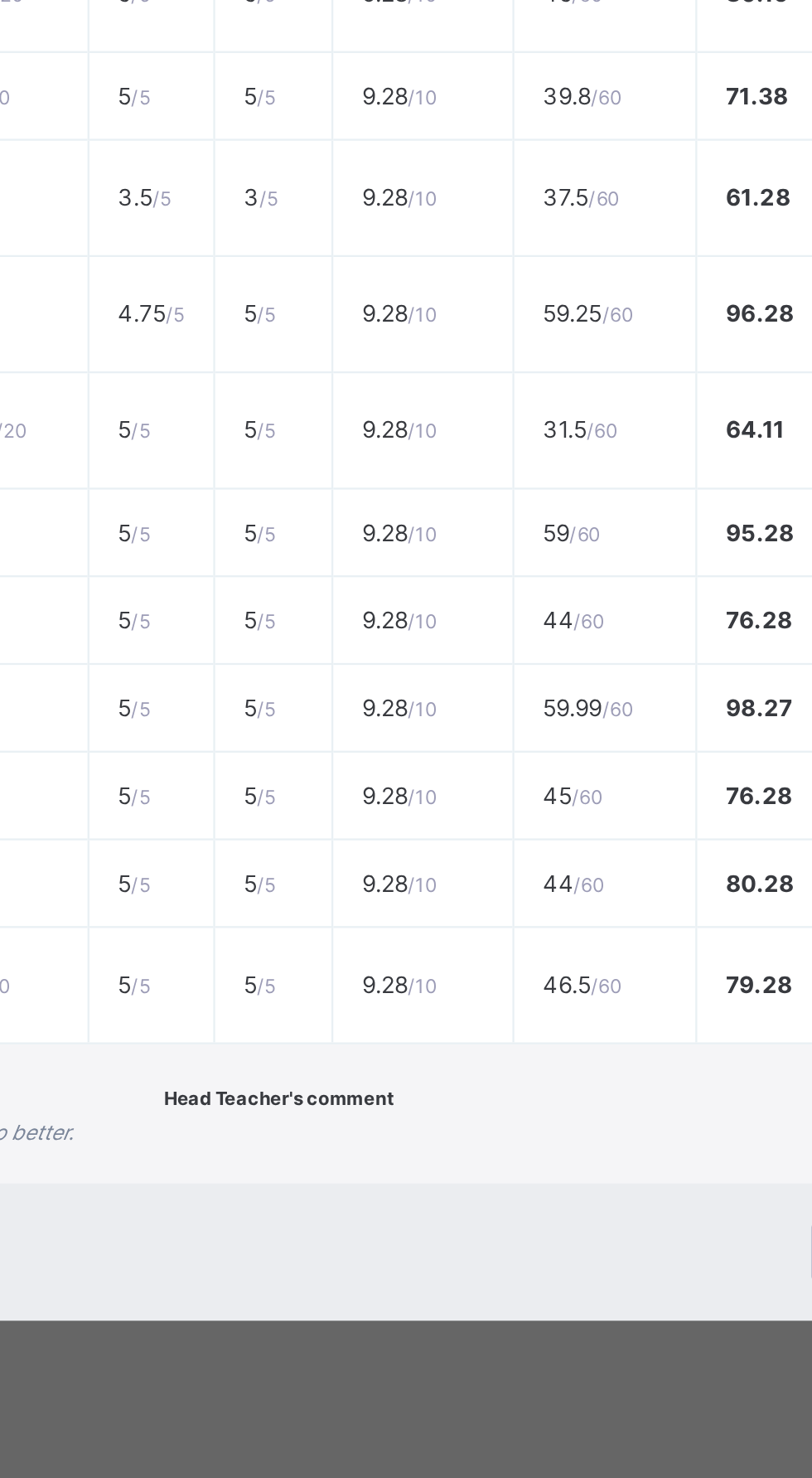 scroll, scrollTop: 0, scrollLeft: 0, axis: both 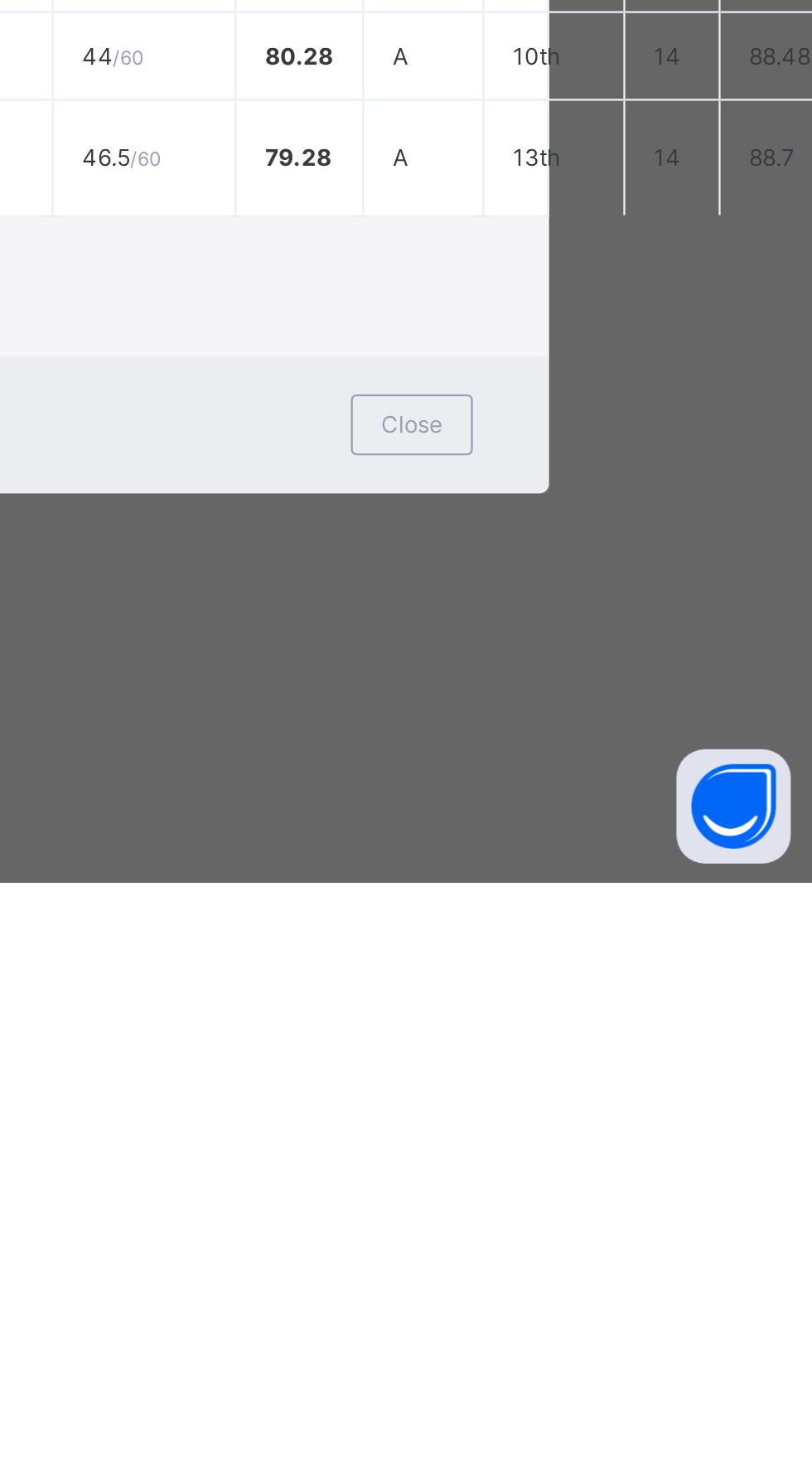 click on "Close" at bounding box center [631, 1279] 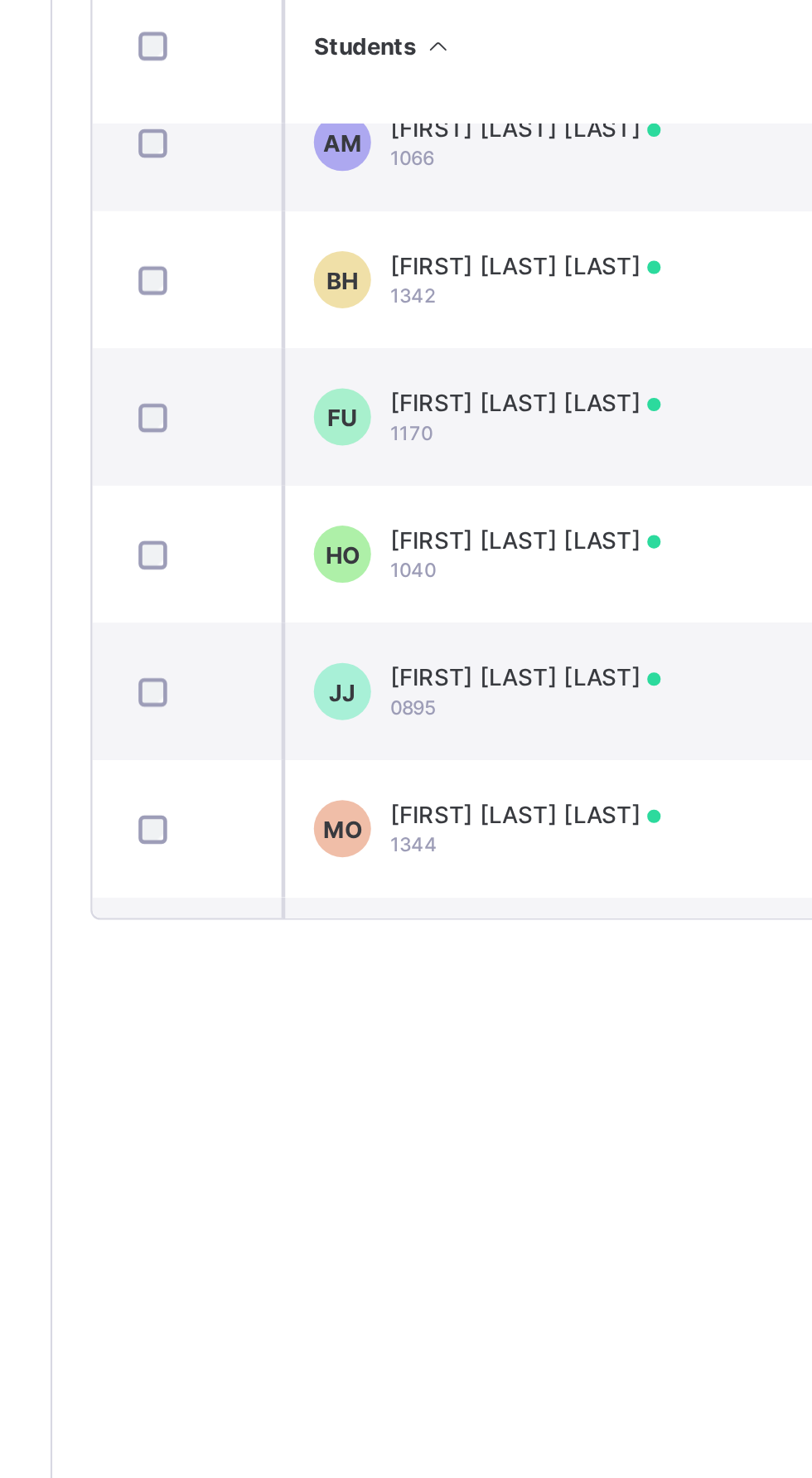 click on "[FIRST] [FIRST] [LAST] [LAST]   [NUMBER]" at bounding box center (388, 763) 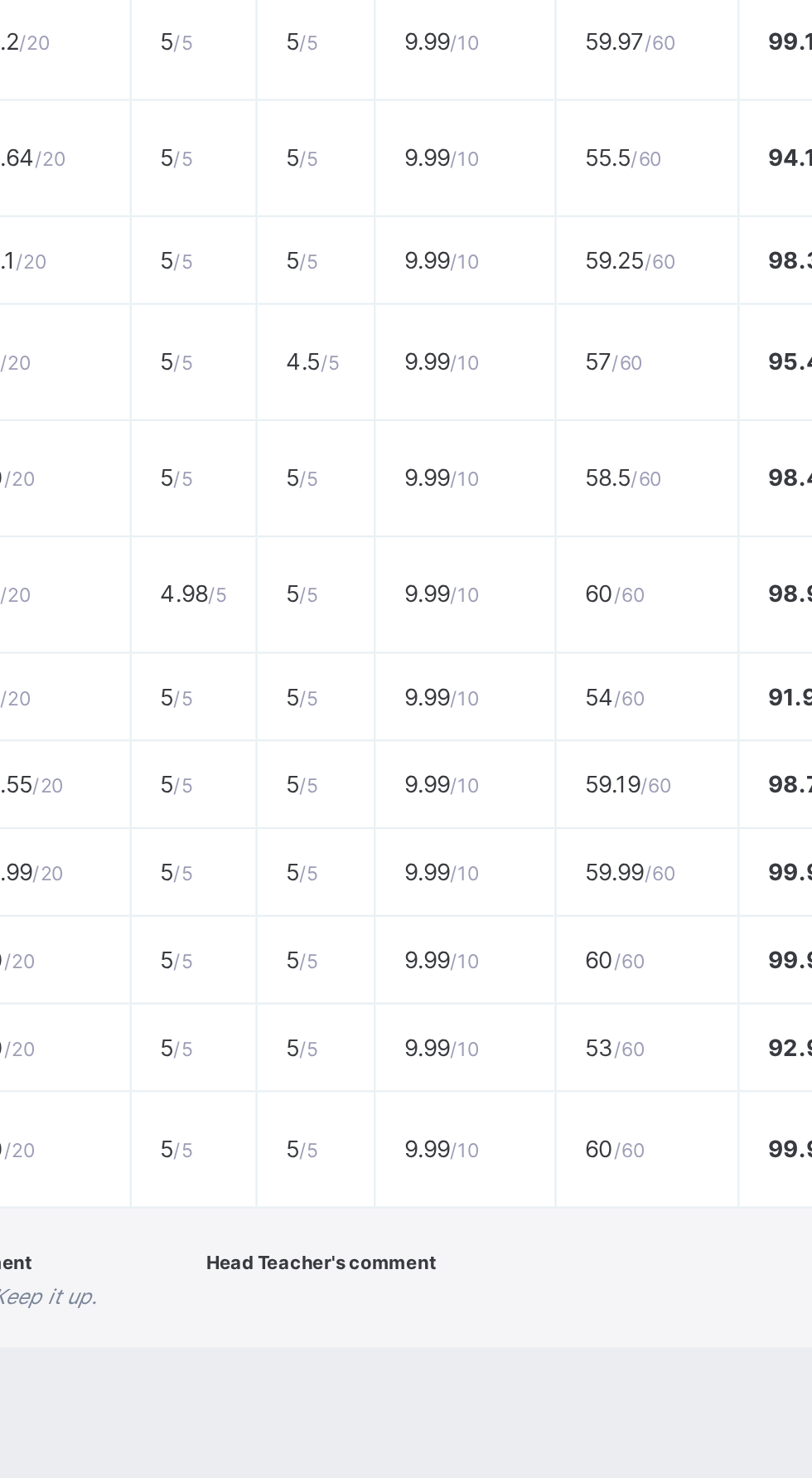 click on "Mental Mathematics" at bounding box center (167, 820) 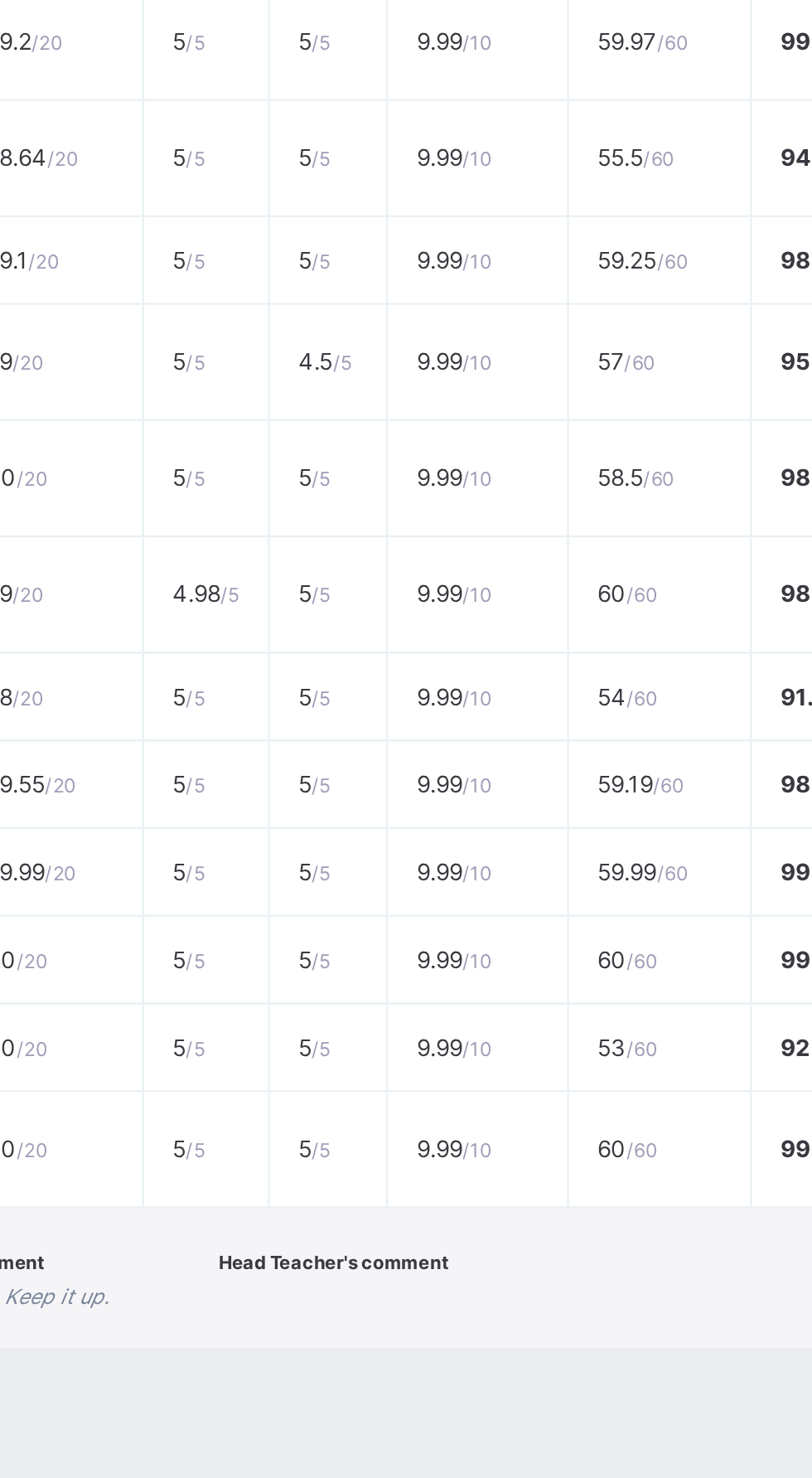 click on "19 / 20" at bounding box center (249, 820) 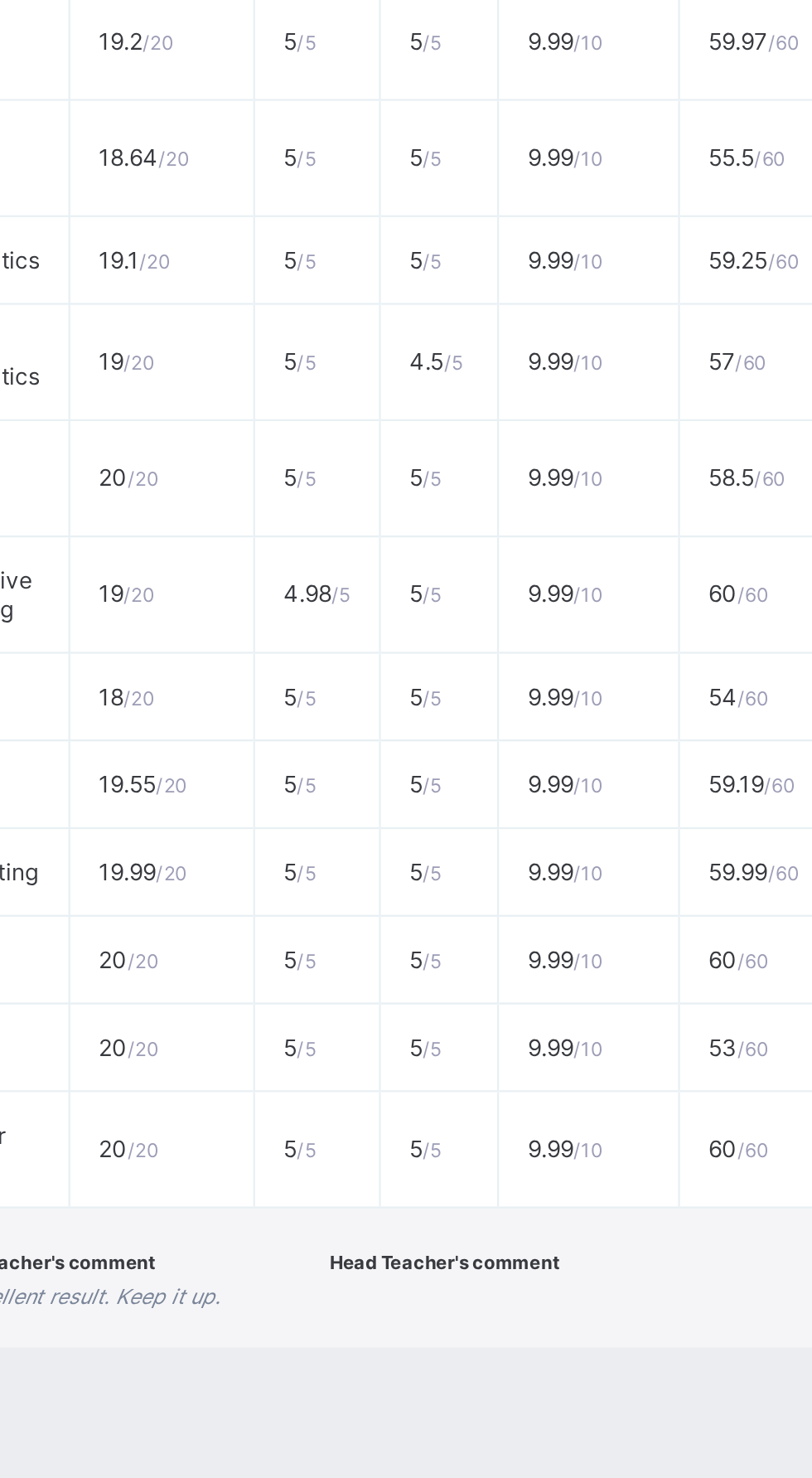 click on "19 / 20" at bounding box center (249, 921) 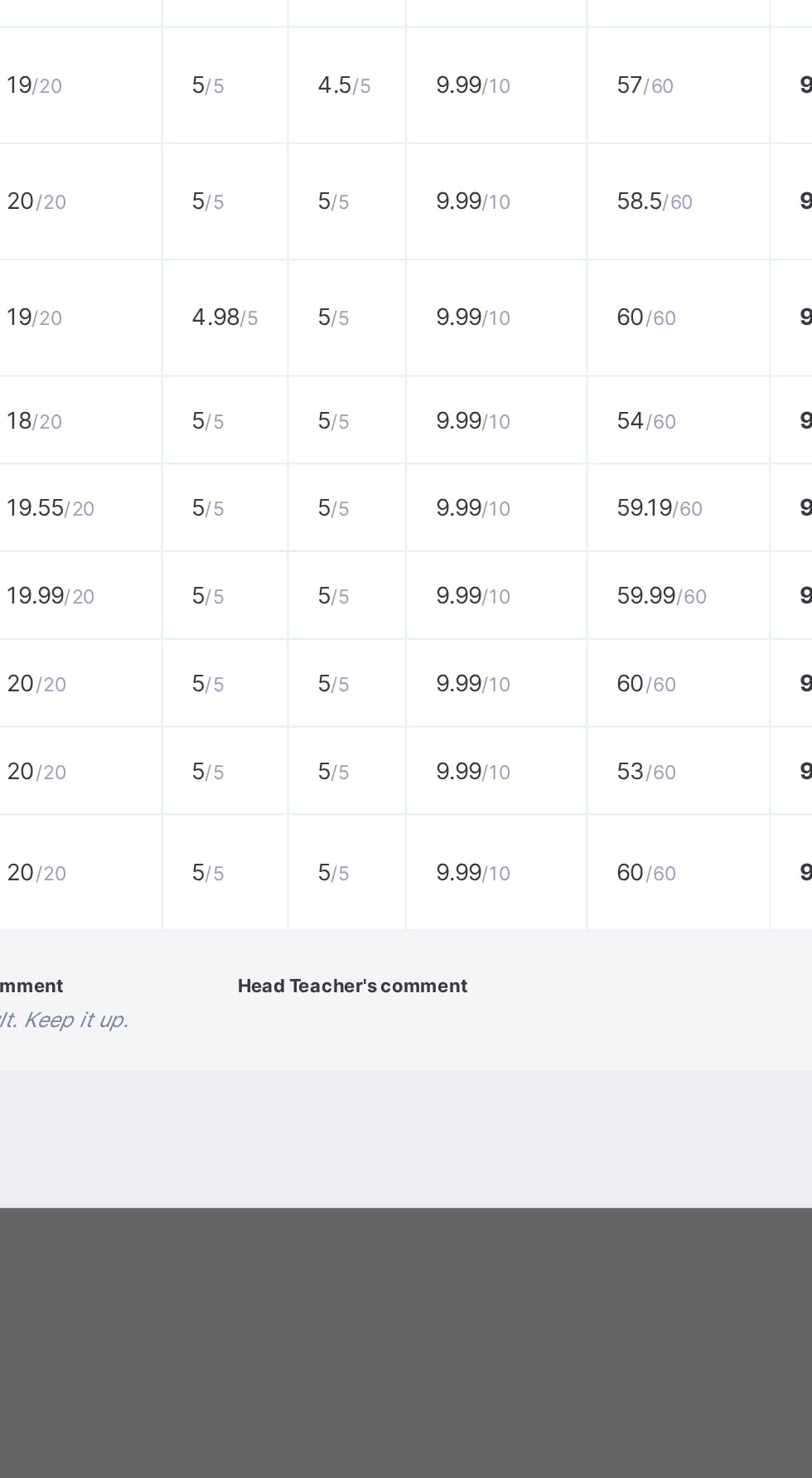 click on "19.55 / 20" at bounding box center [249, 1004] 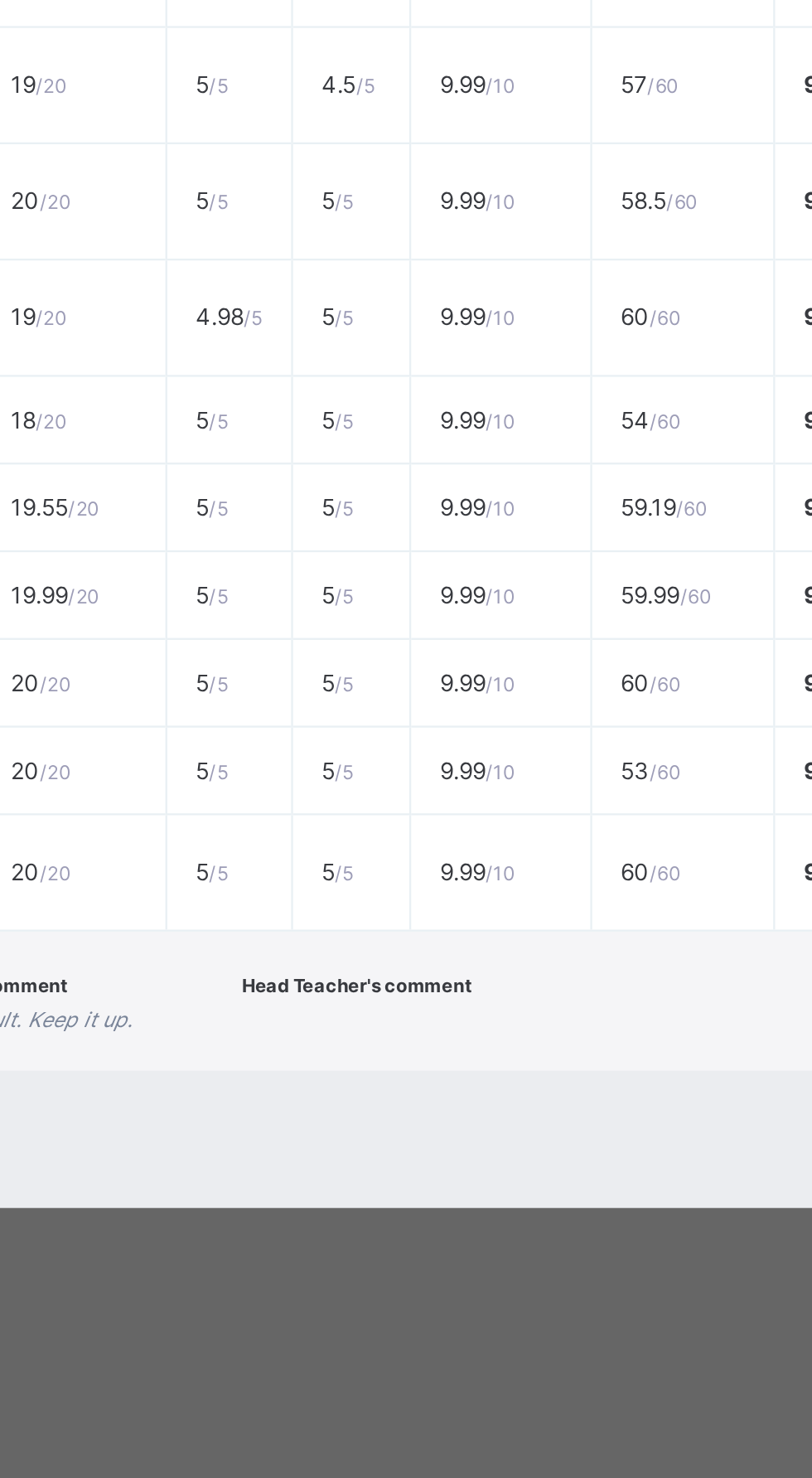 click on "19.99 / 20" at bounding box center (249, 1042) 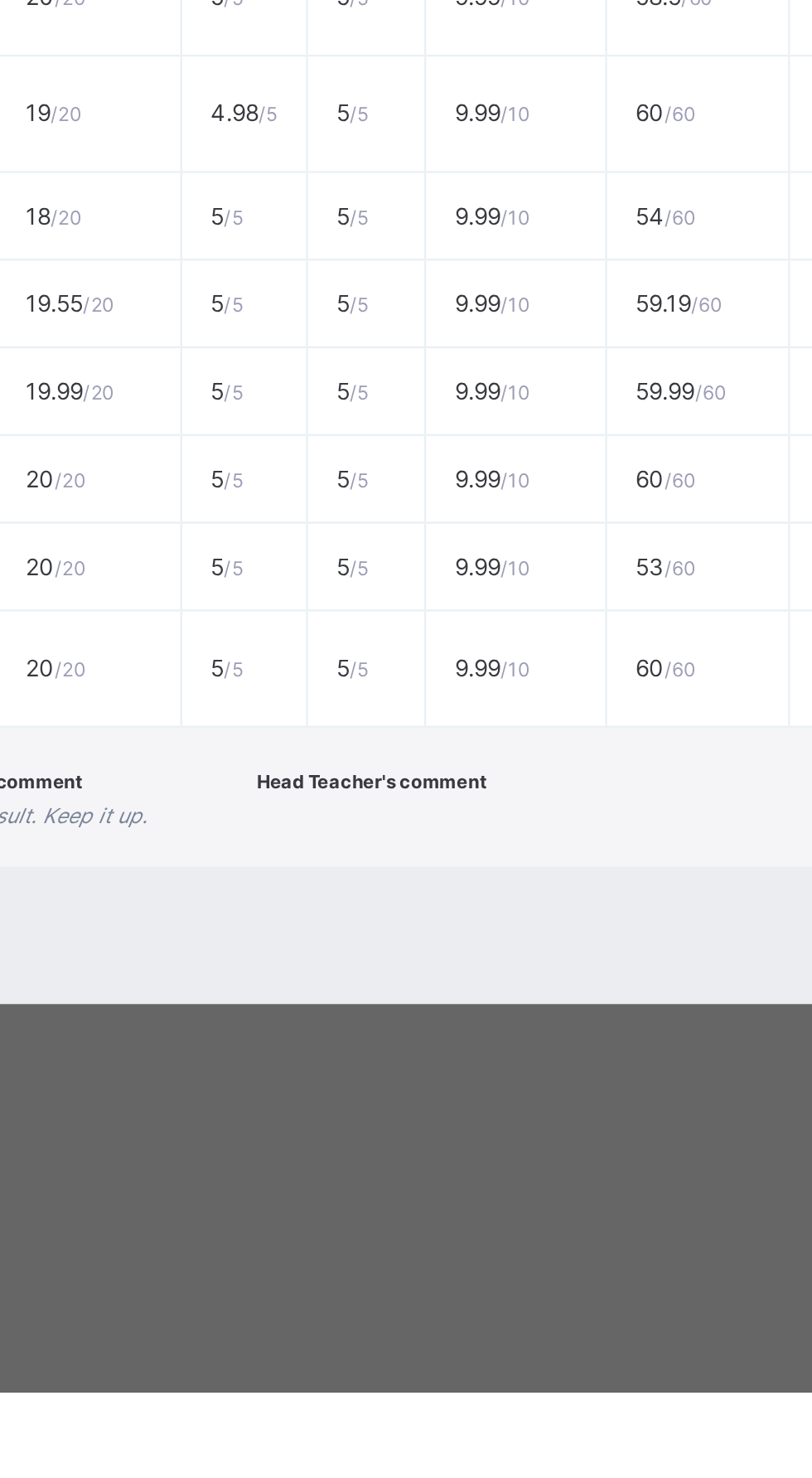 click on "20 / 20" at bounding box center (249, 1162) 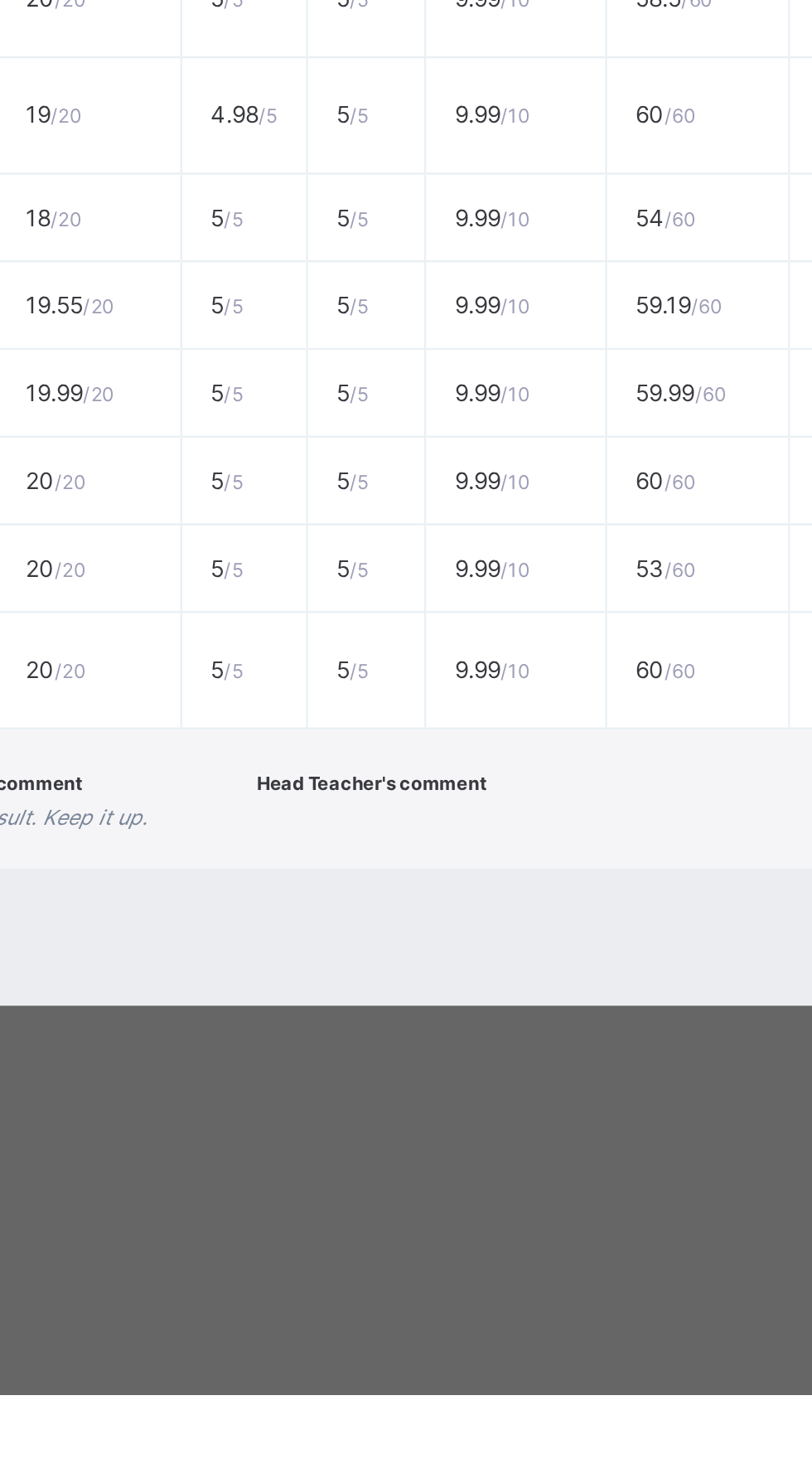 click on "/ 20" at bounding box center (241, 1119) 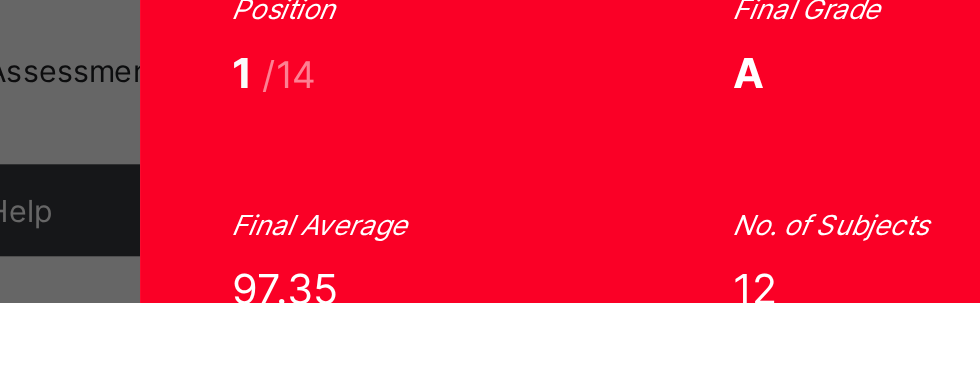scroll, scrollTop: 283, scrollLeft: 0, axis: vertical 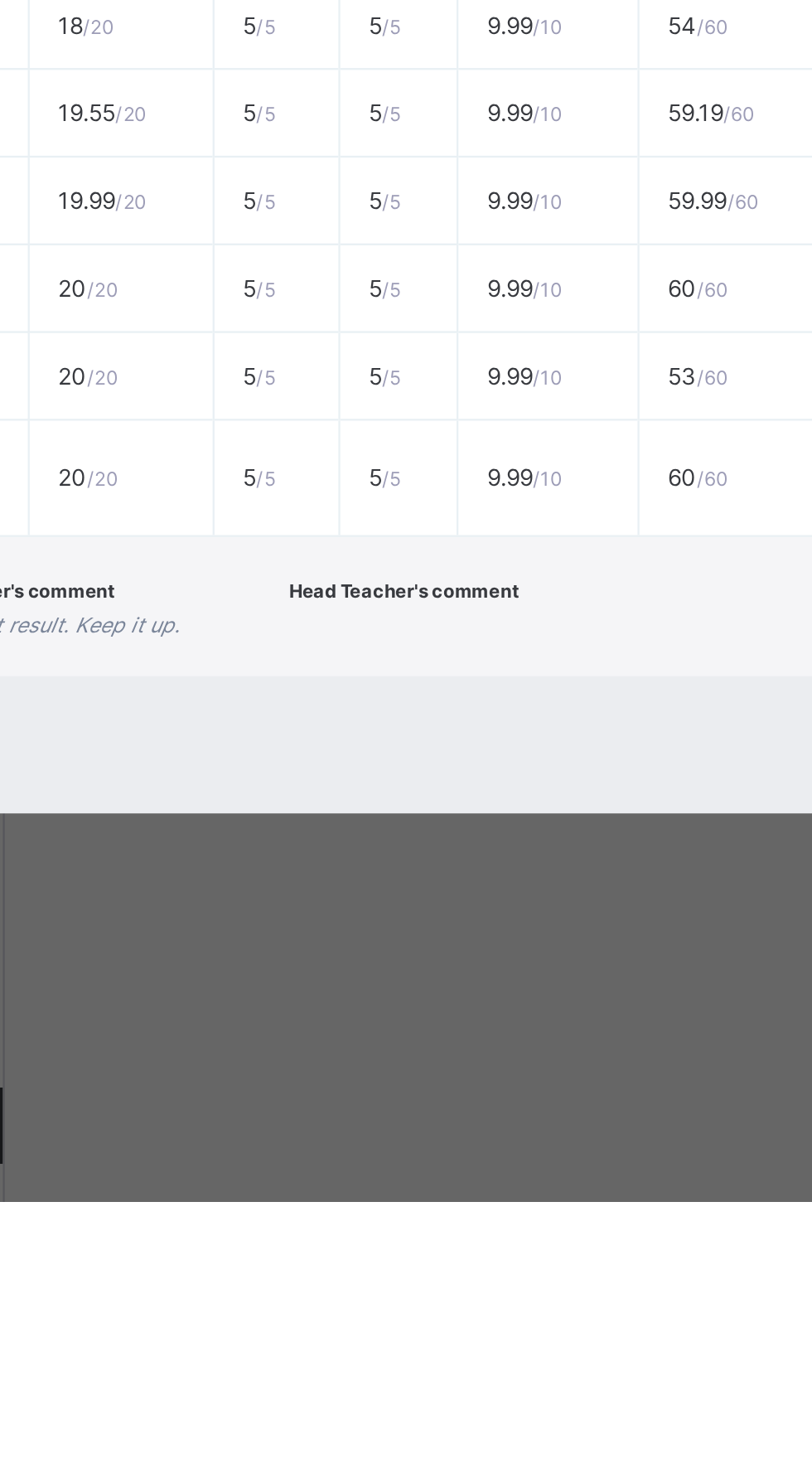 click on "20 / 20" at bounding box center [249, 1162] 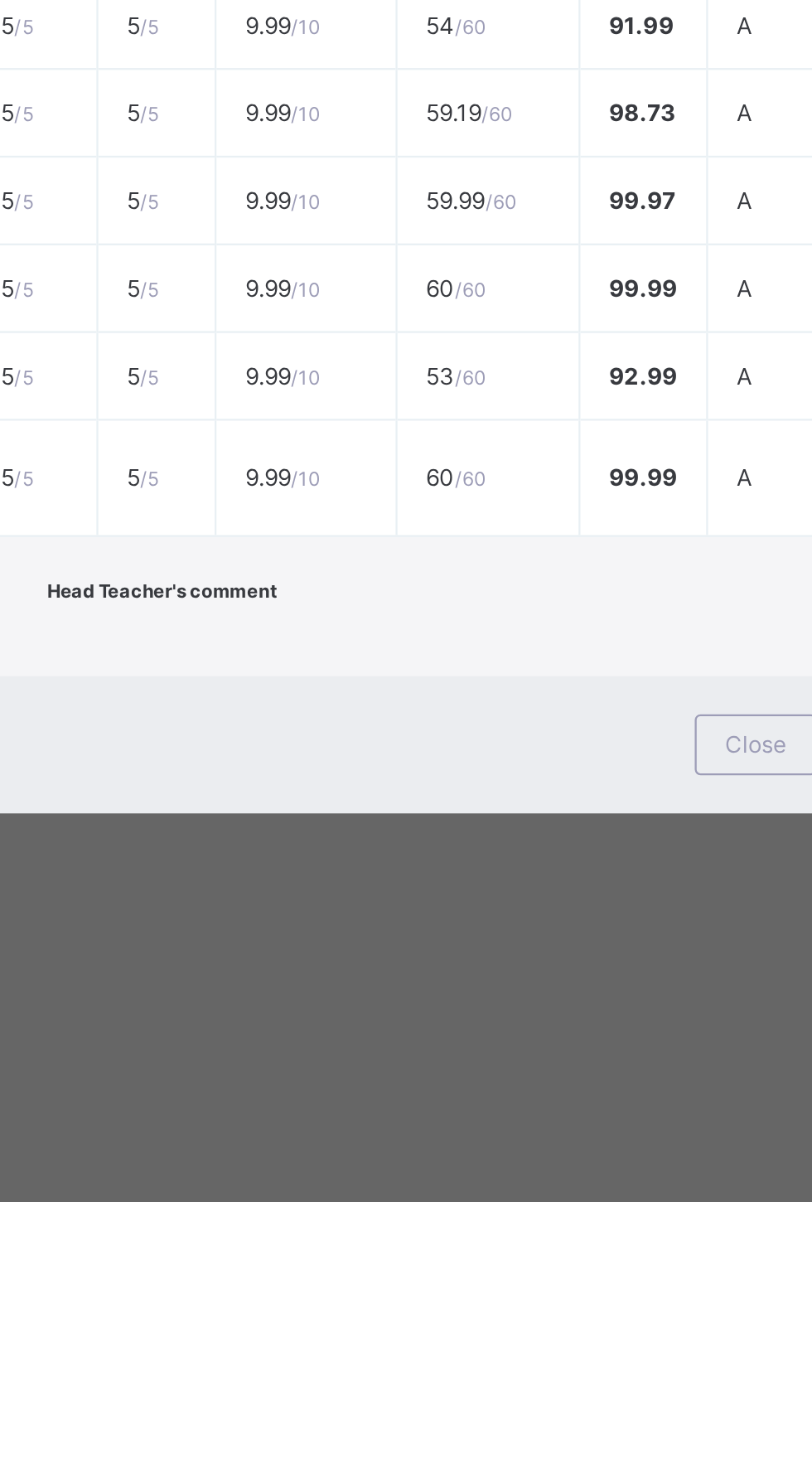 click on "19.99 / 20" at bounding box center (249, 1042) 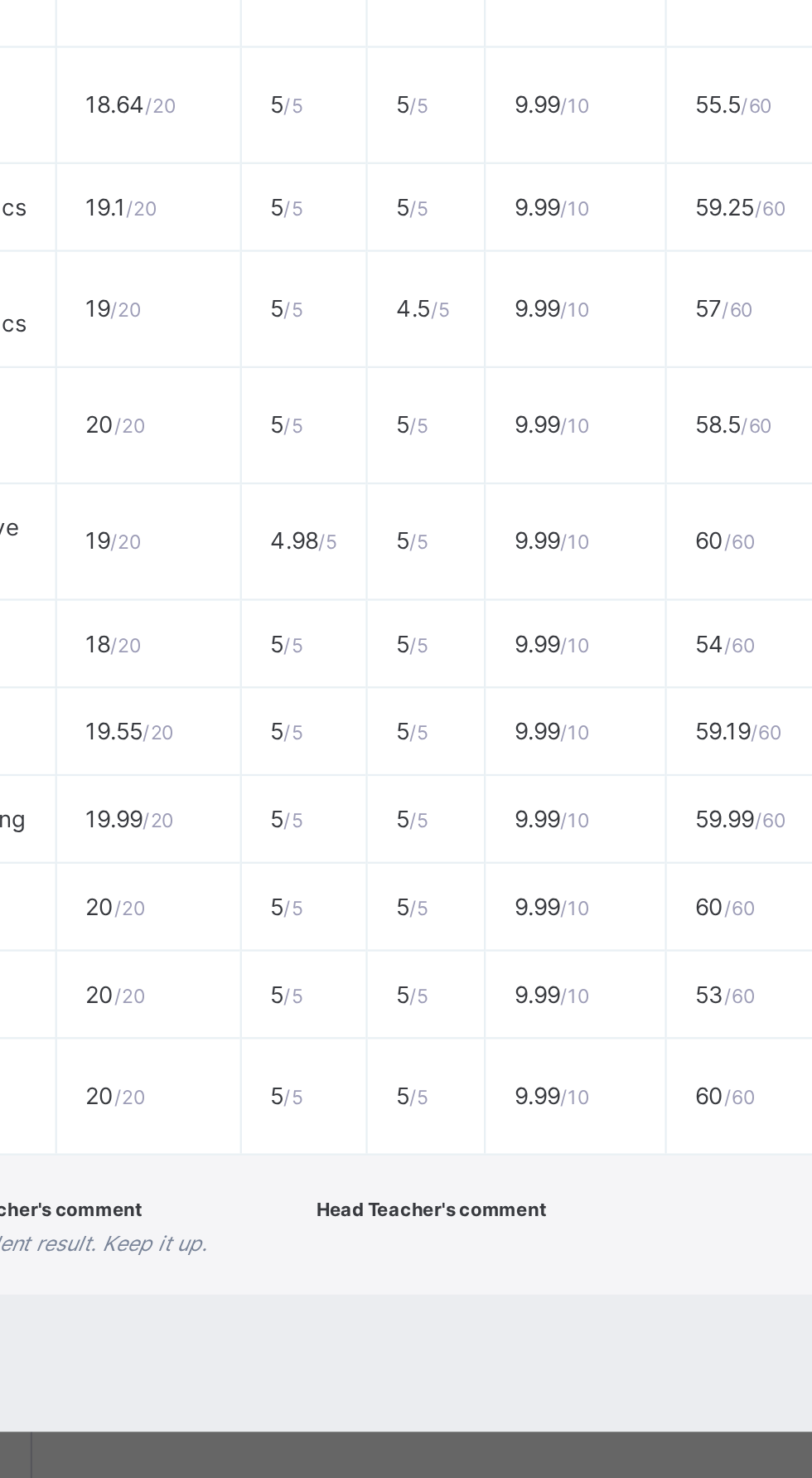 click on "19.2 / 20" at bounding box center (249, 681) 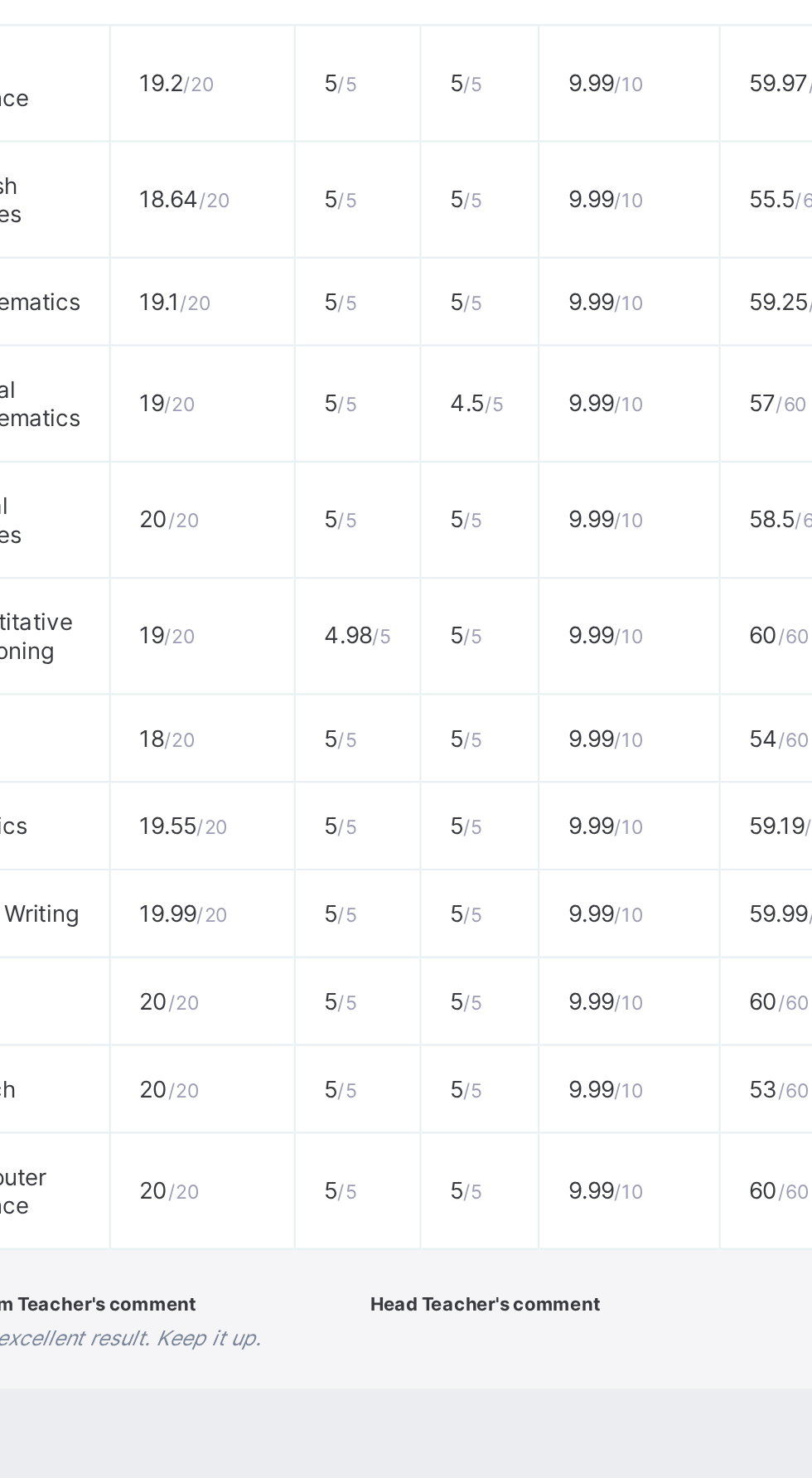 click on "Social Studies" at bounding box center (167, 870) 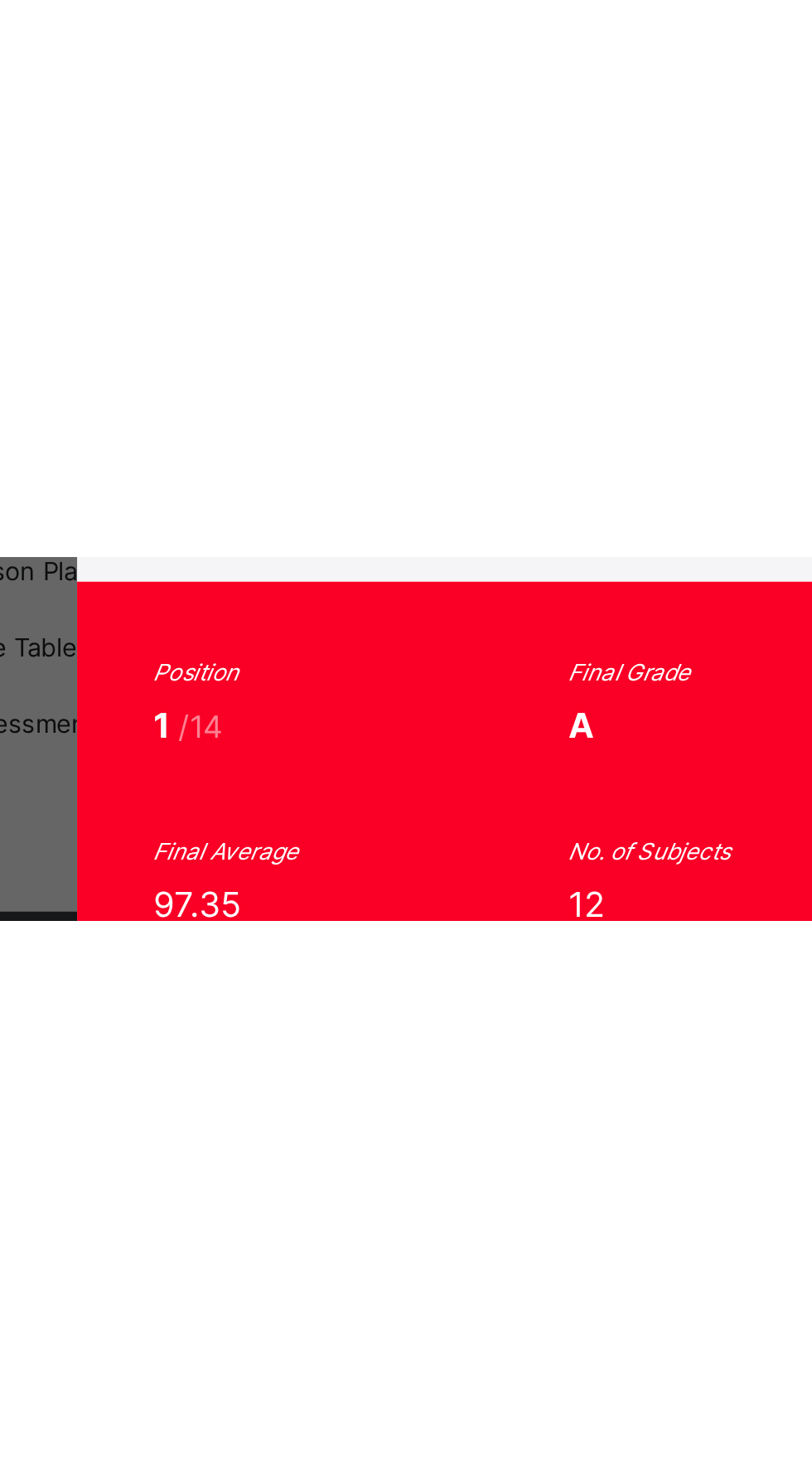 scroll, scrollTop: 0, scrollLeft: 0, axis: both 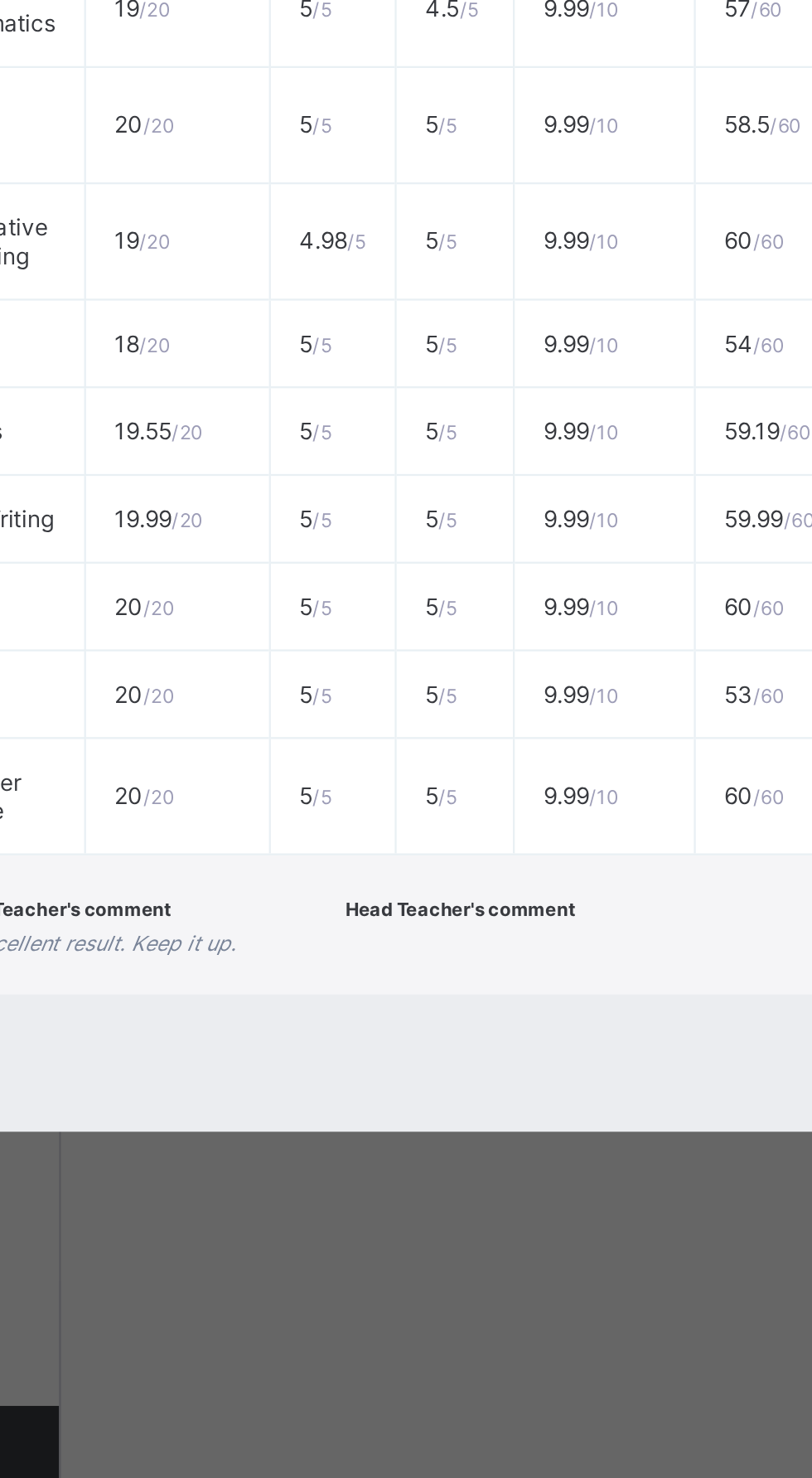 click on "Art" at bounding box center [167, 966] 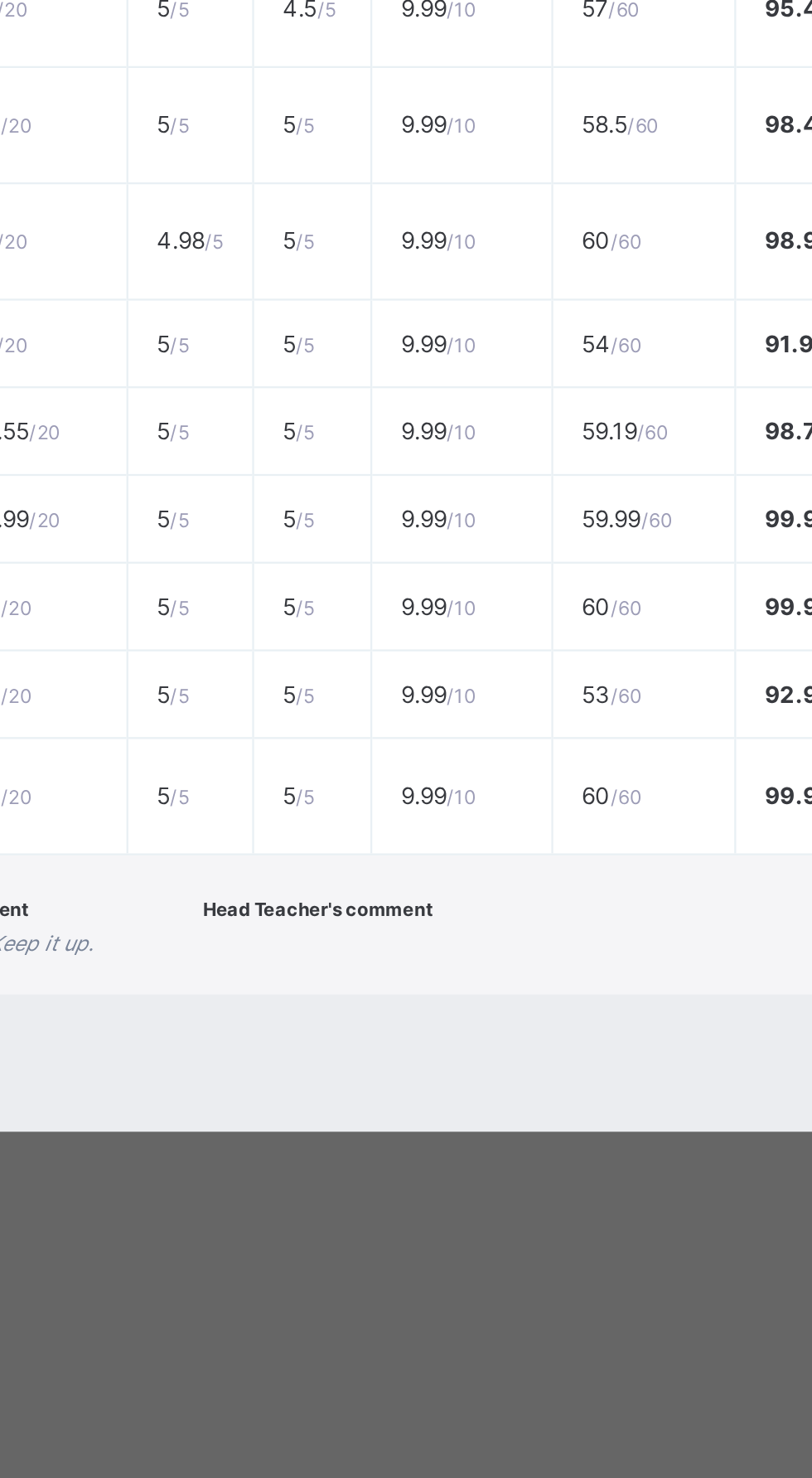 click on "CRK" at bounding box center [167, 1080] 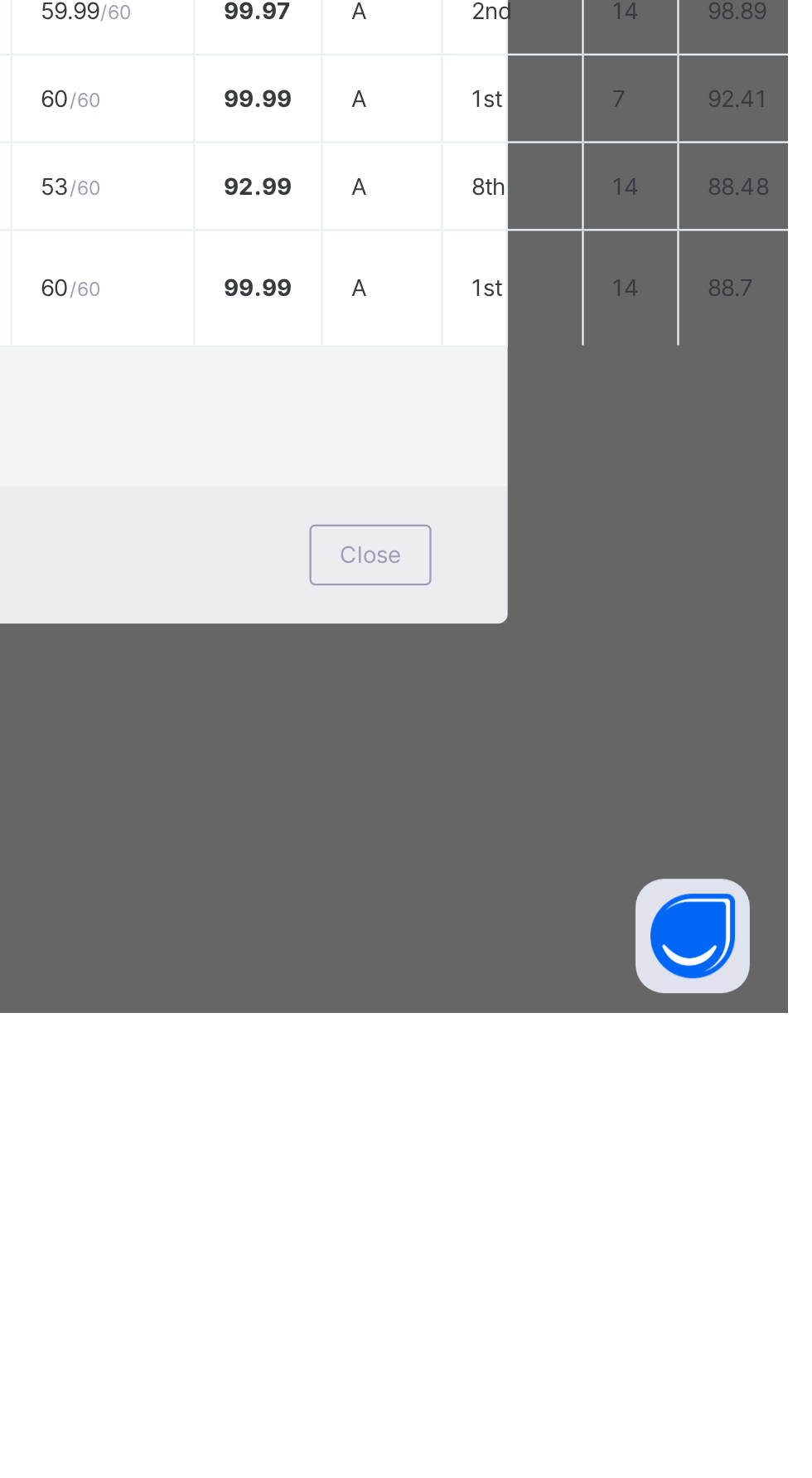 click on "Close" at bounding box center (631, 1279) 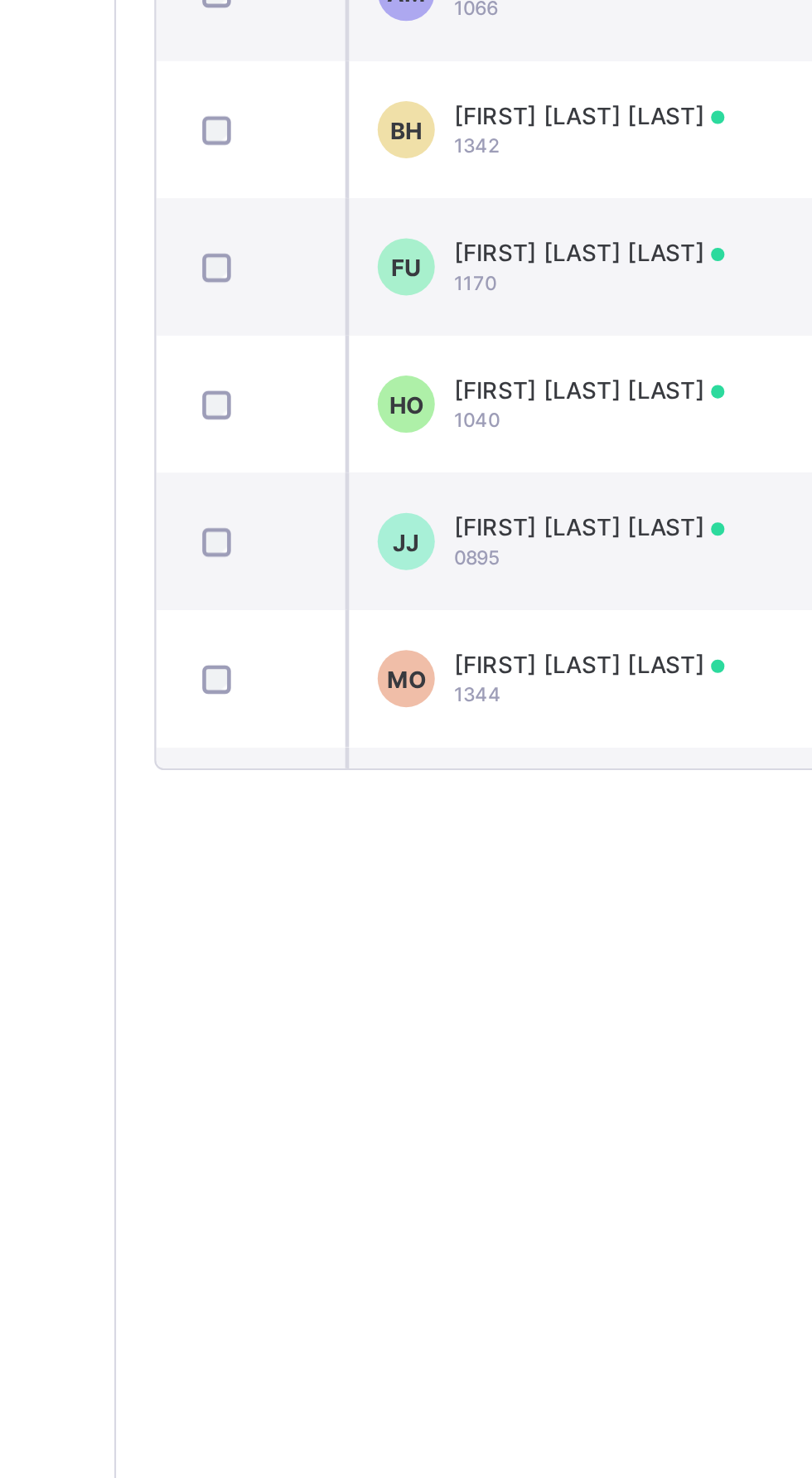 click on "[FIRST] [LAST] [LAST]   [NUMBER]" at bounding box center (404, 823) 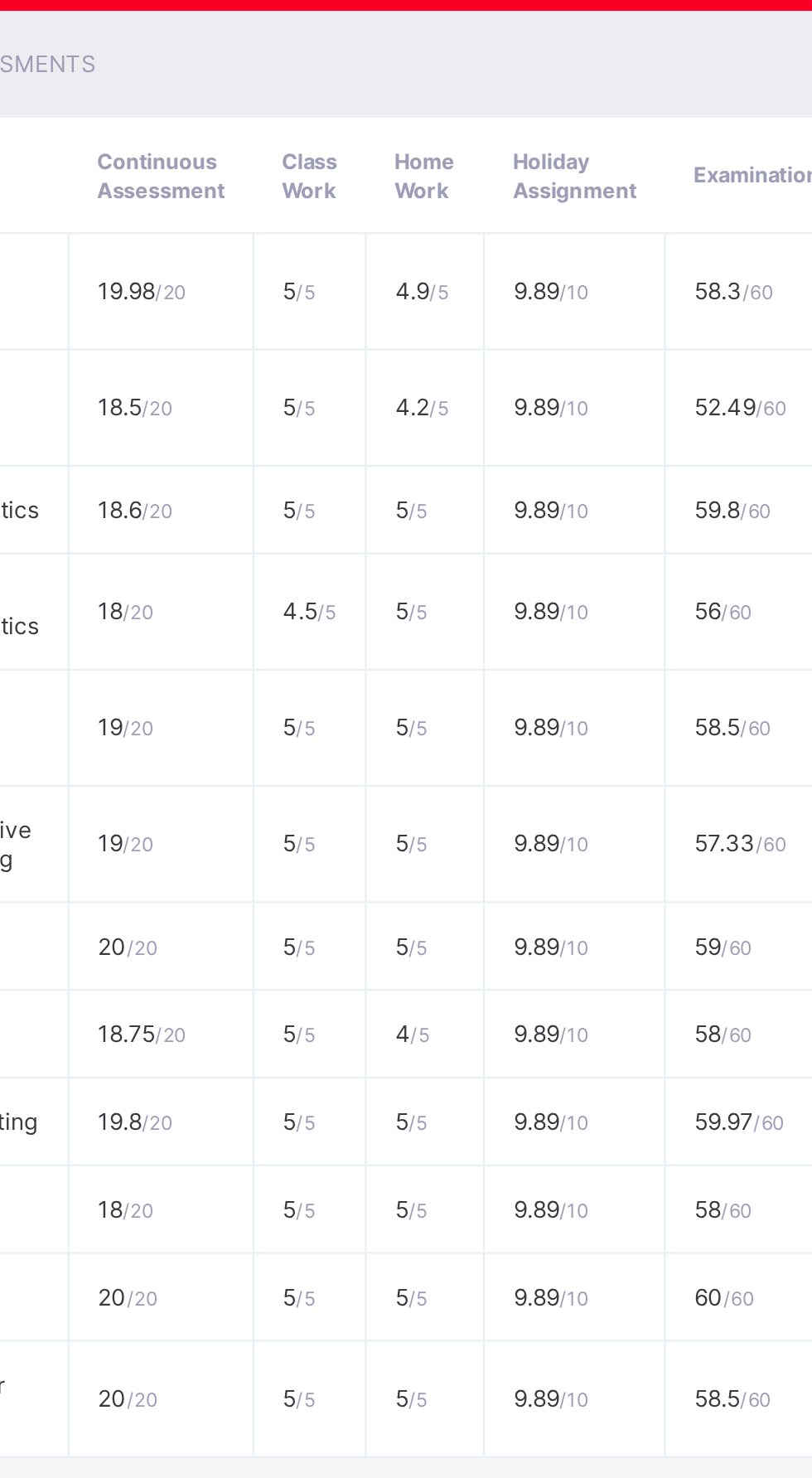 click on "/ 20" at bounding box center [248, 732] 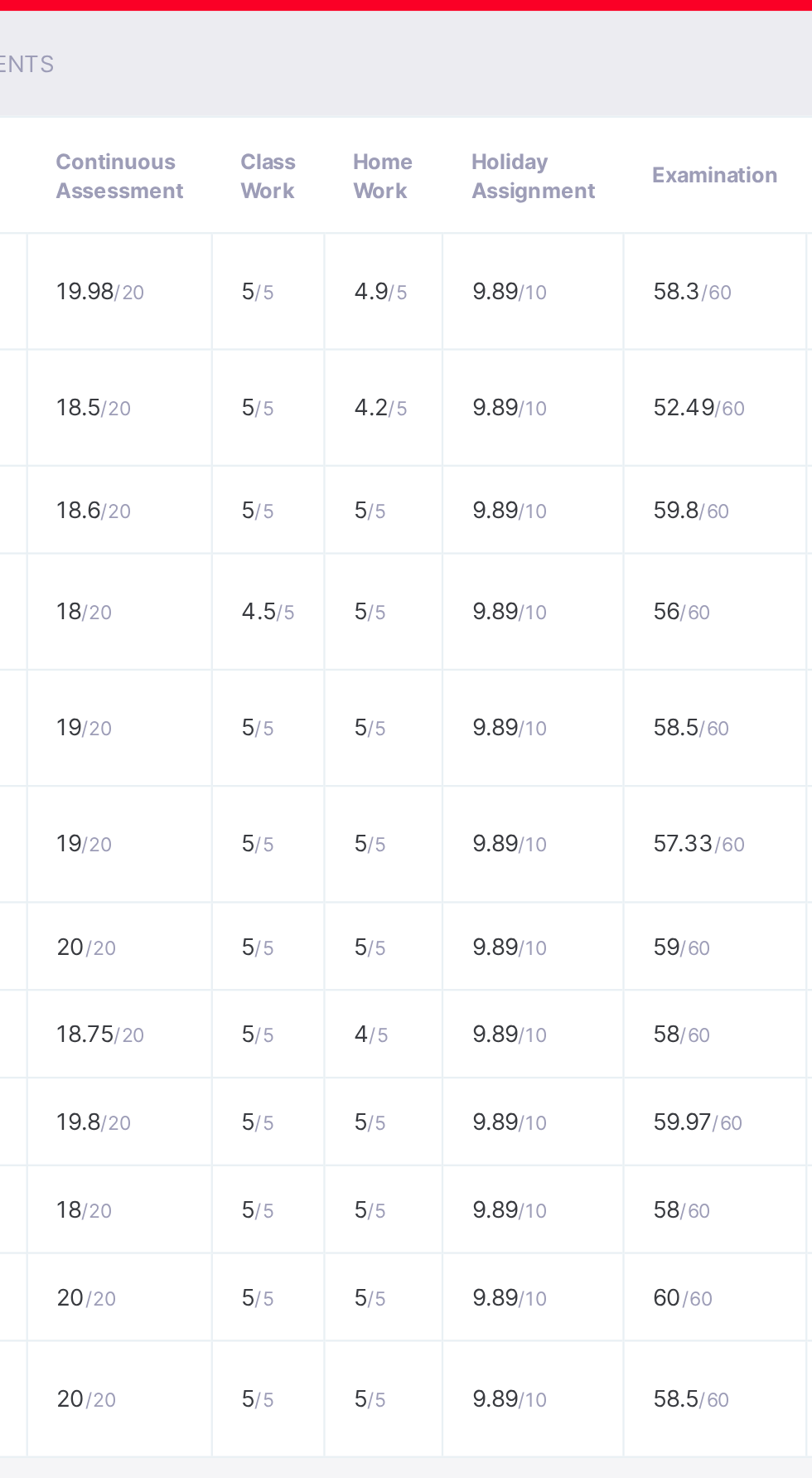 click on "Mathematics" at bounding box center (167, 776) 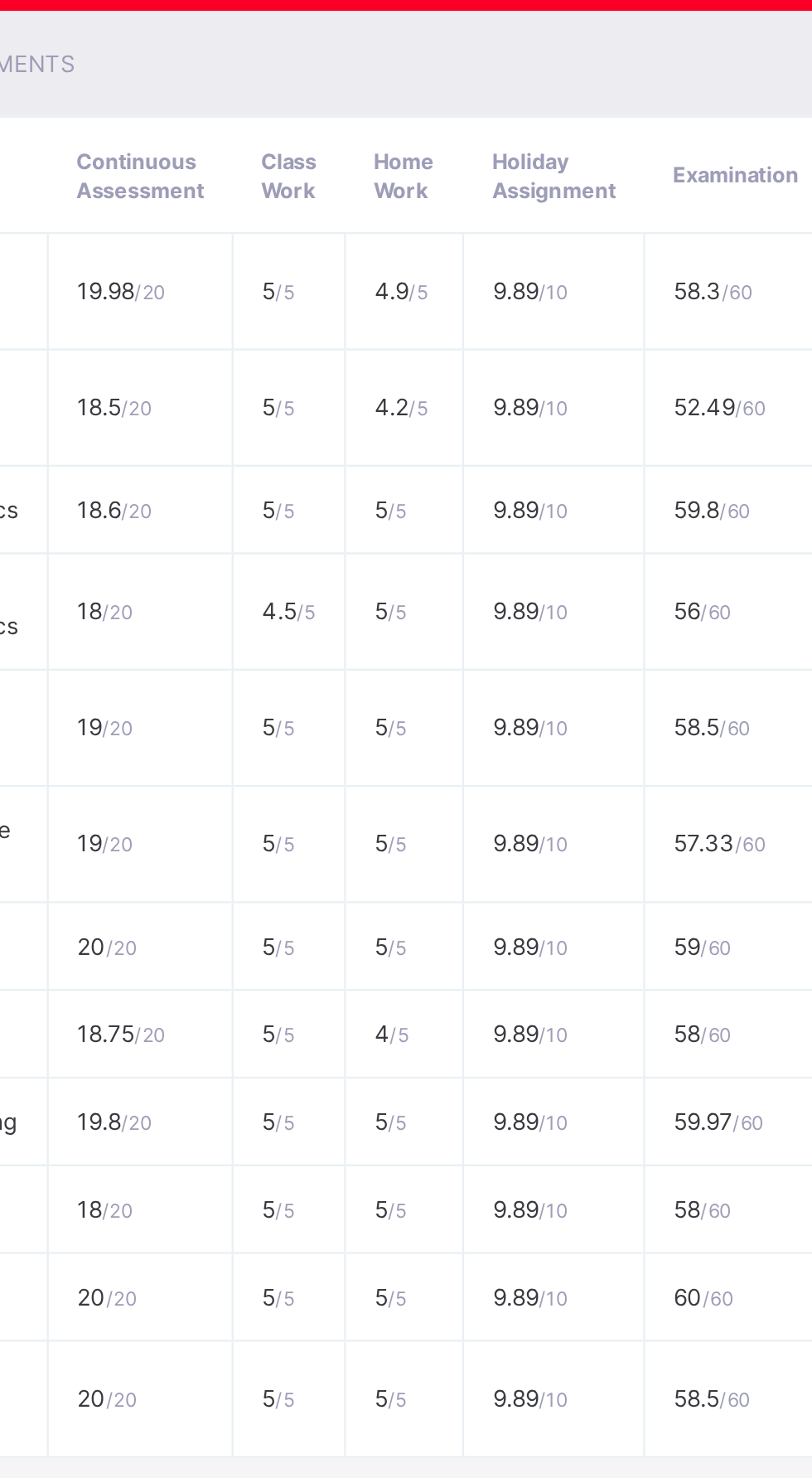 click on "Mental Mathematics" at bounding box center [166, 821] 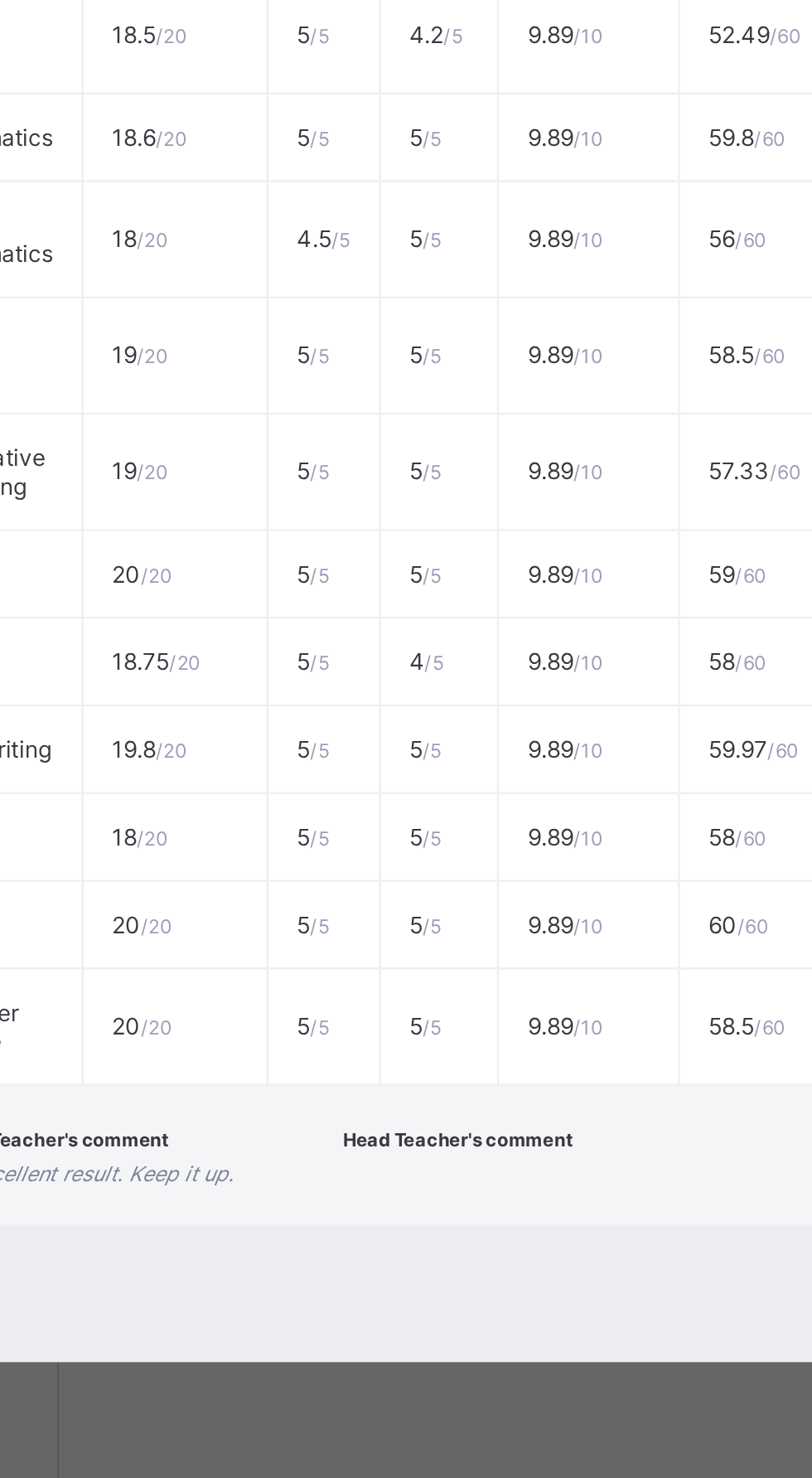 click on "Quantitative Reasoning" at bounding box center (164, 922) 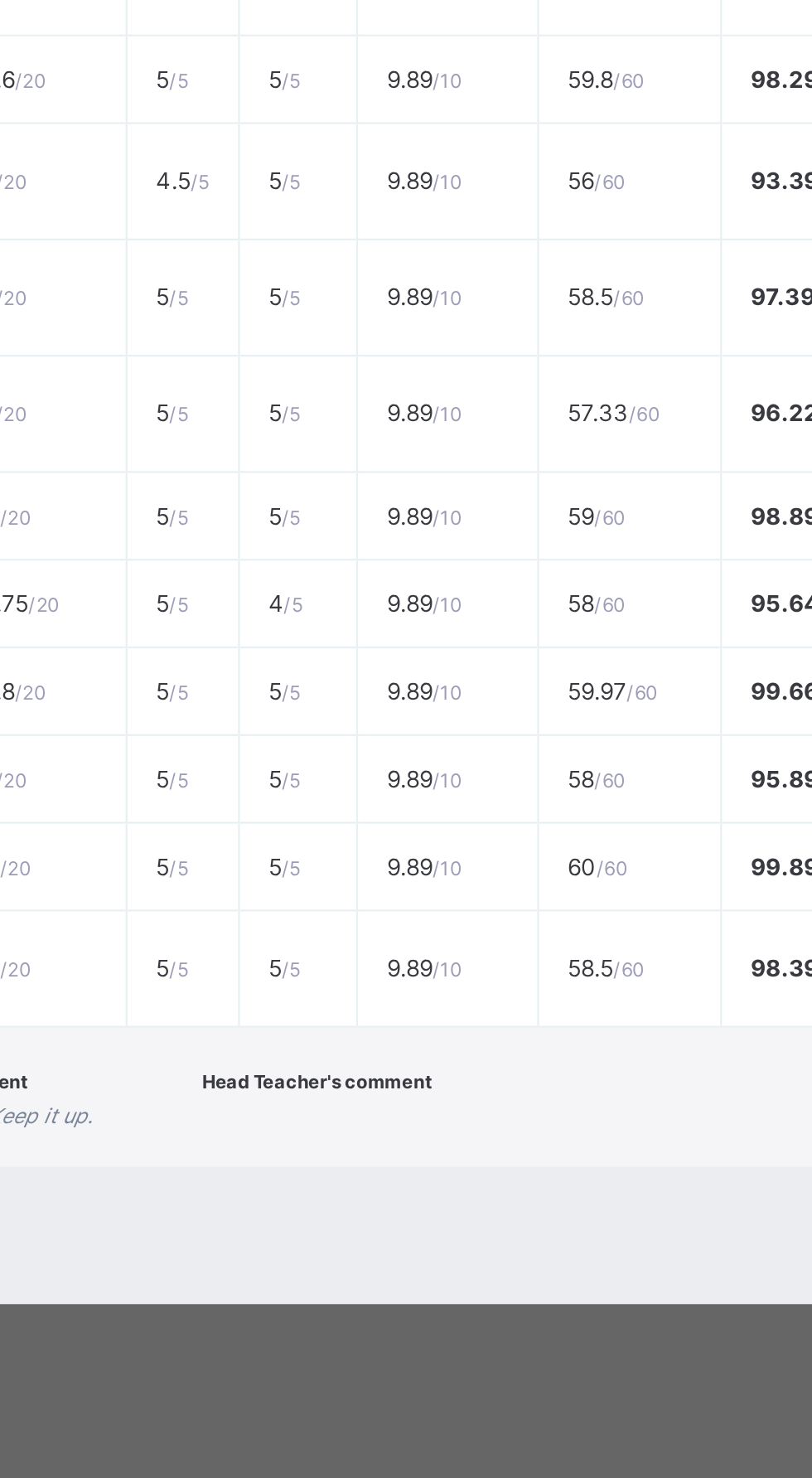 click on "Phonics" at bounding box center (167, 1004) 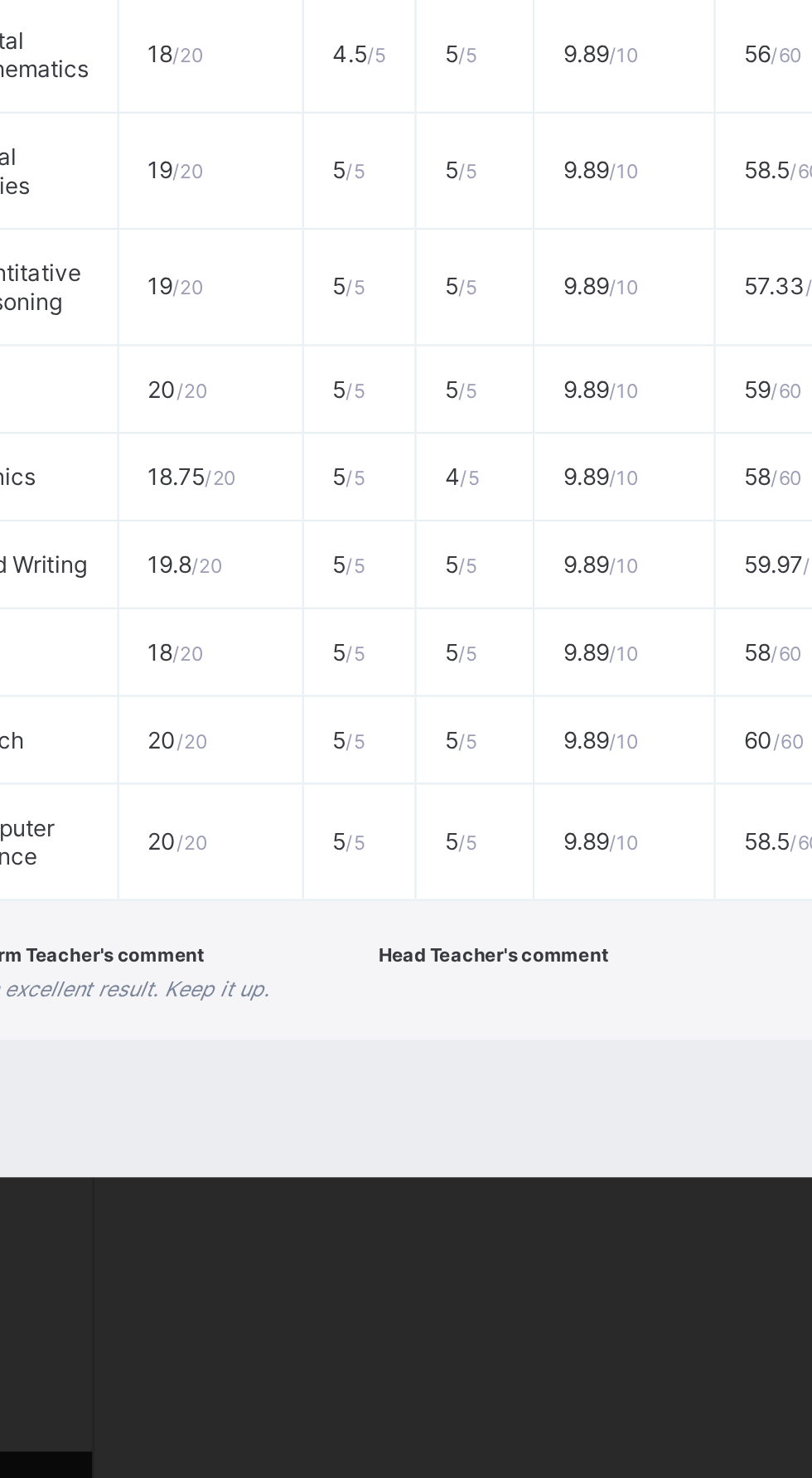 click on "19.8 / 20" at bounding box center [249, 1042] 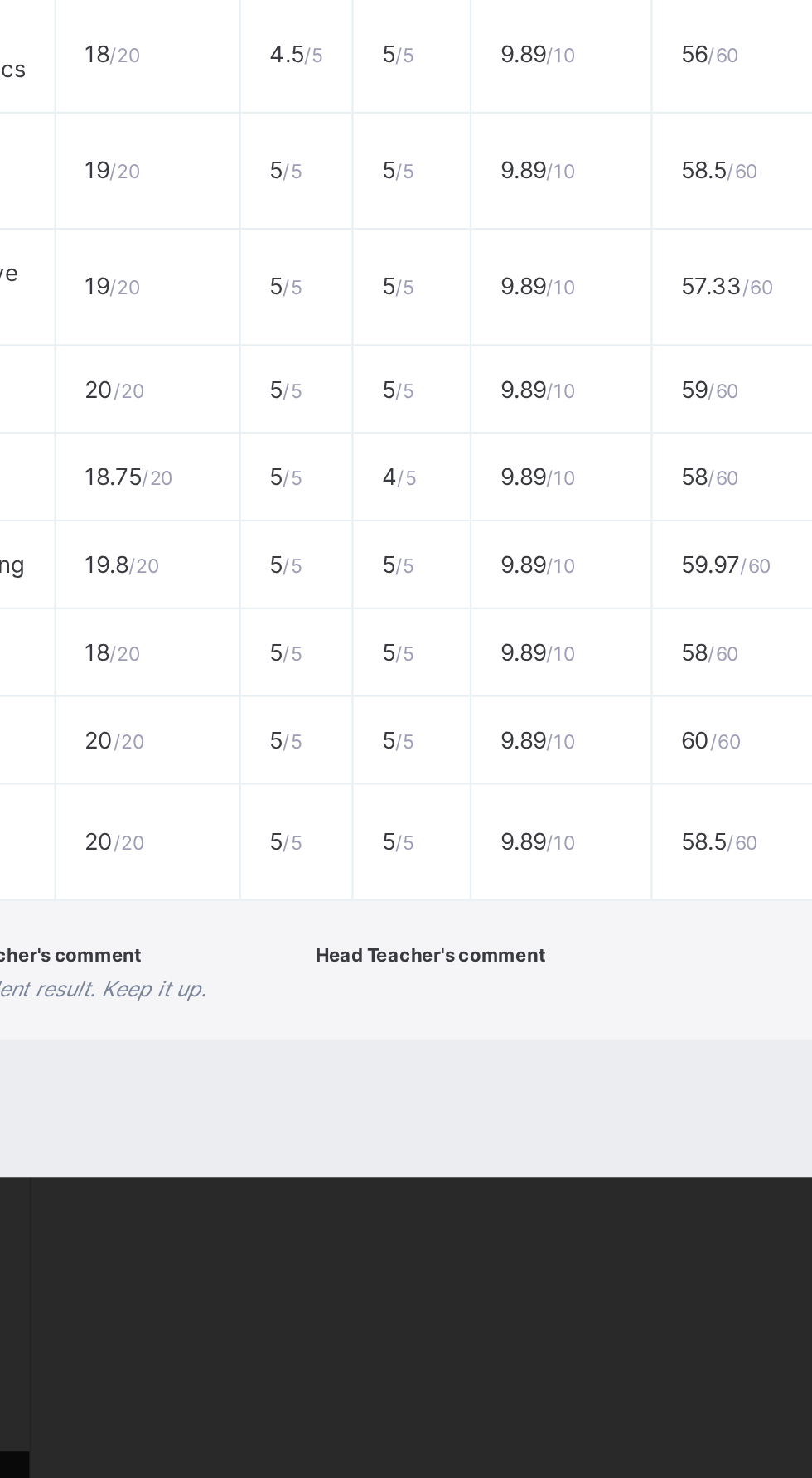 click on "French" at bounding box center [167, 1118] 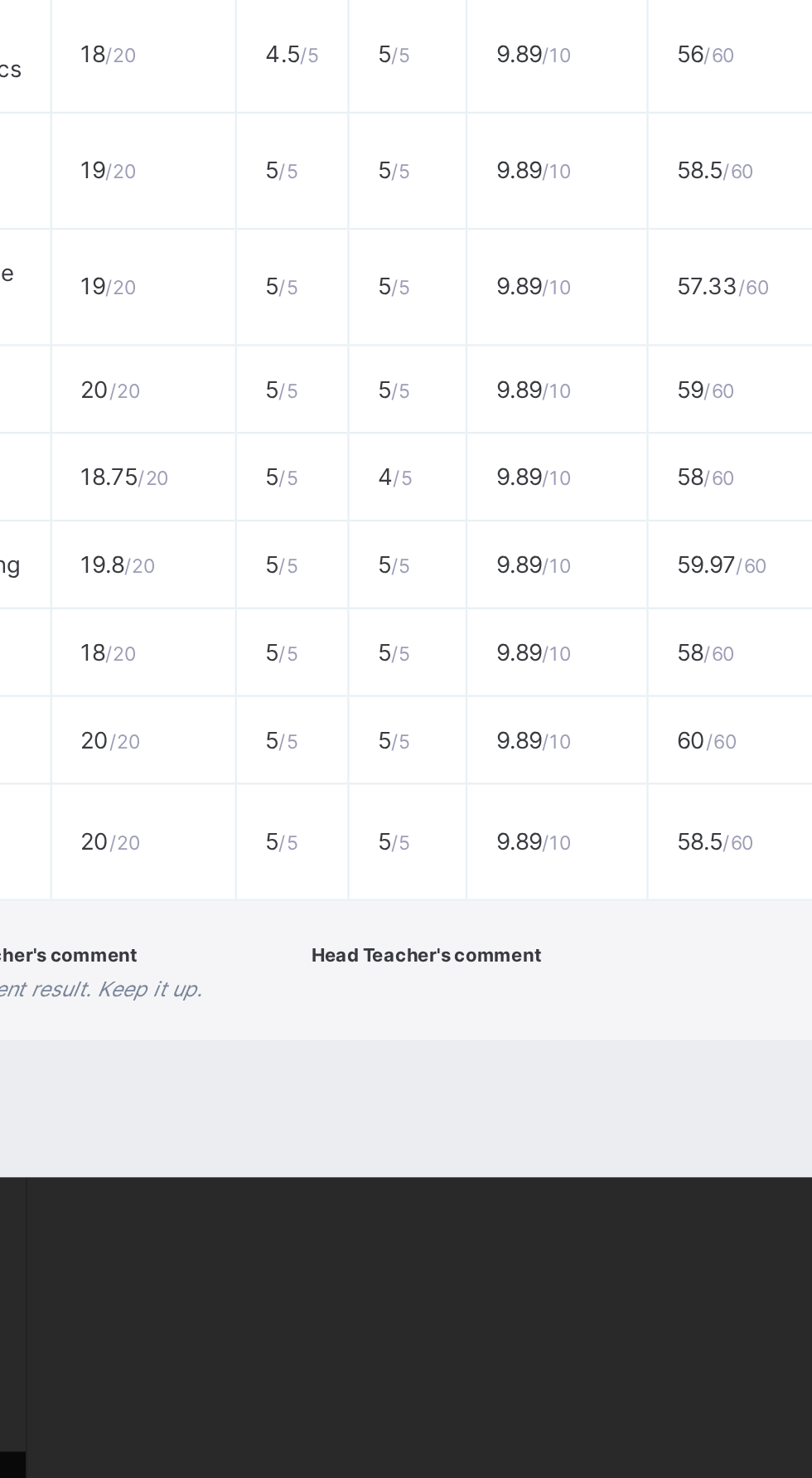click on "Computer Science" at bounding box center [158, 1163] 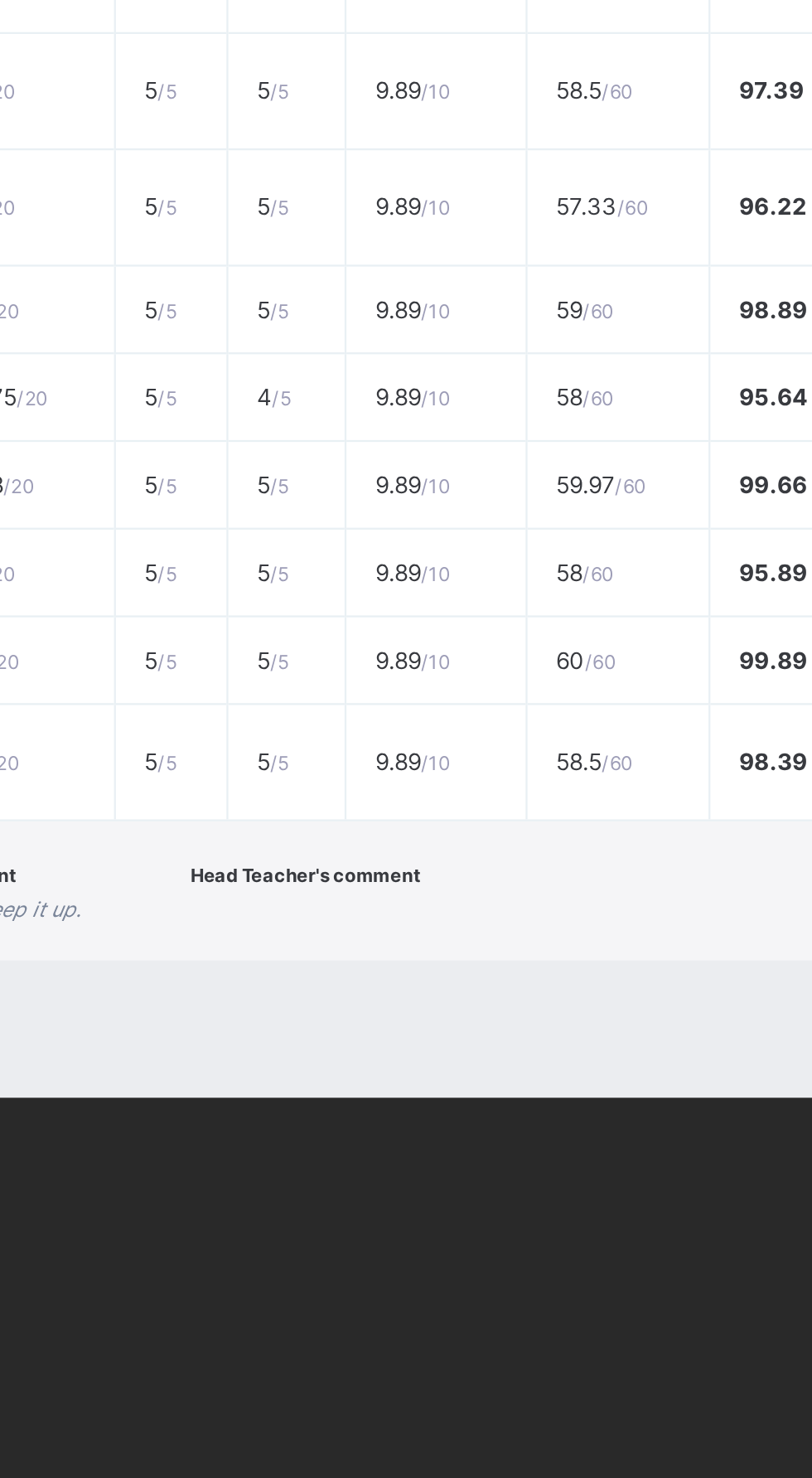 click on "18.6 / 20" at bounding box center (238, 776) 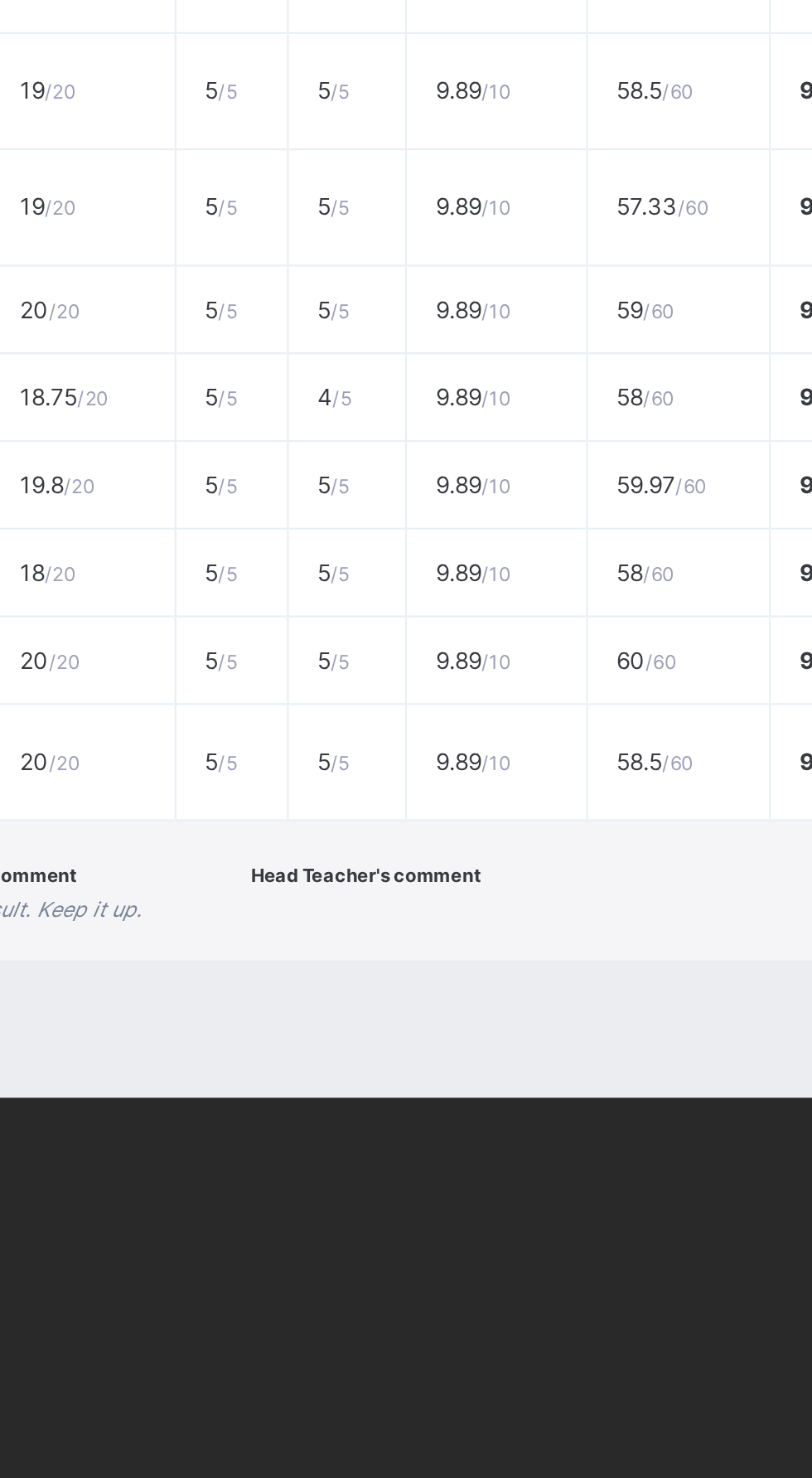 click on "Social Studies" at bounding box center (167, 870) 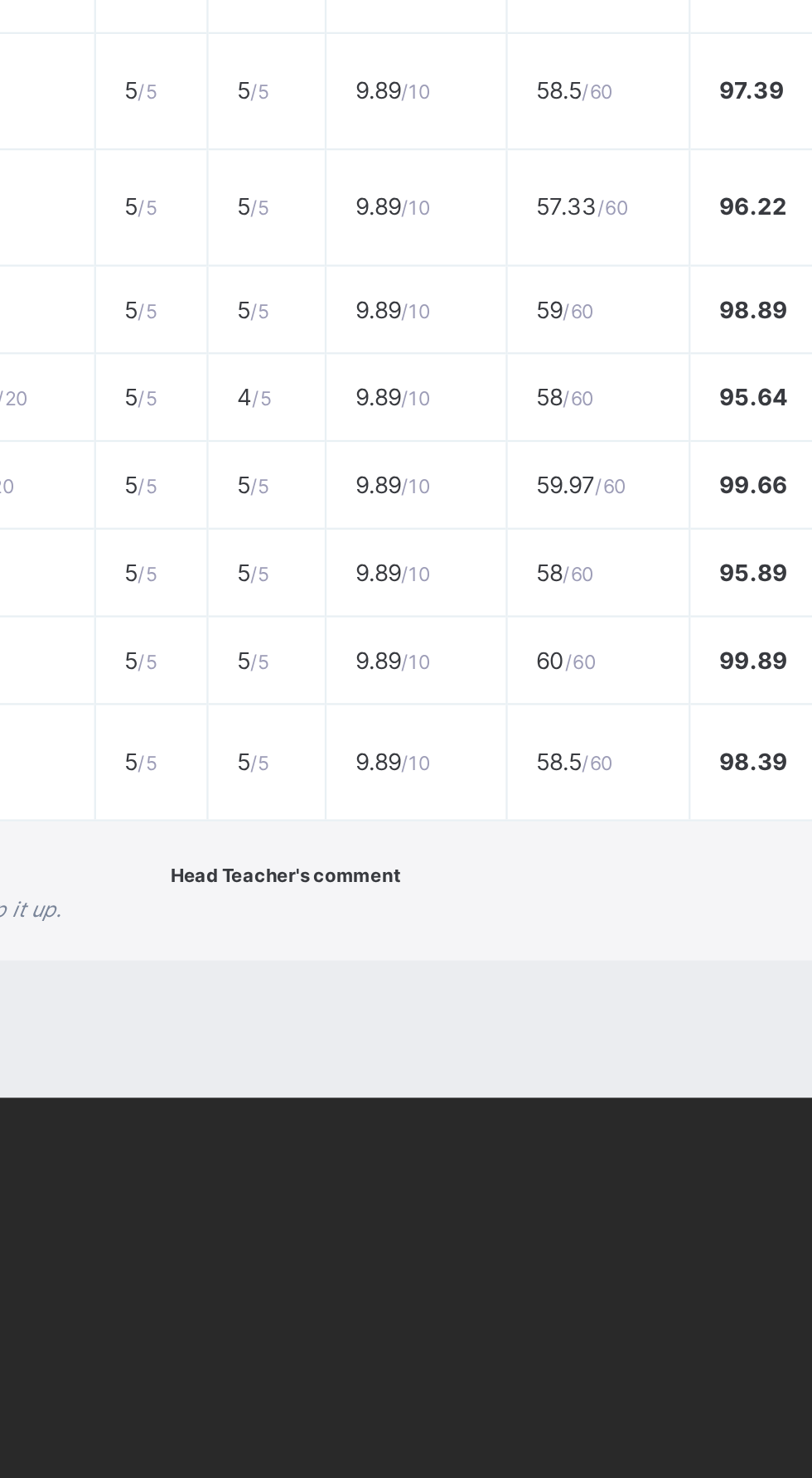 click on "20 / 20" at bounding box center (249, 966) 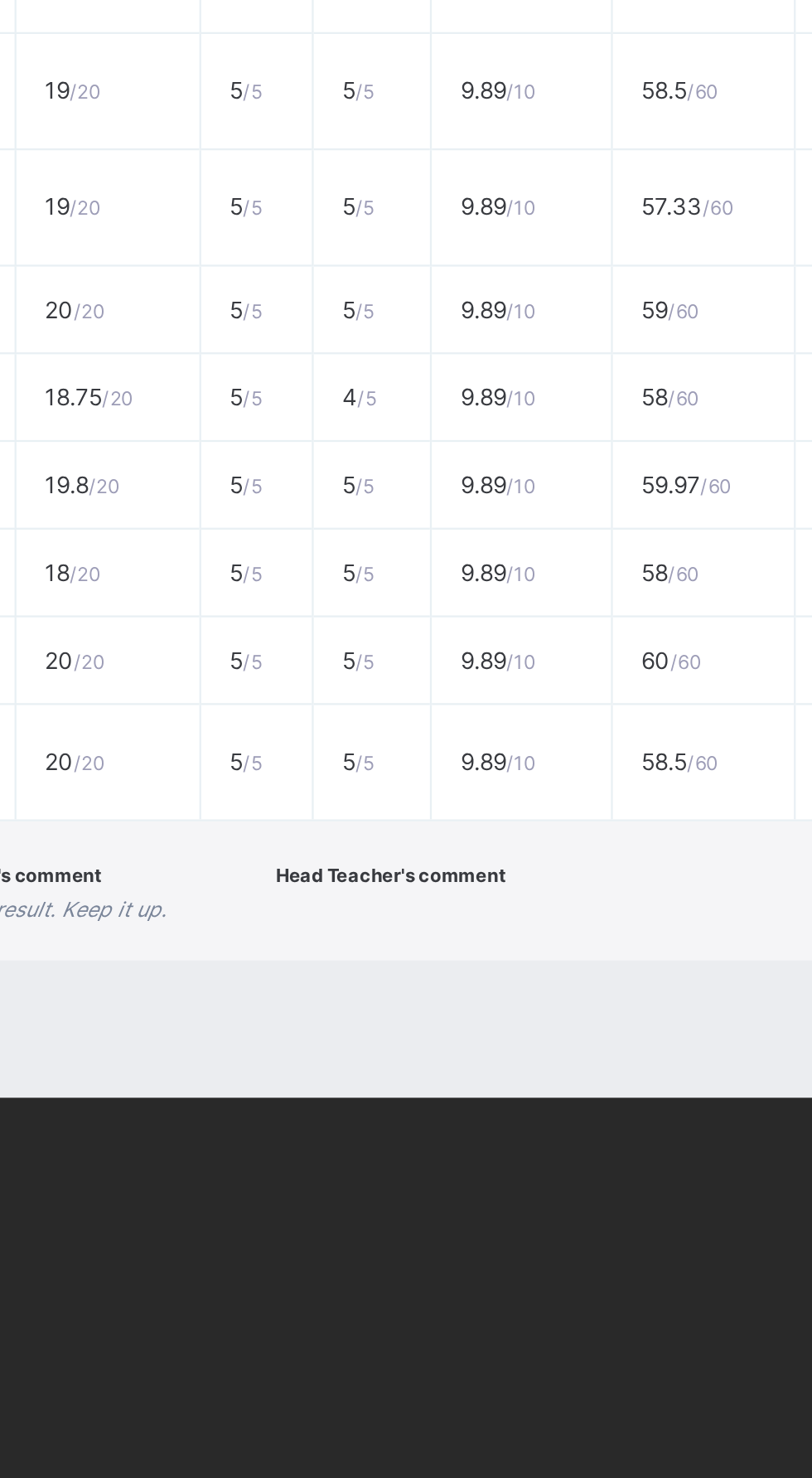 click on "CRK" at bounding box center (167, 1080) 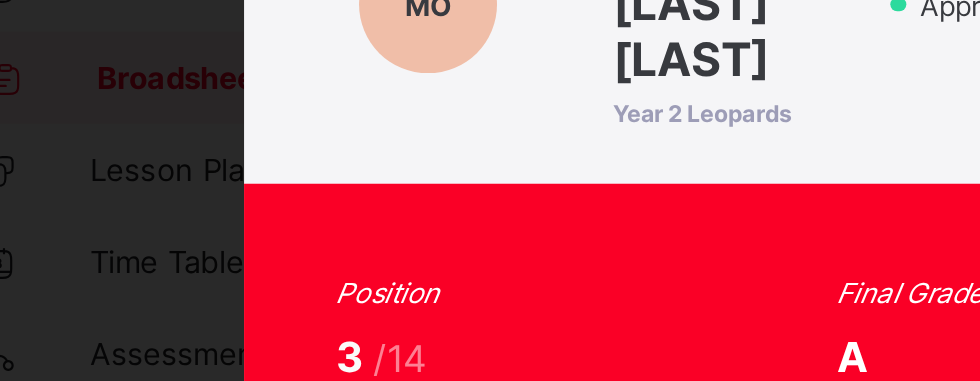 scroll, scrollTop: 143, scrollLeft: 0, axis: vertical 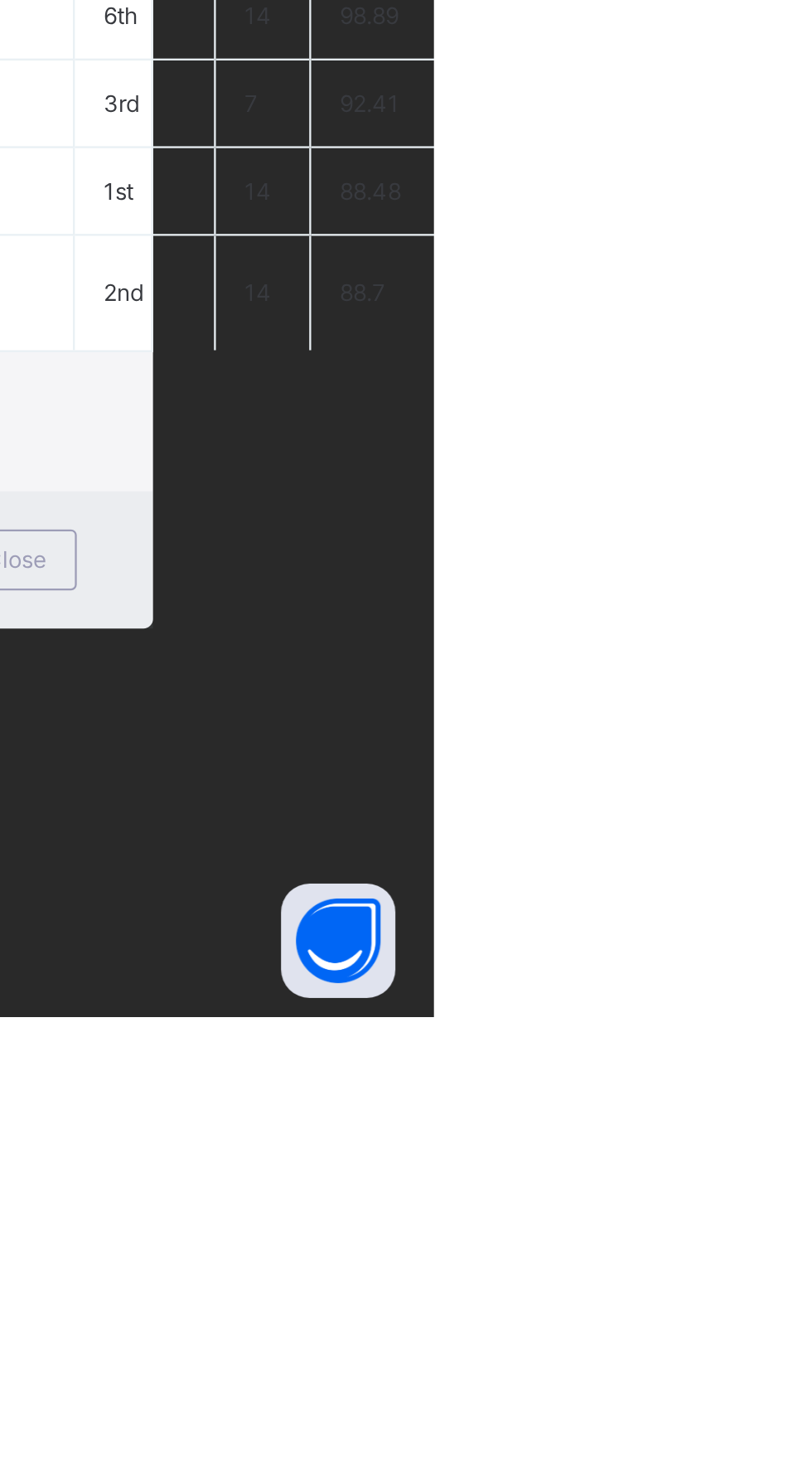 click on "Close" at bounding box center [631, 1278] 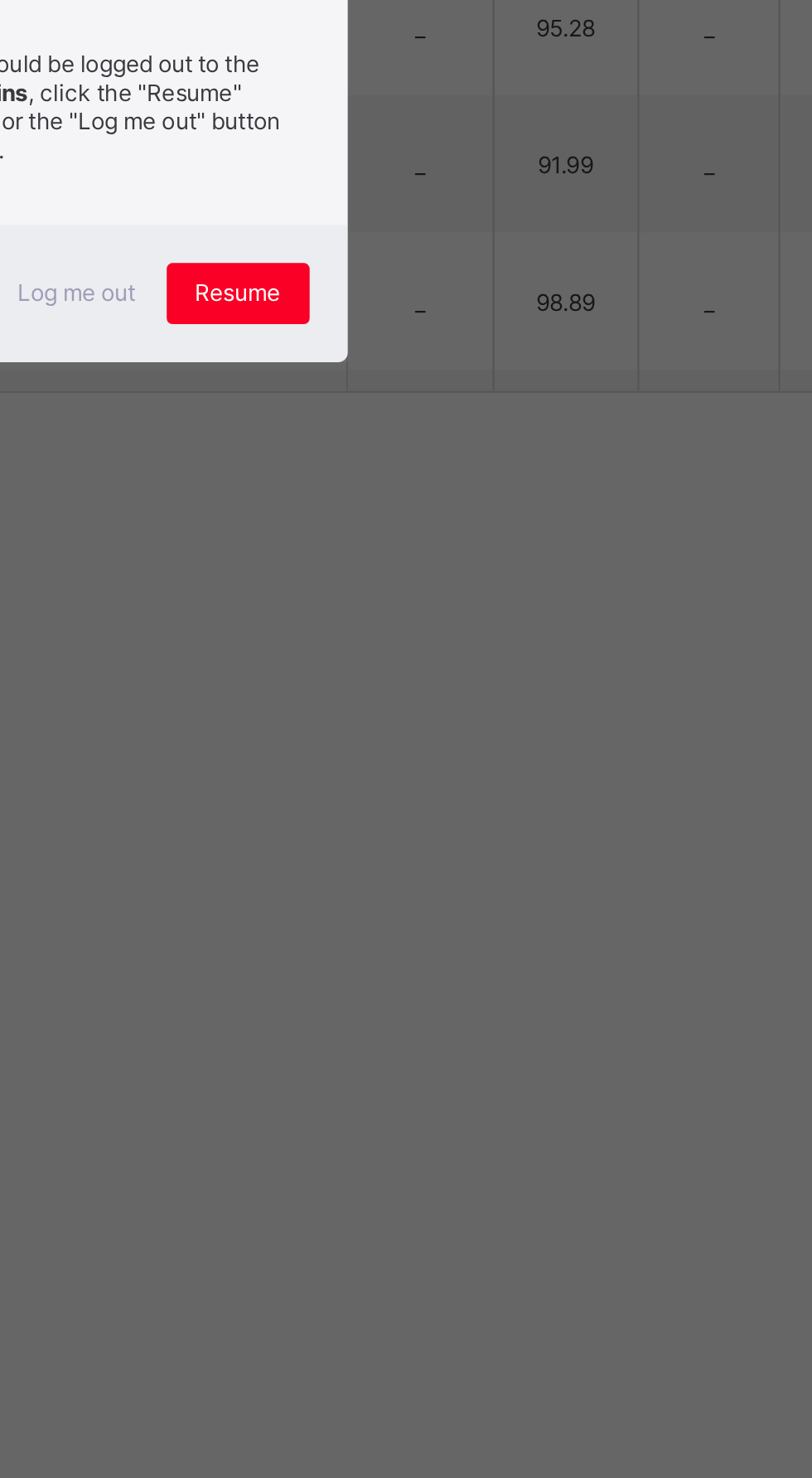 click on "Resume" at bounding box center [500, 819] 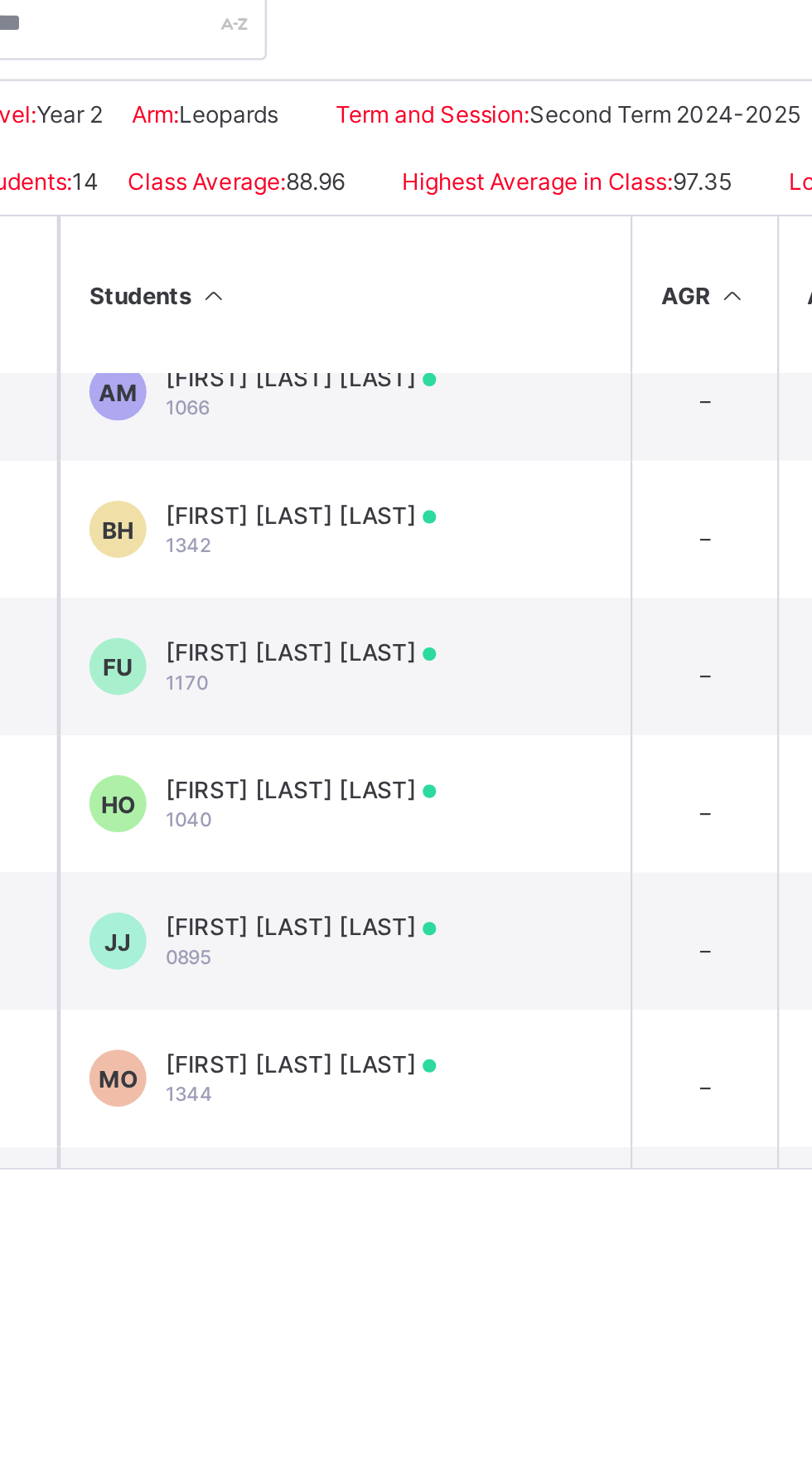 click on "[FIRST] [LAST] [LAST]   [NUMBER]" at bounding box center (423, 823) 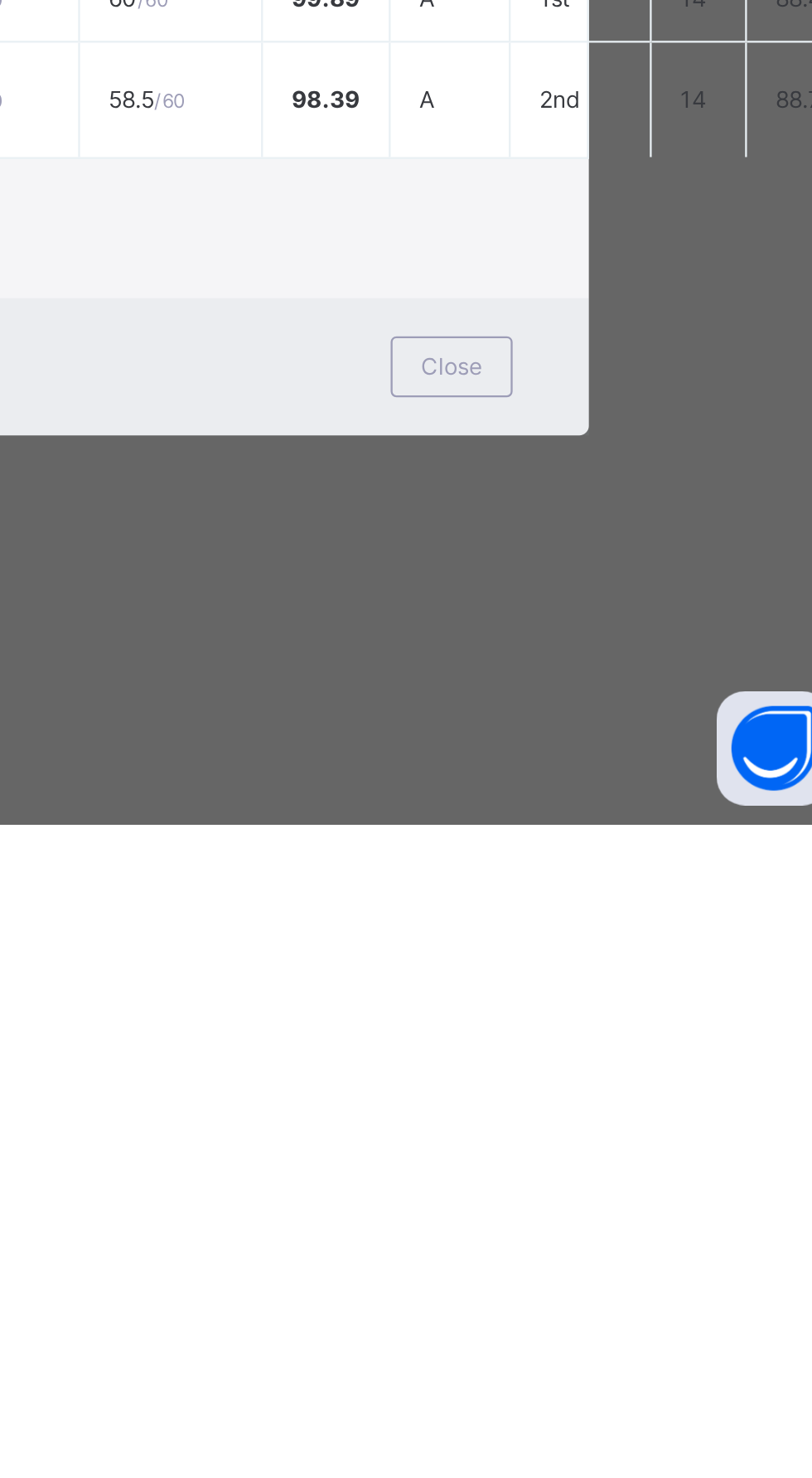 click on "Close" at bounding box center (631, 1278) 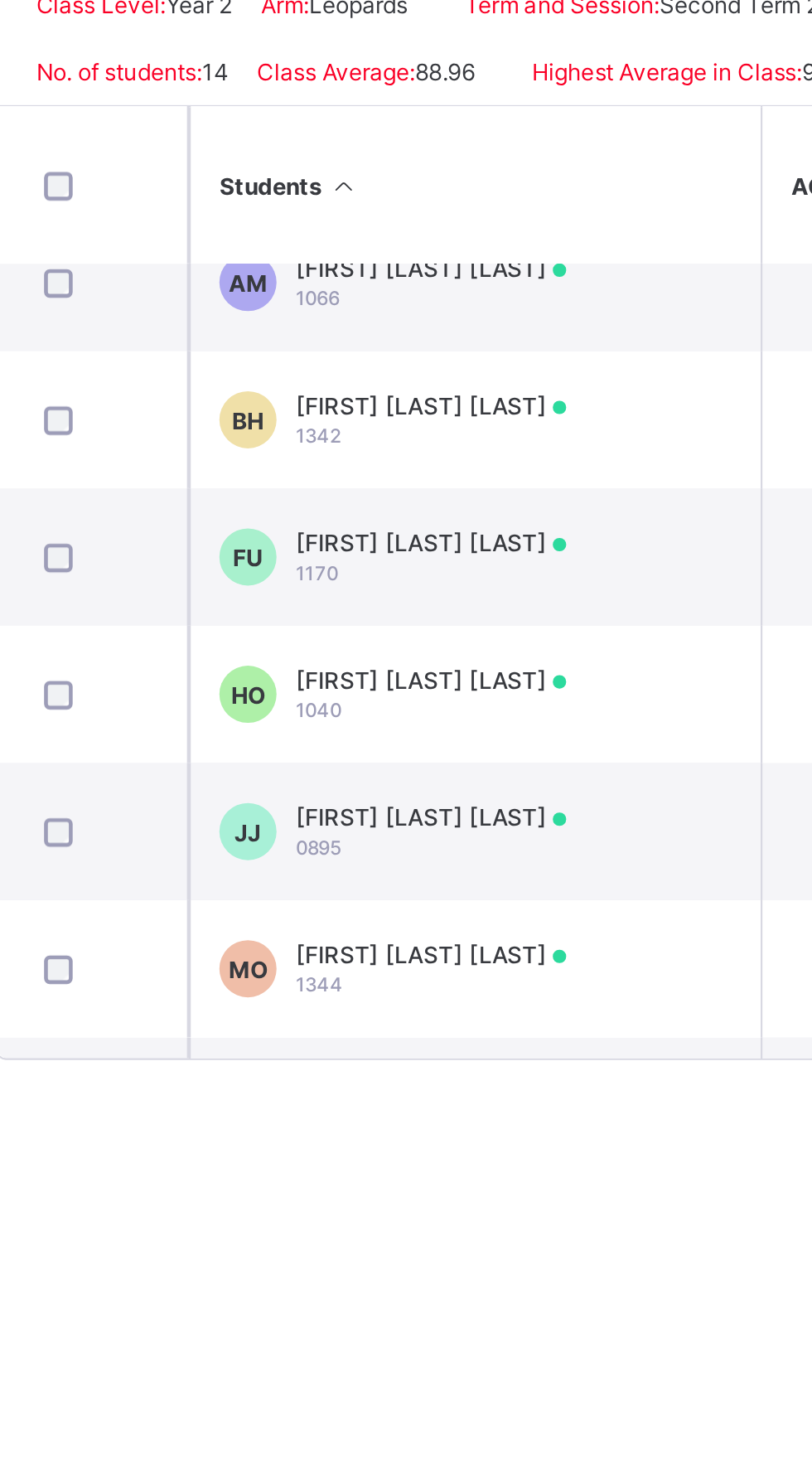 scroll, scrollTop: 141, scrollLeft: 500, axis: both 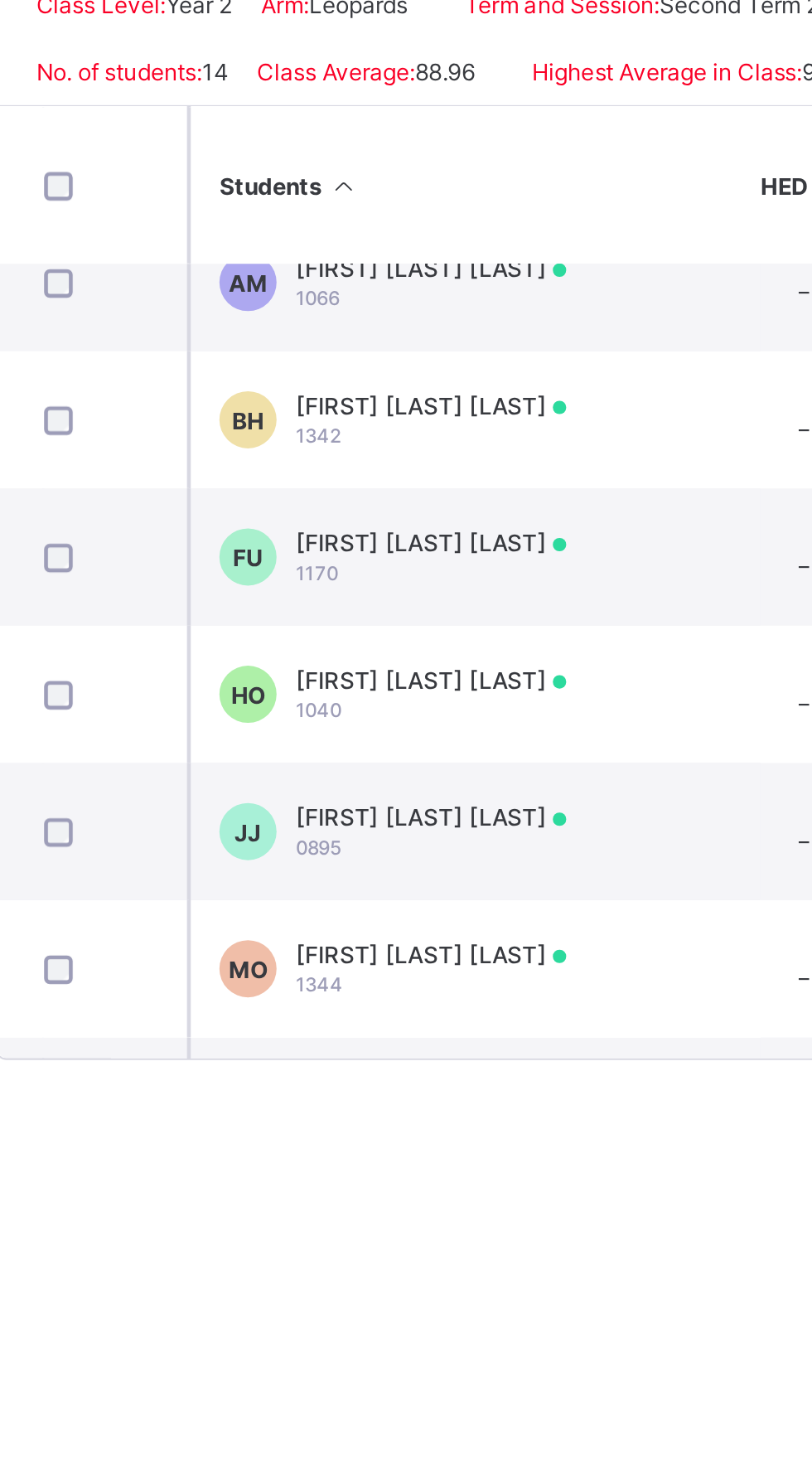 click on "Broadsheet  / Year 2 Leopards Class Arm Broadsheet Cumulative Second Term 2024-2025 END OF TERM Bulk Download Reportsheet Download Broadsheet PDF Excel sheet YOU-NIK GROUP OF SCHOOLS Date: [DATE], [TIME]  Class Level:  Year 2  Arm:  Leopards  Term and Session:  Second Term 2024-2025  No. of students:  14  Class Average:  88.96  Highest Average in Class:  97.35  Lowest Average in Class:  74.26 S/NO Admission No. Full Name AGR ART CLS CRK CS ENG FR HEC HED IRK MENT MTH PH QR SC SOS VOC VRB WRT No. of Subjects TOTAL Average Position Grade 1 1006 [FIRST] [LAST] [LAST]   _   91.84   _   _   91.29   72.49   98.34   _   _   87.84   75.94   89.79   79.12   93.64   77.47   95.85   _   _   98.8 12 1052.41 87.7 8th A 2 1033 [FIRST] [LAST] [LAST]   _   89.63   _   _   79.88   79.05   74.13   _   _   84.13   78.38   79.68   88.92   85.71   84.1   91.52   _   _   97.11 12 1012.24 84.35 10th A 3 1066 [FIRST] [LAST] [LAST]   _   92.6   _   _   84.1   80.52   78.6   _   _   91.1   69.85   83.15   88.68" at bounding box center [505, 489] 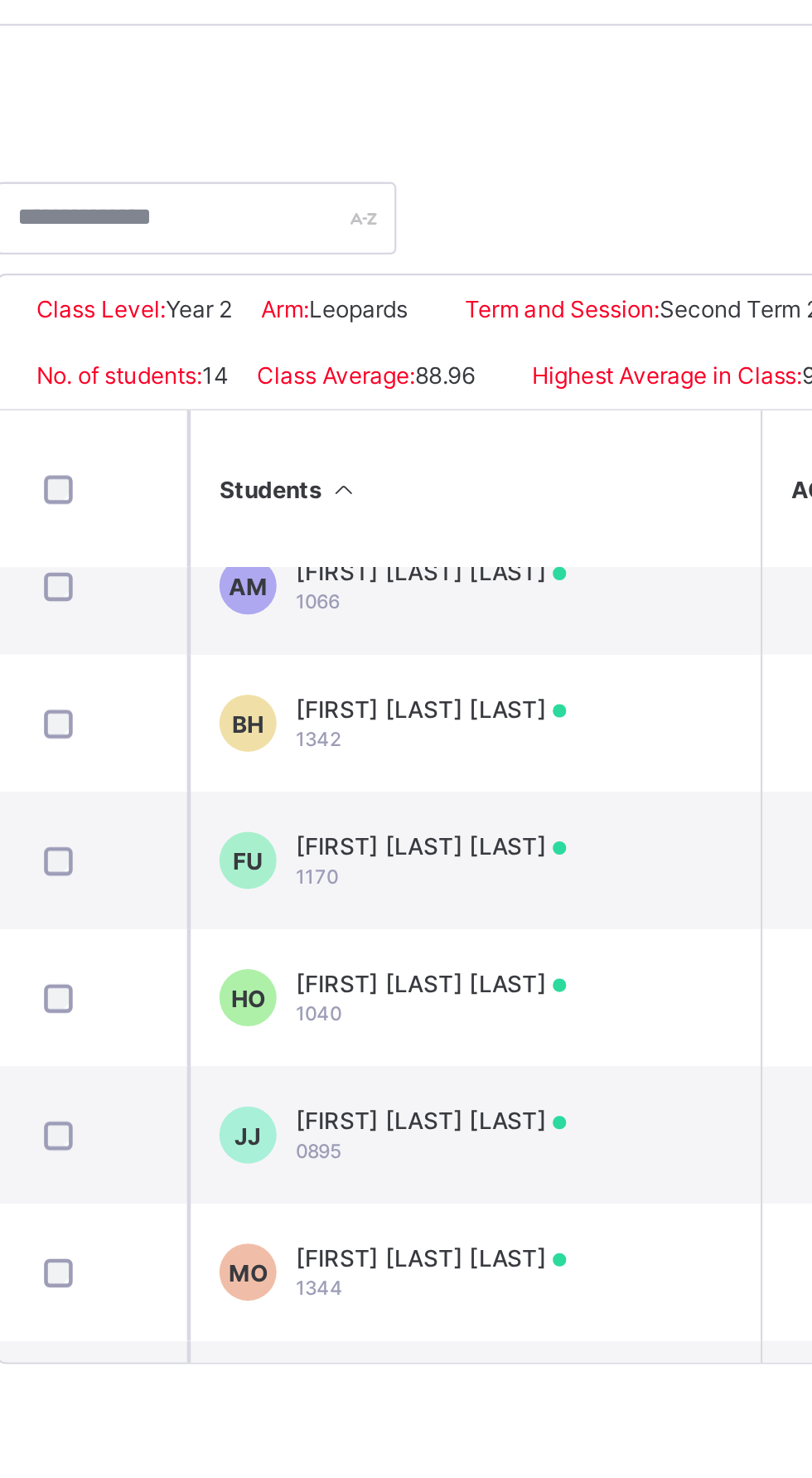 click at bounding box center [366, 482] 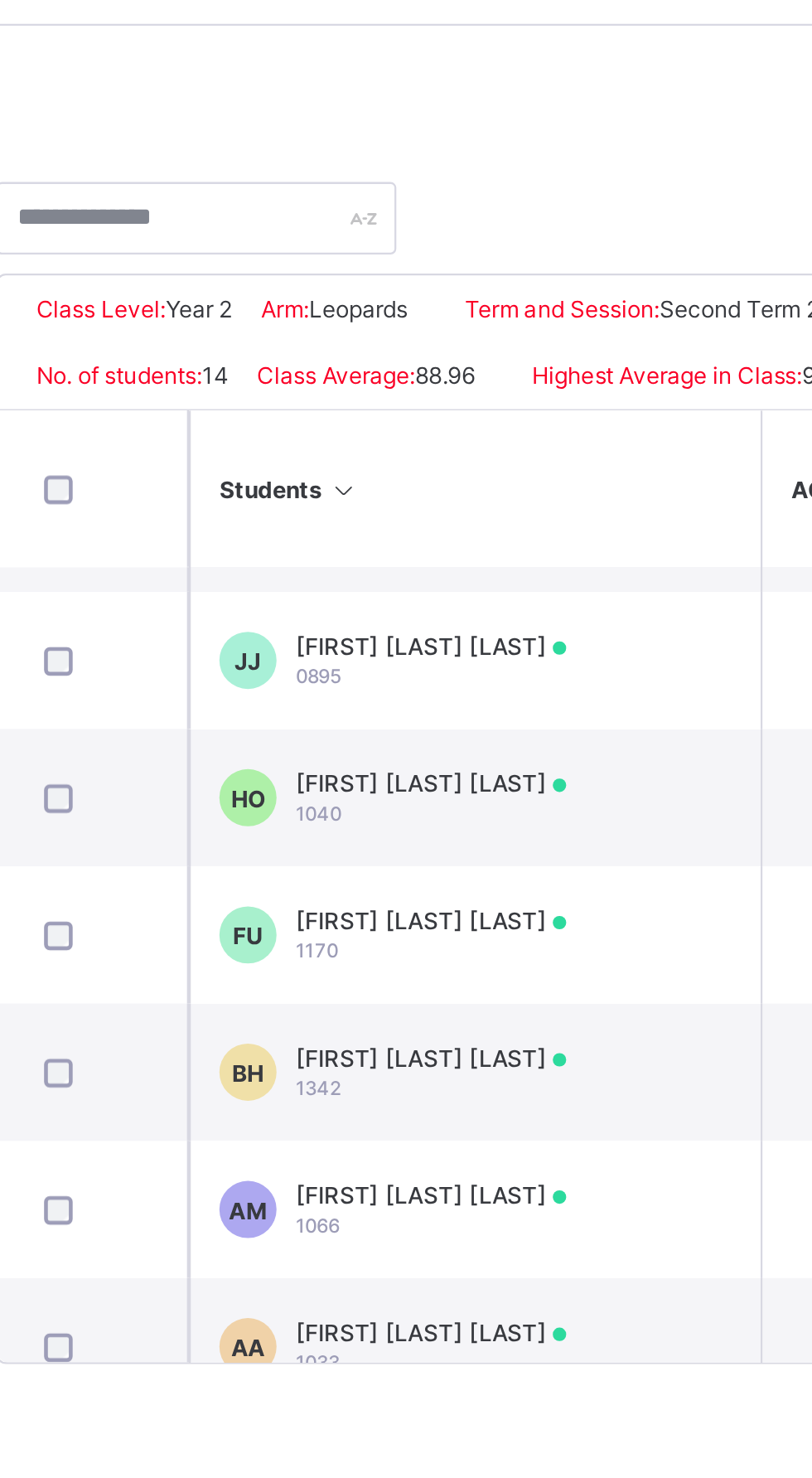 scroll, scrollTop: 497, scrollLeft: 0, axis: vertical 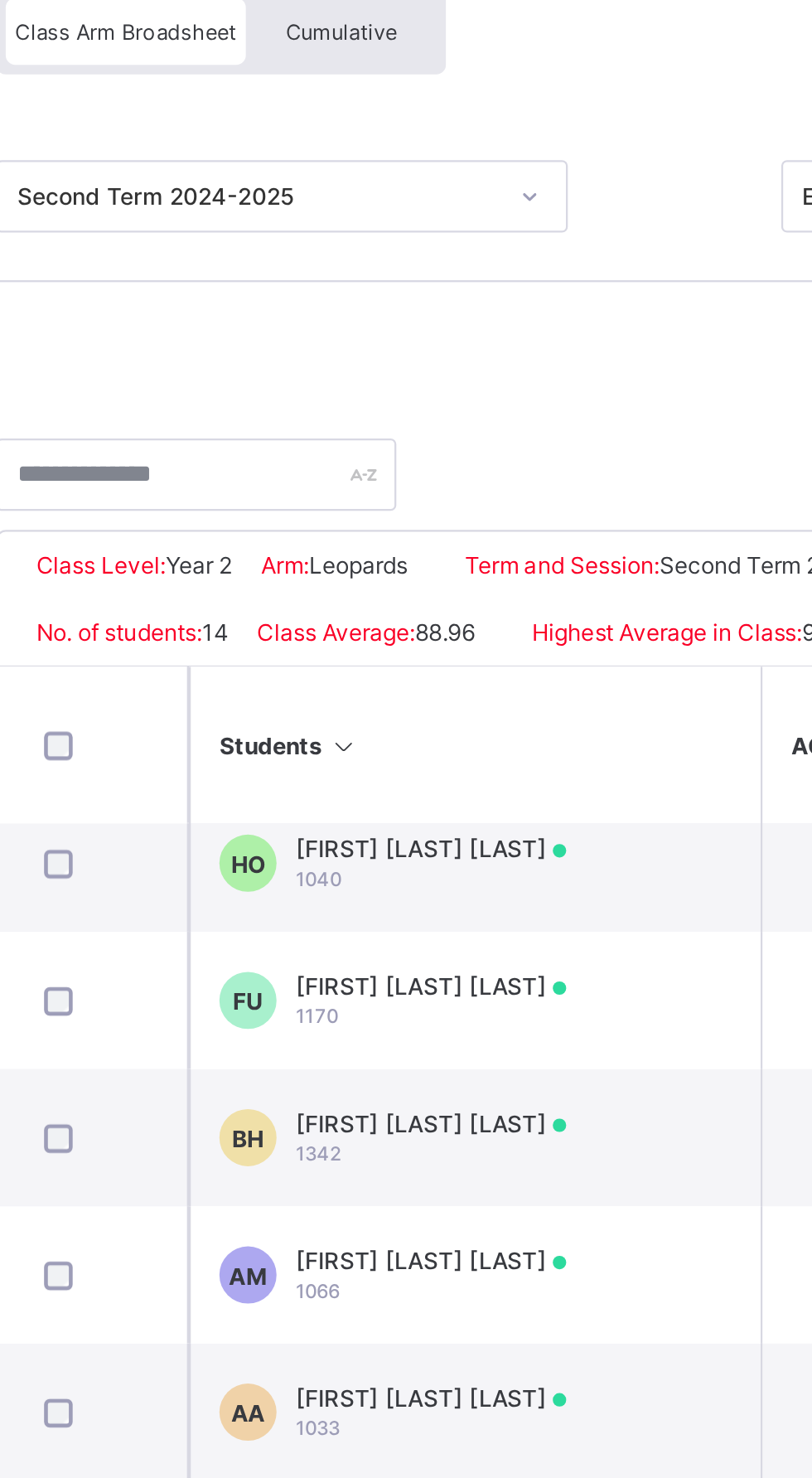 click at bounding box center (366, 482) 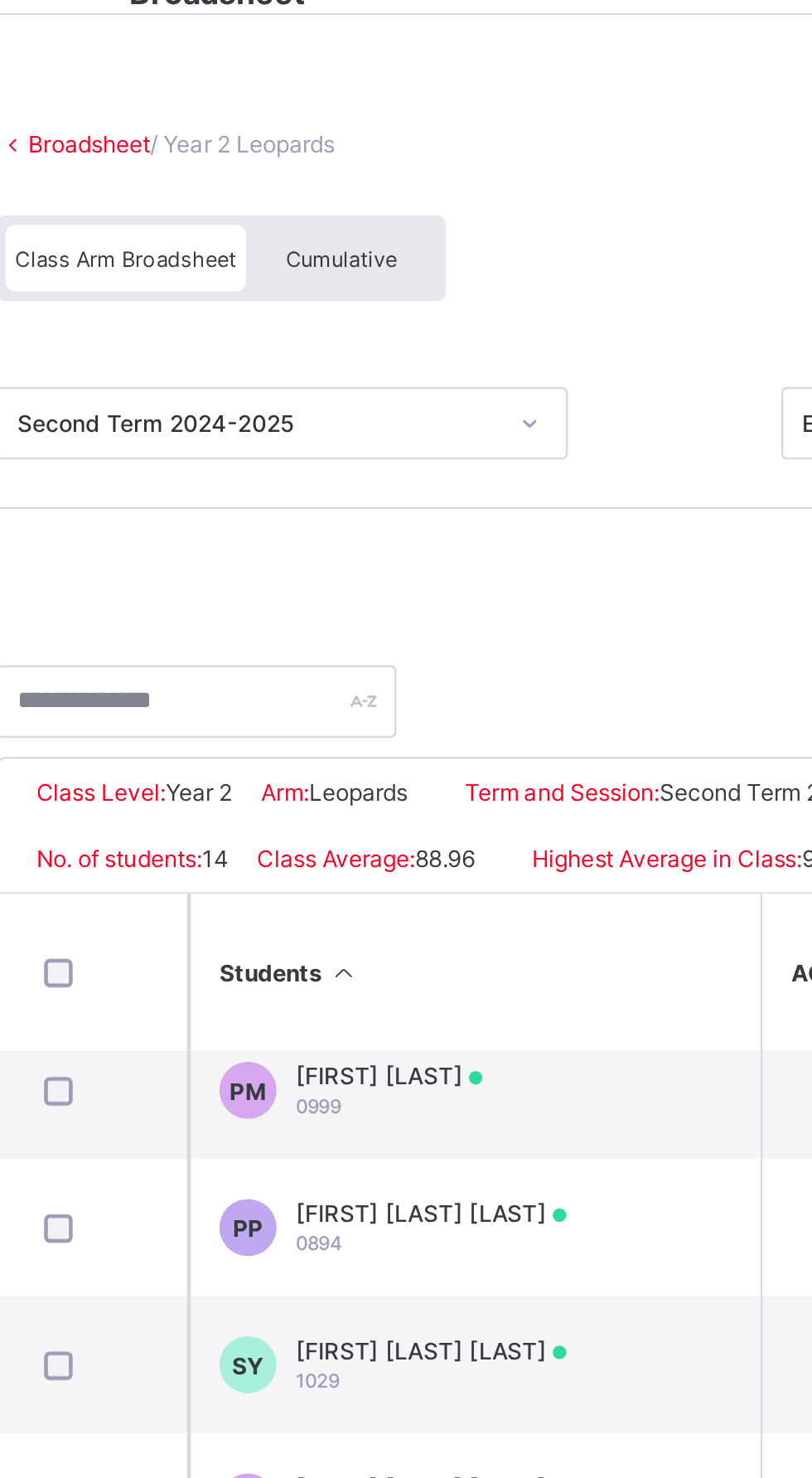 click on "[FIRST]  [LAST]   [NUMBER]" at bounding box center [386, 534] 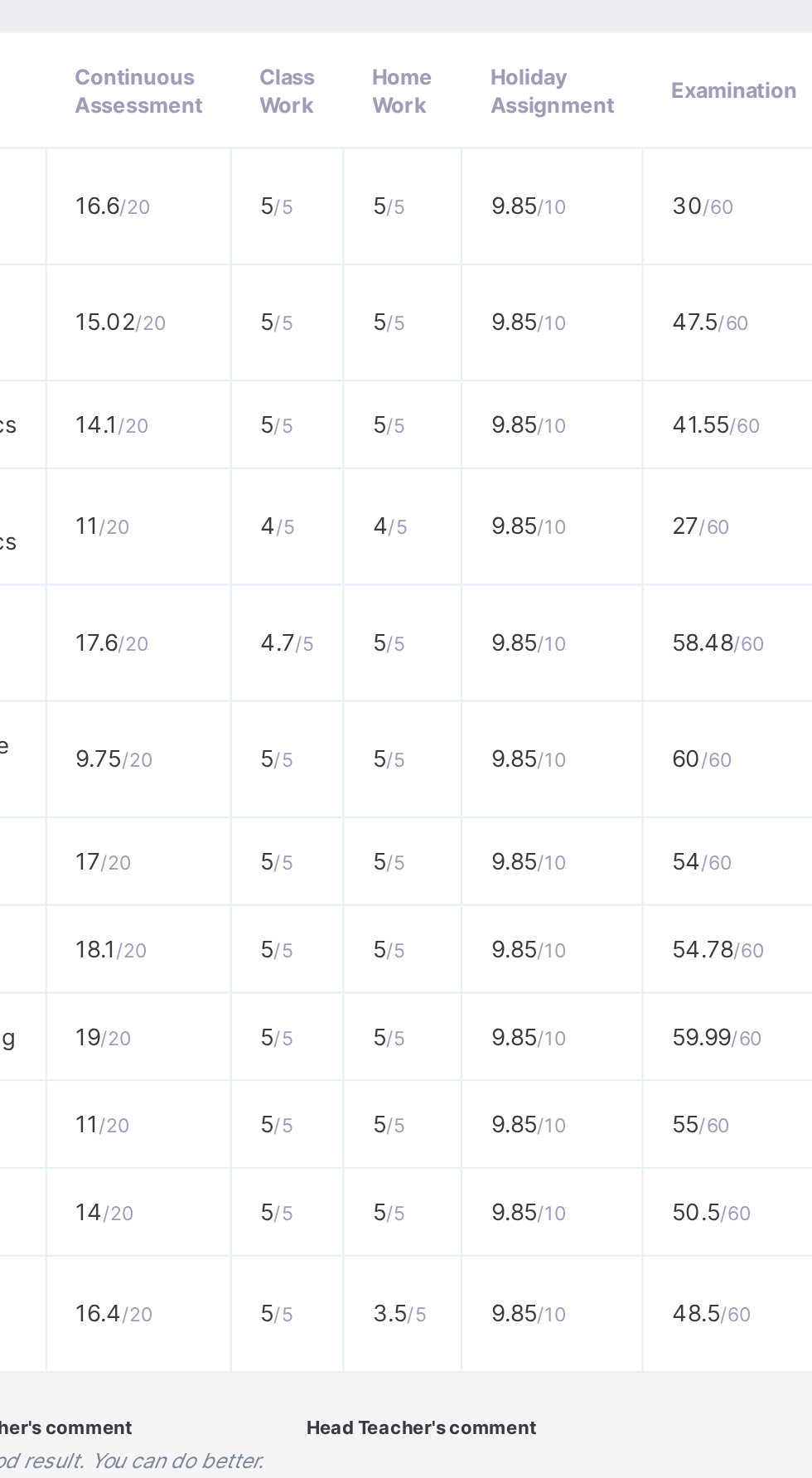 click on "15.02 / 20" at bounding box center [249, 721] 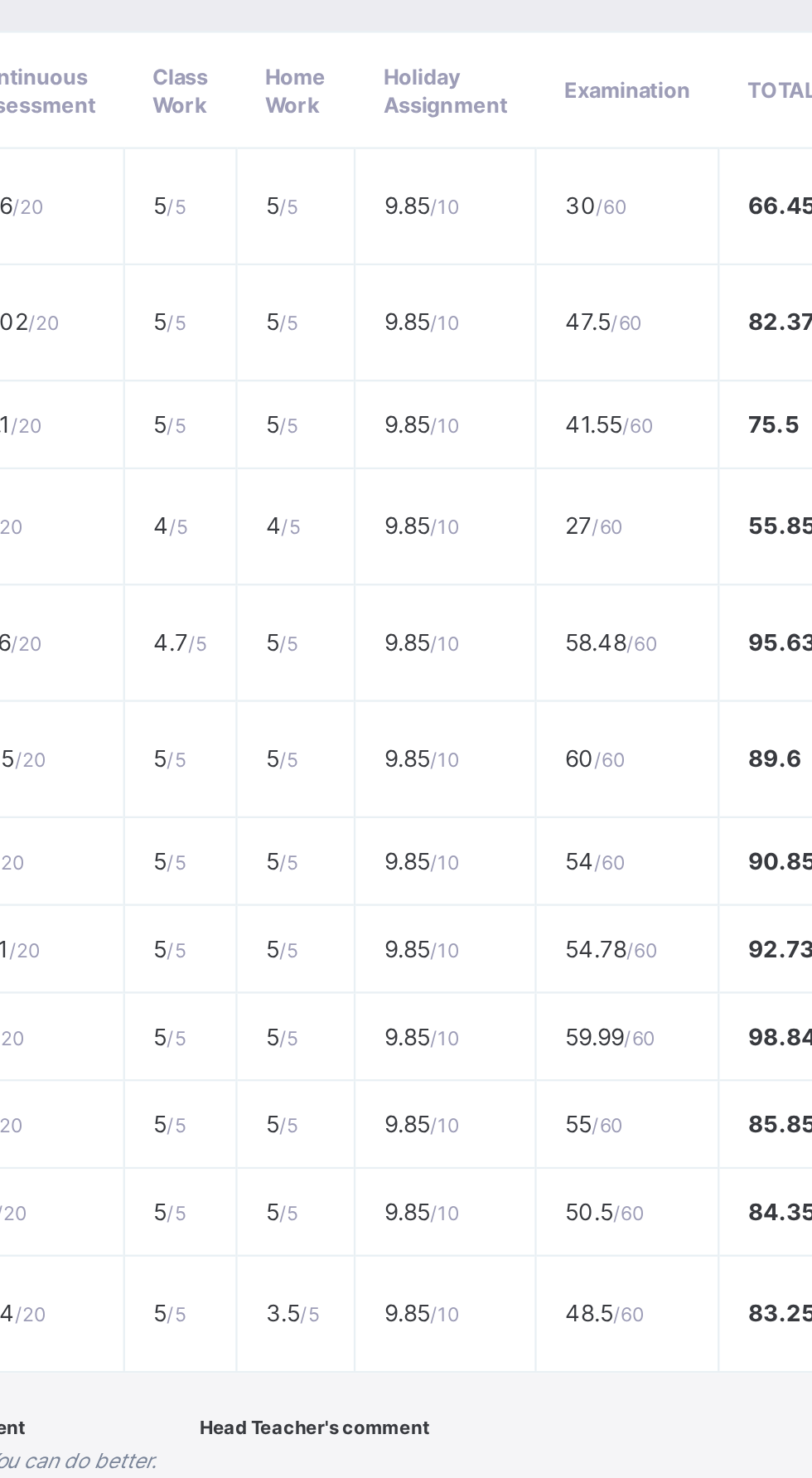 click on "Mathematics" at bounding box center [166, 766] 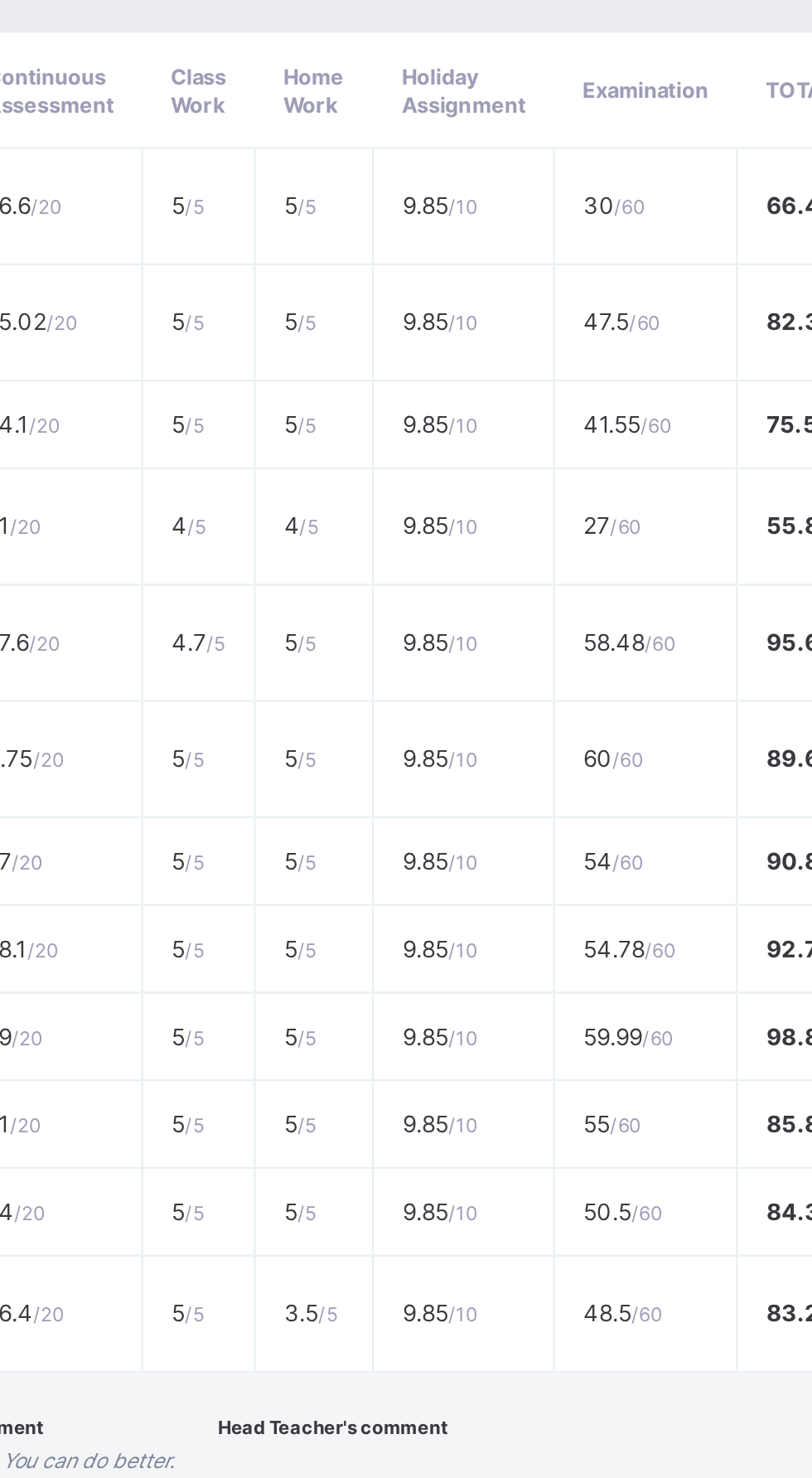 click on "Mental Mathematics" at bounding box center [167, 810] 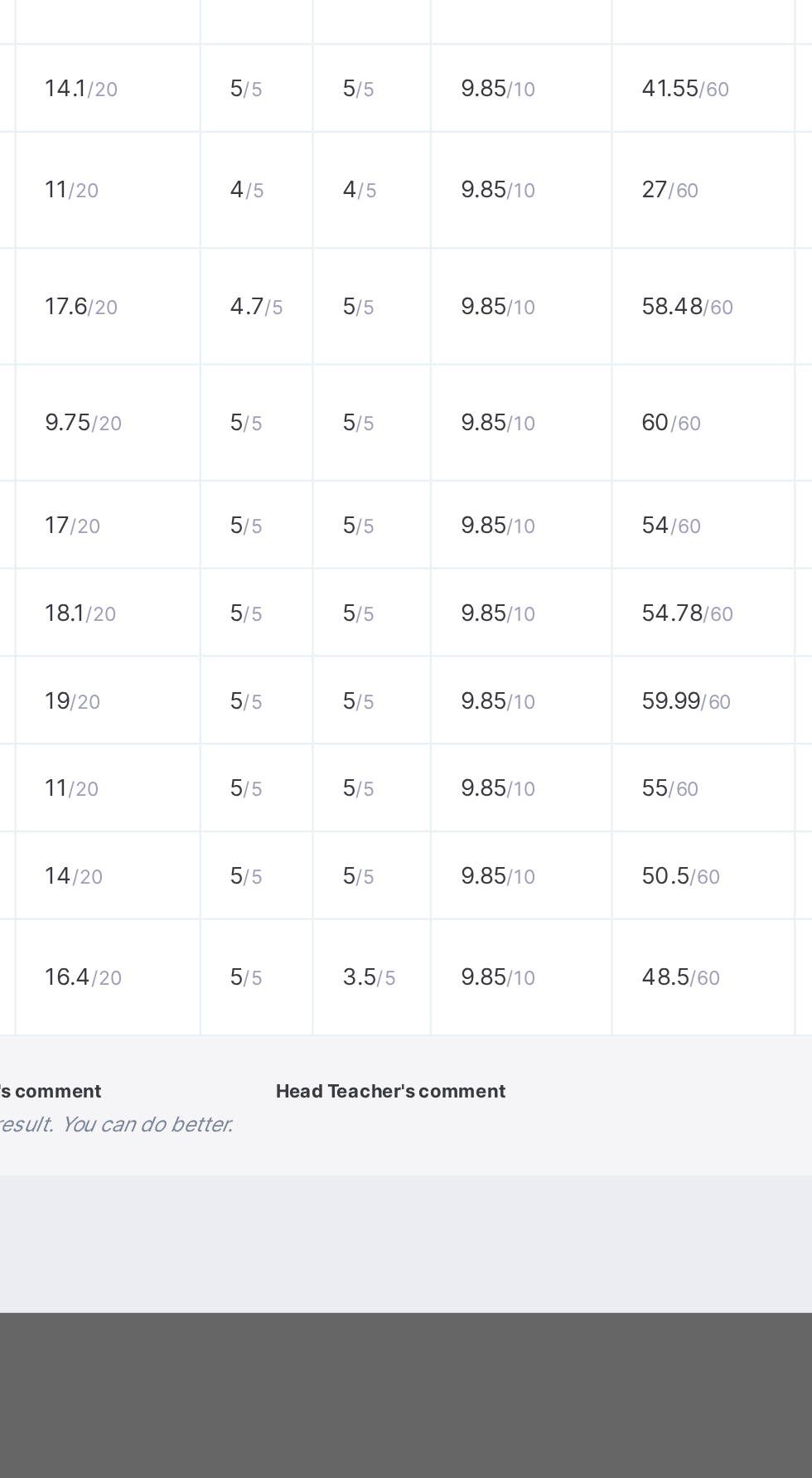 click on "Quantitative Reasoning" at bounding box center (164, 912) 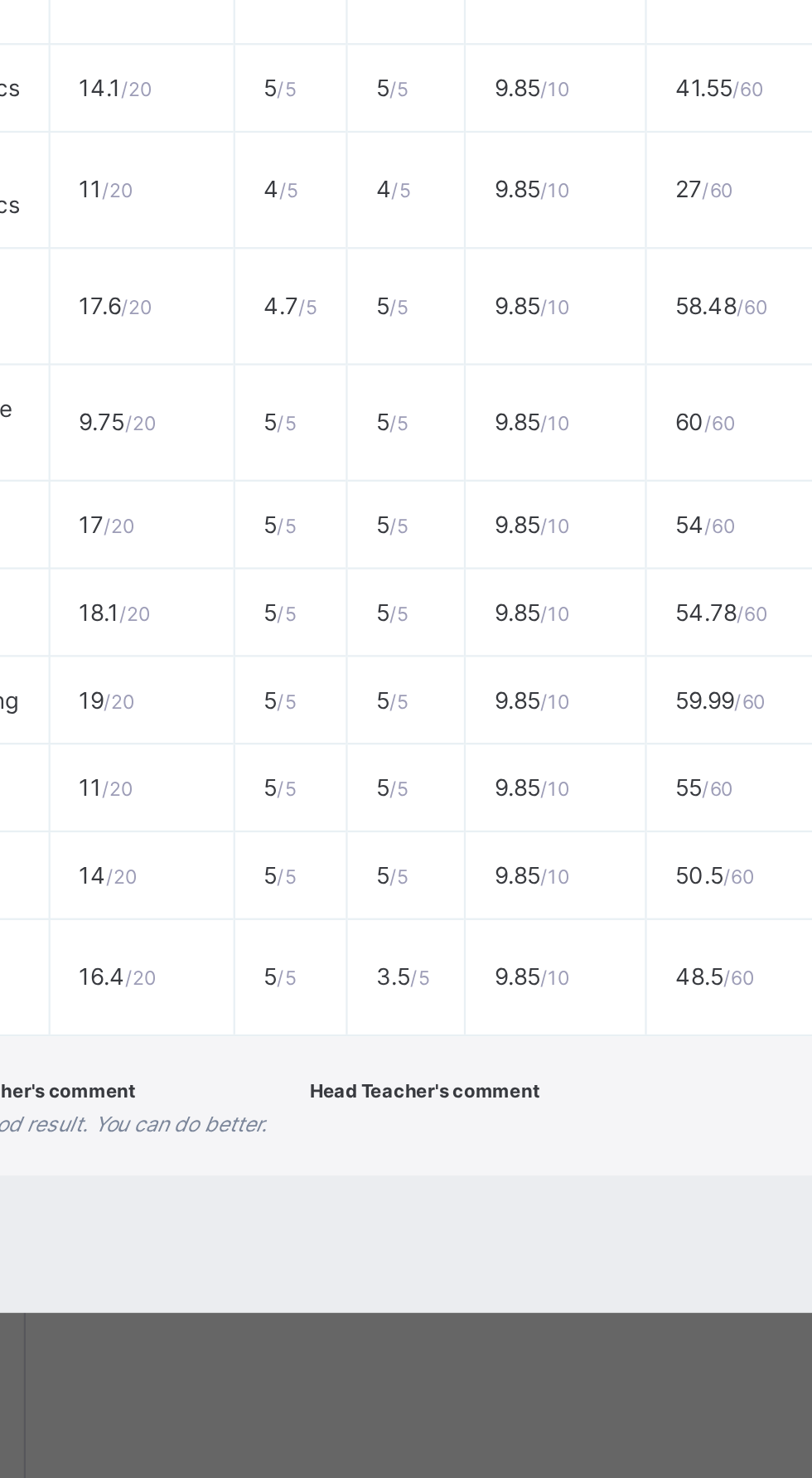 click on "Phonics" at bounding box center [154, 994] 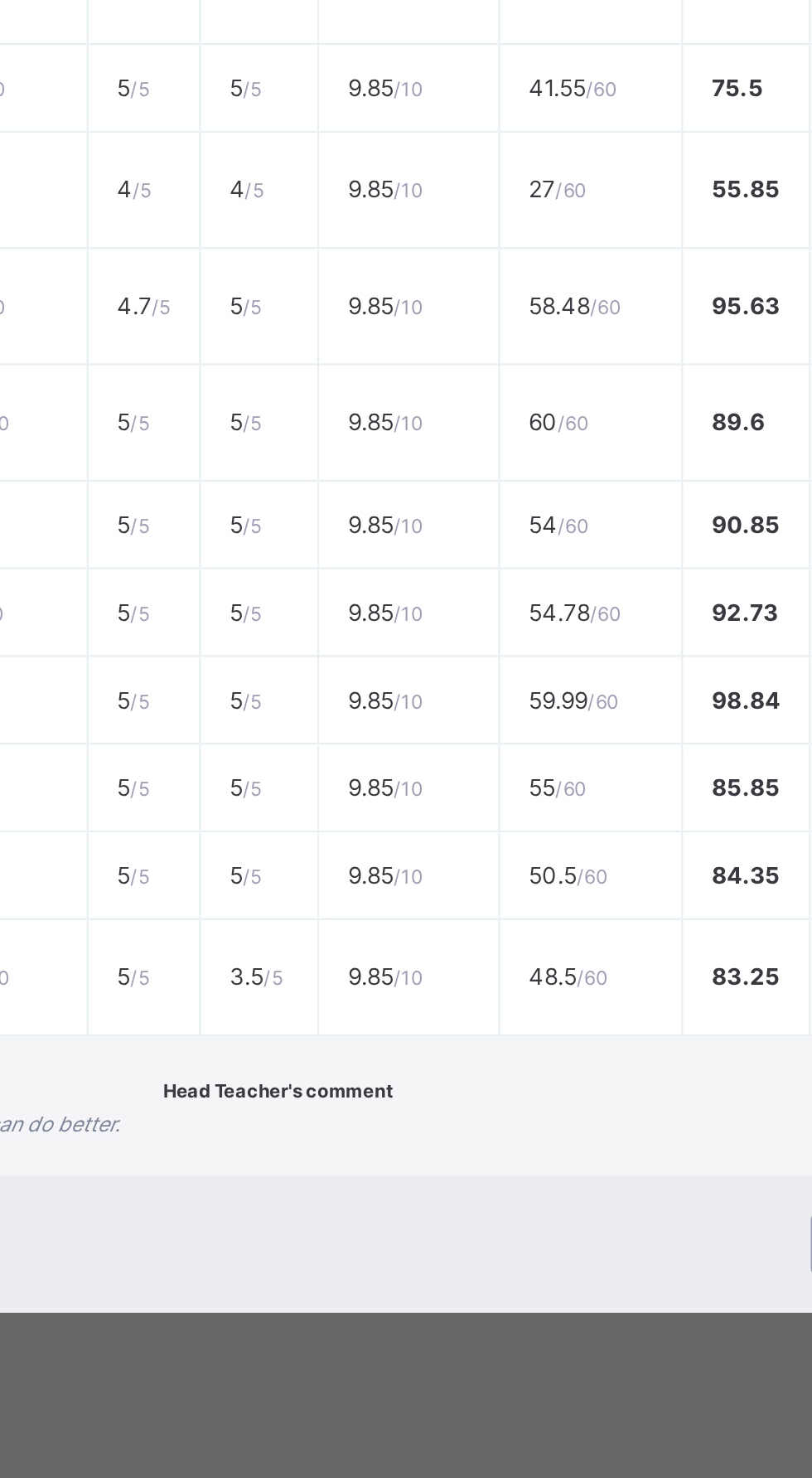 click on "Hand Writing" at bounding box center [167, 1032] 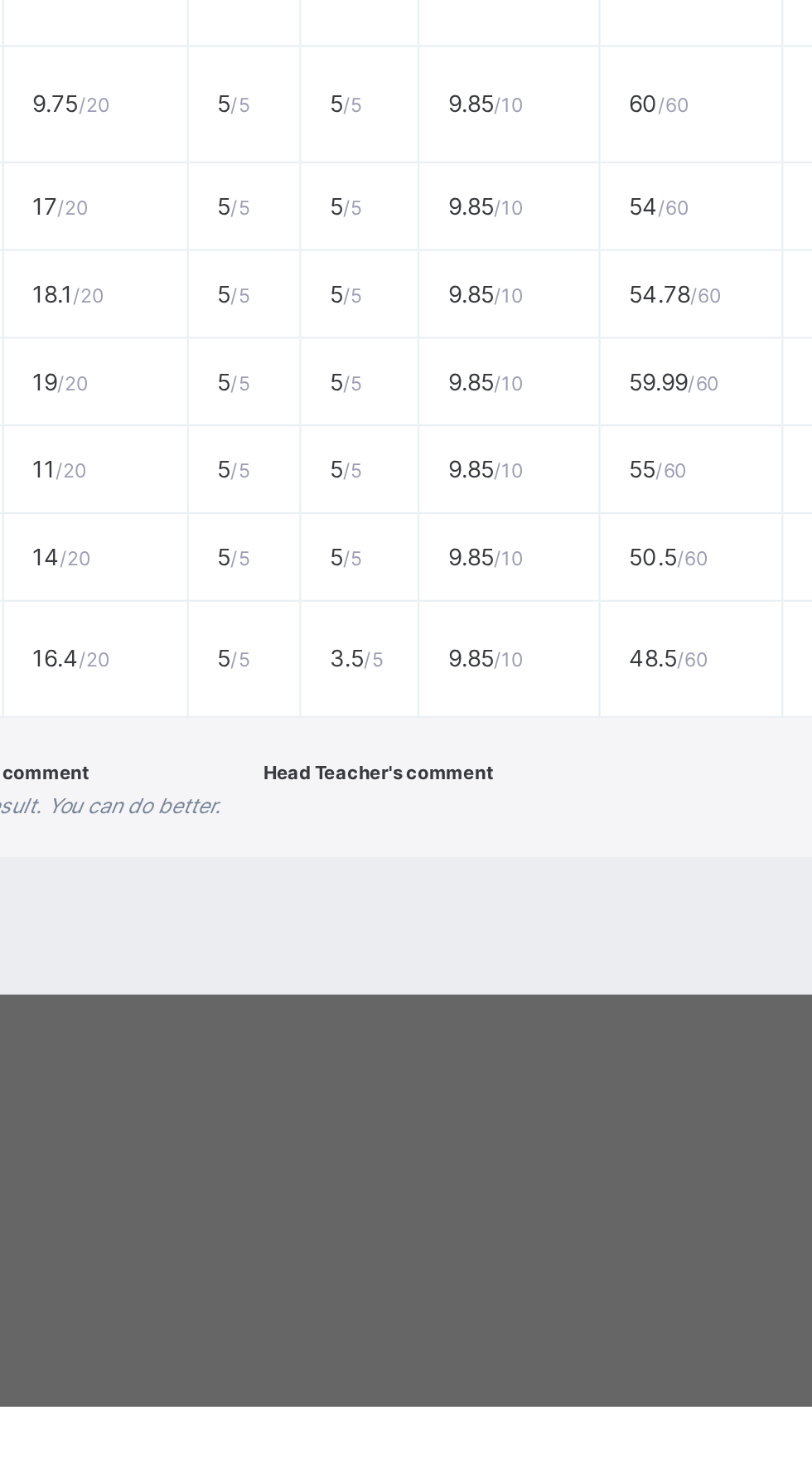 click on "French" at bounding box center (152, 1108) 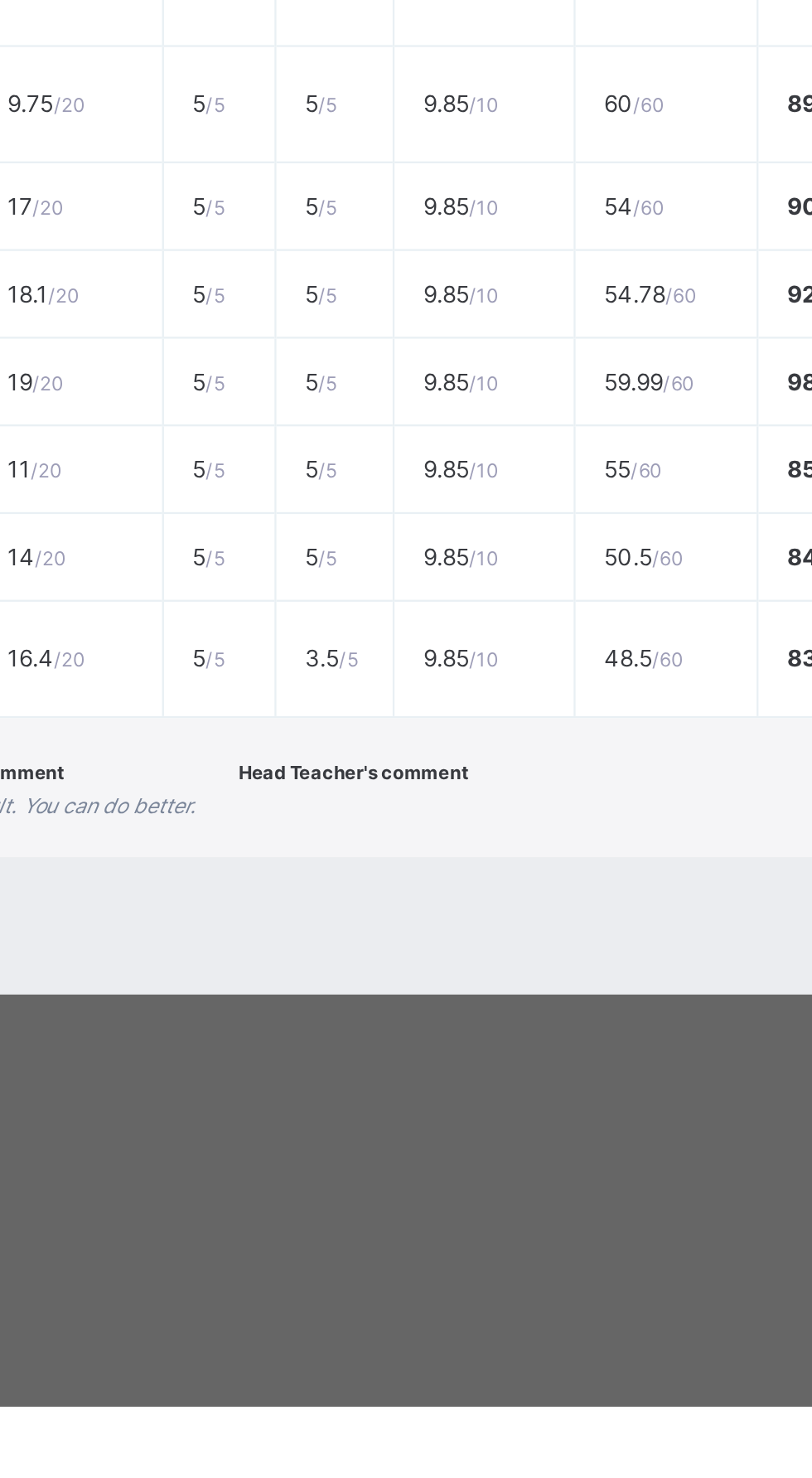 click on "16.4 / 20" at bounding box center [249, 1152] 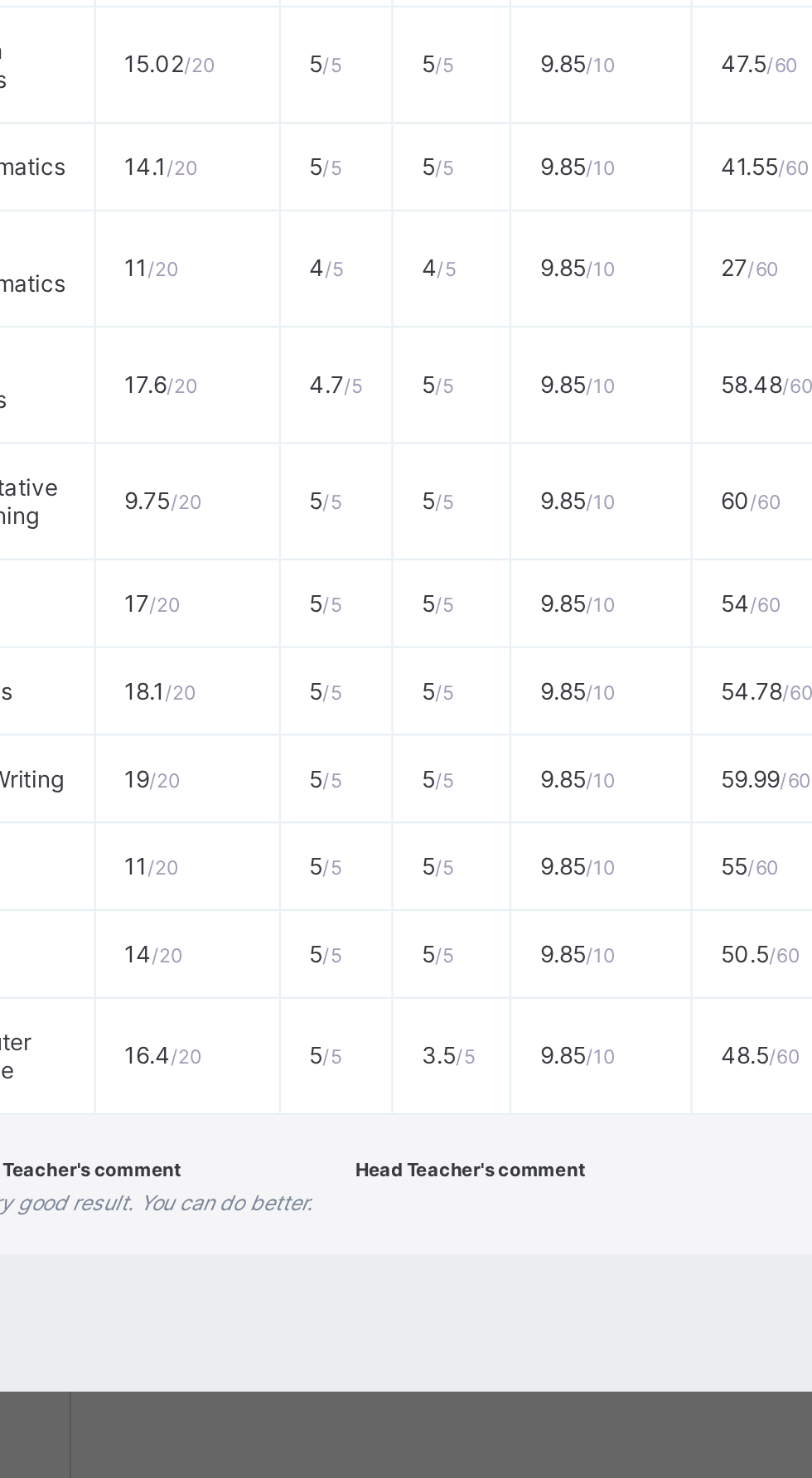 click on "16.6 / 20" at bounding box center (238, 671) 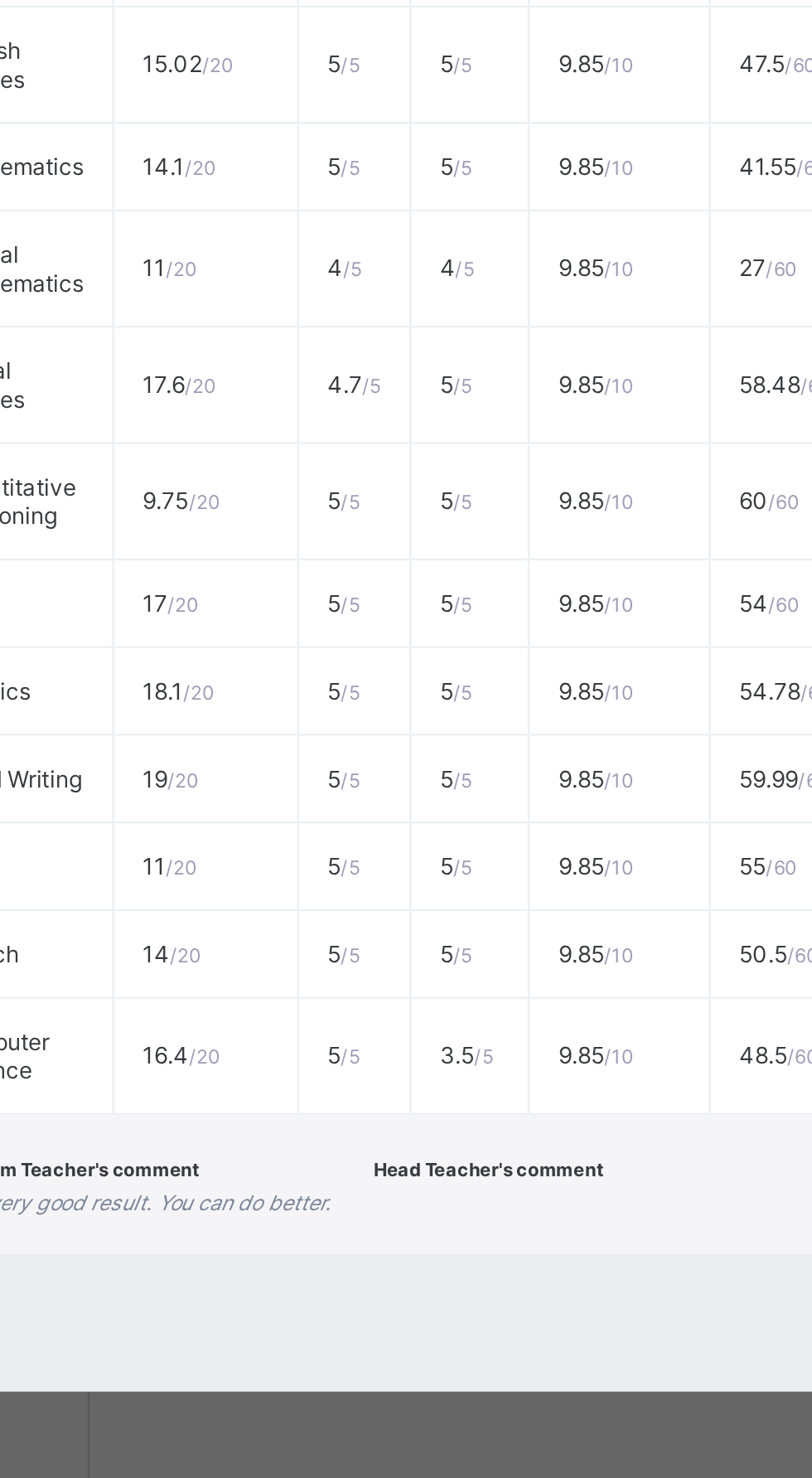 click on "Social Studies" at bounding box center (153, 861) 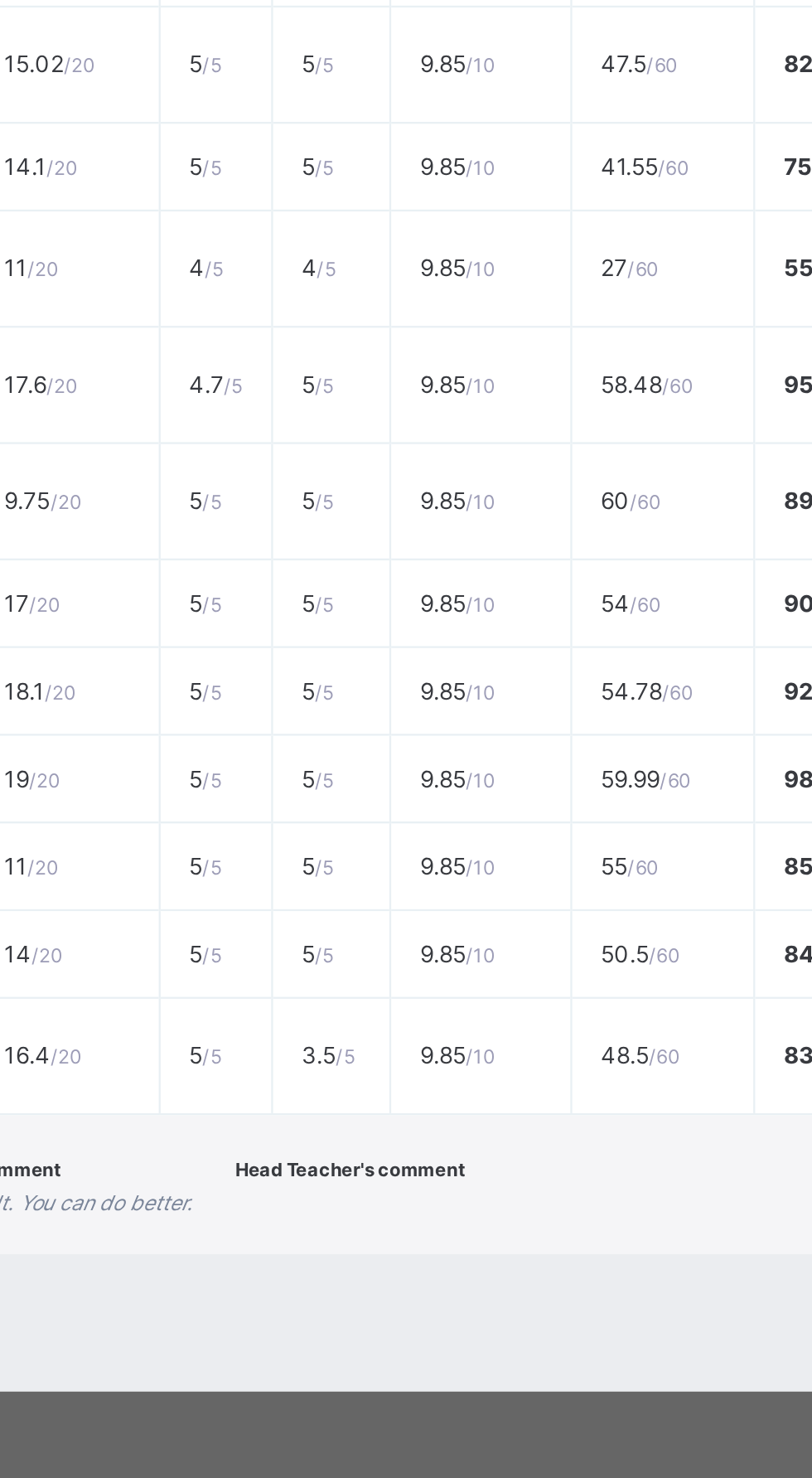 click on "Art" at bounding box center (167, 956) 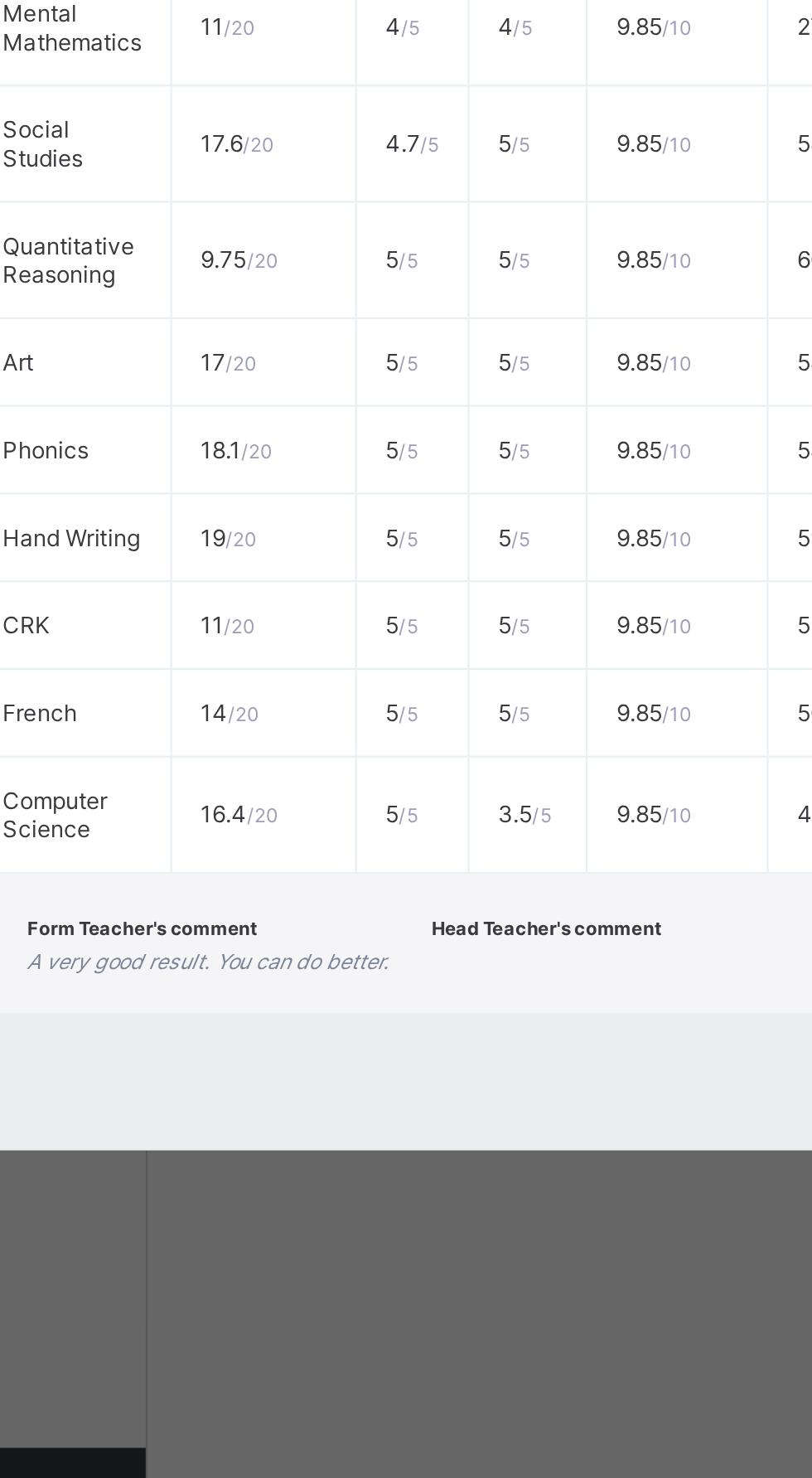 click on "Phonics" at bounding box center (154, 994) 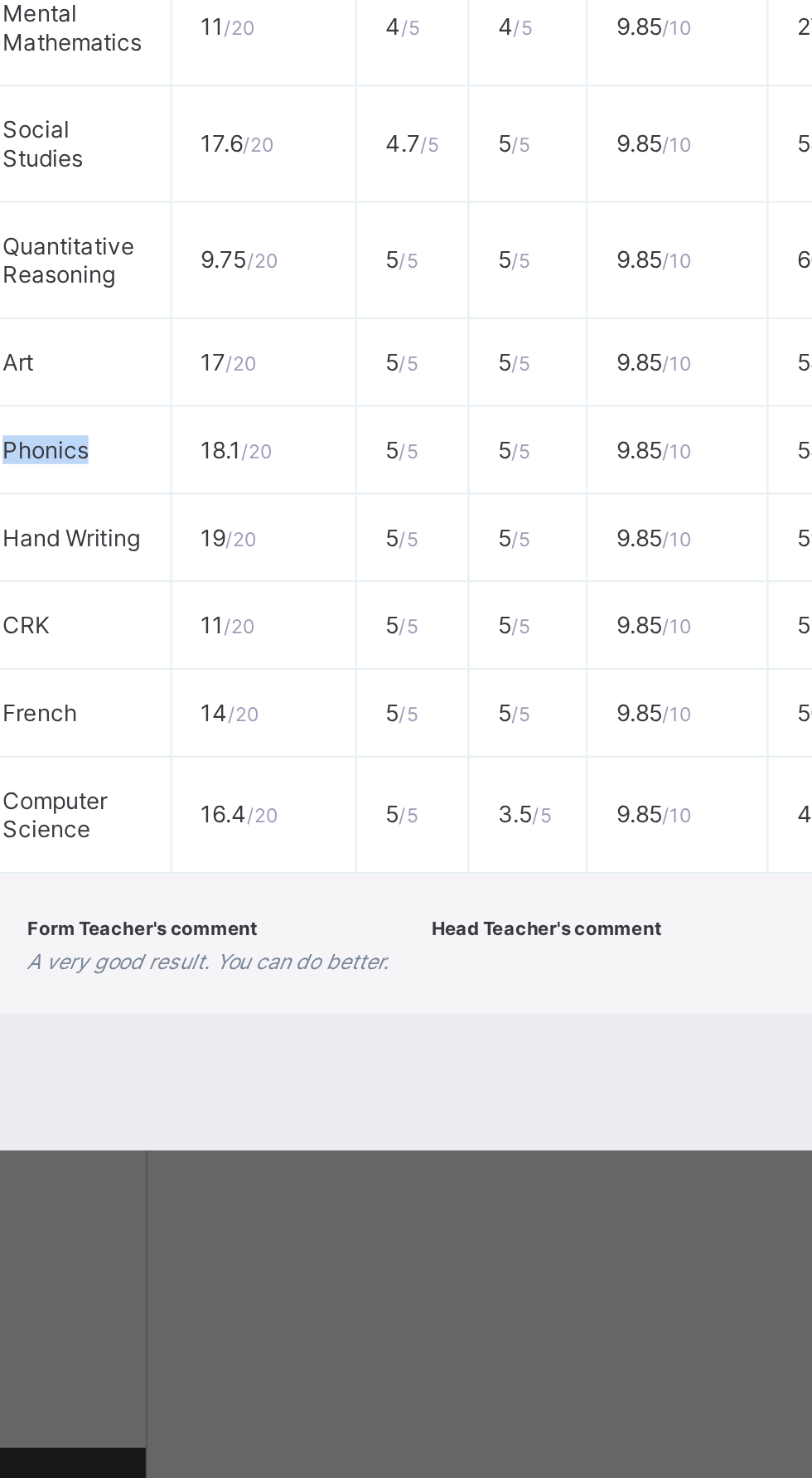 click on "CRK" at bounding box center [167, 1070] 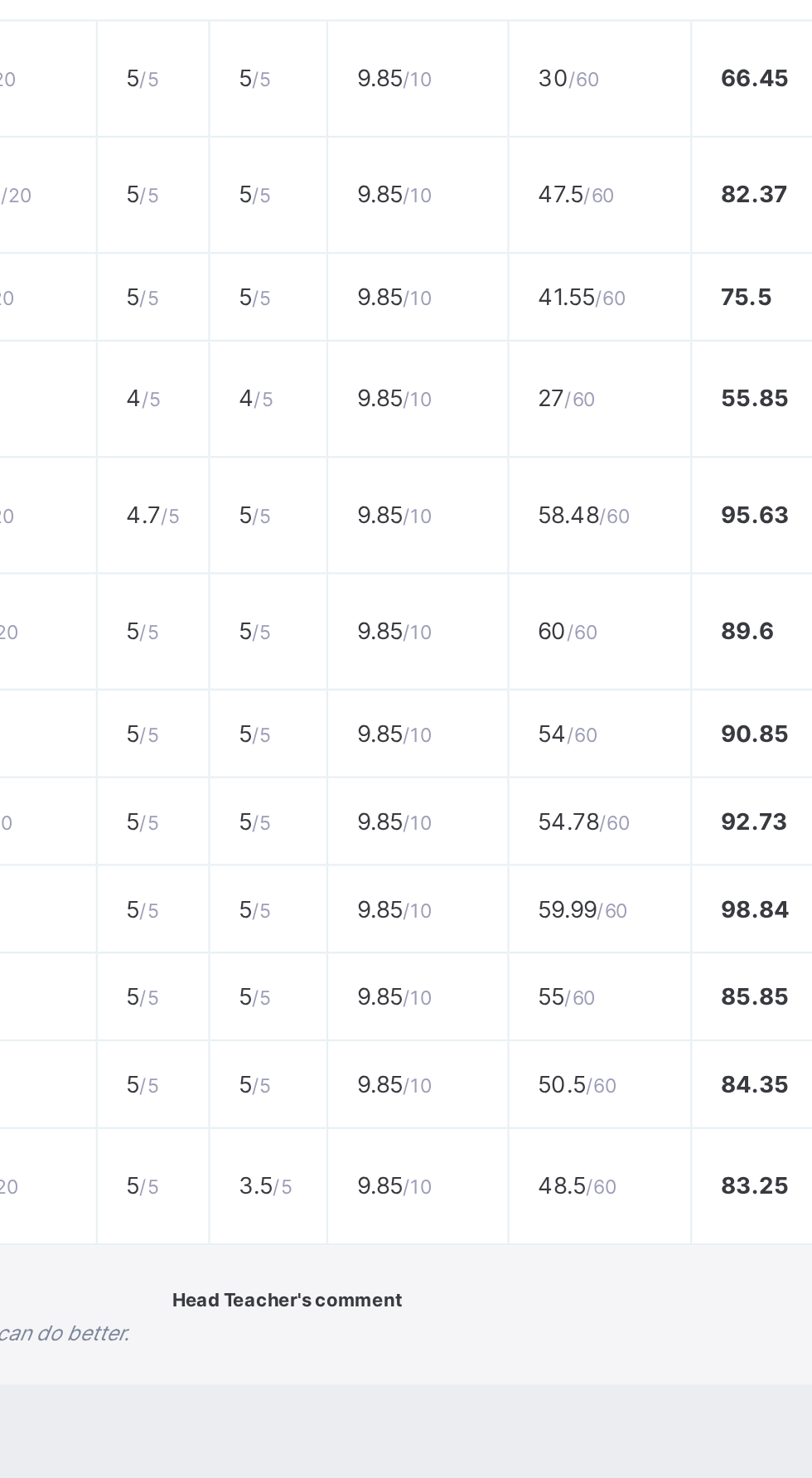 scroll, scrollTop: 0, scrollLeft: 0, axis: both 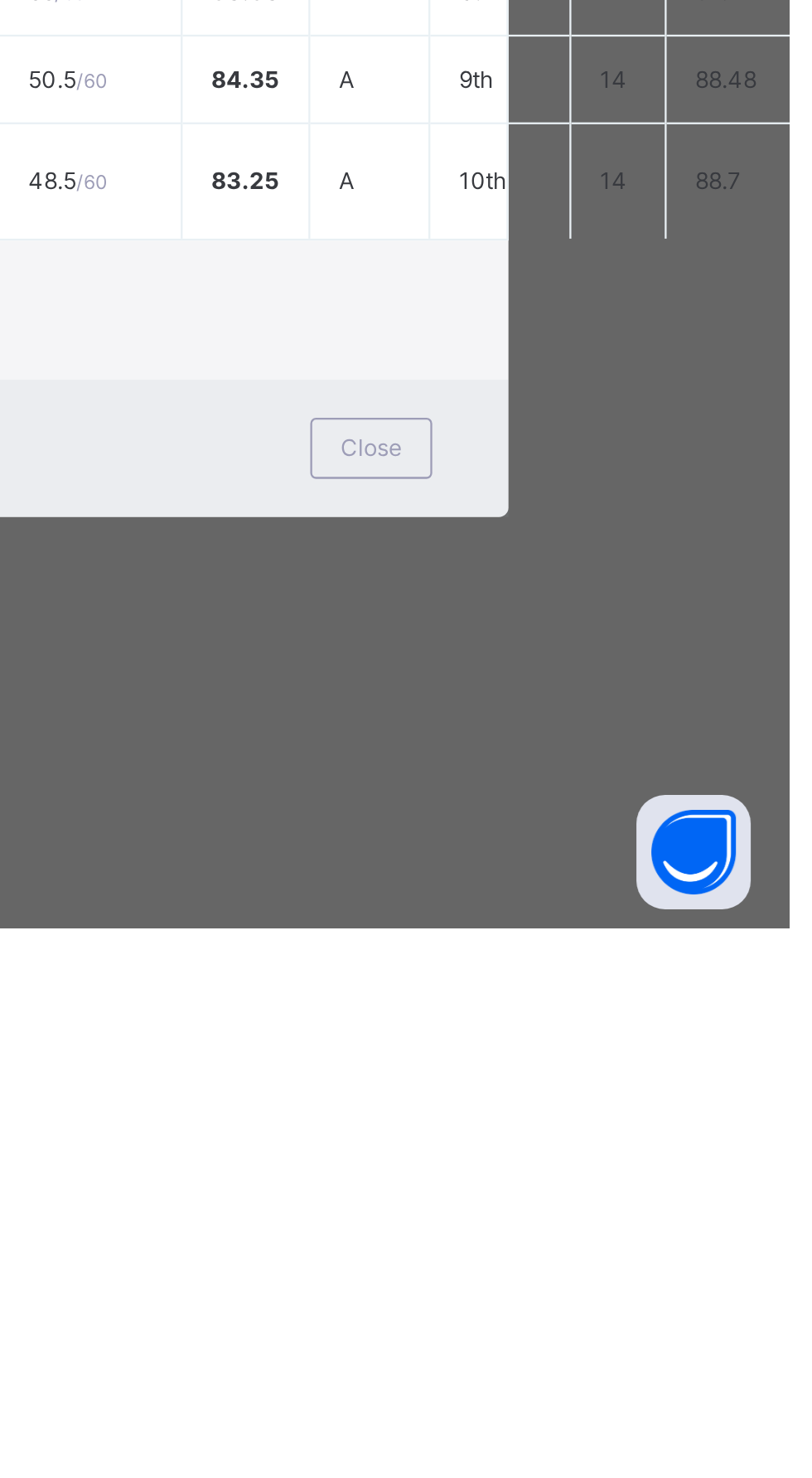 click on "Form Teacher's comment A very good result. You can do better.    Head Teacher's comment" at bounding box center [406, 1209] 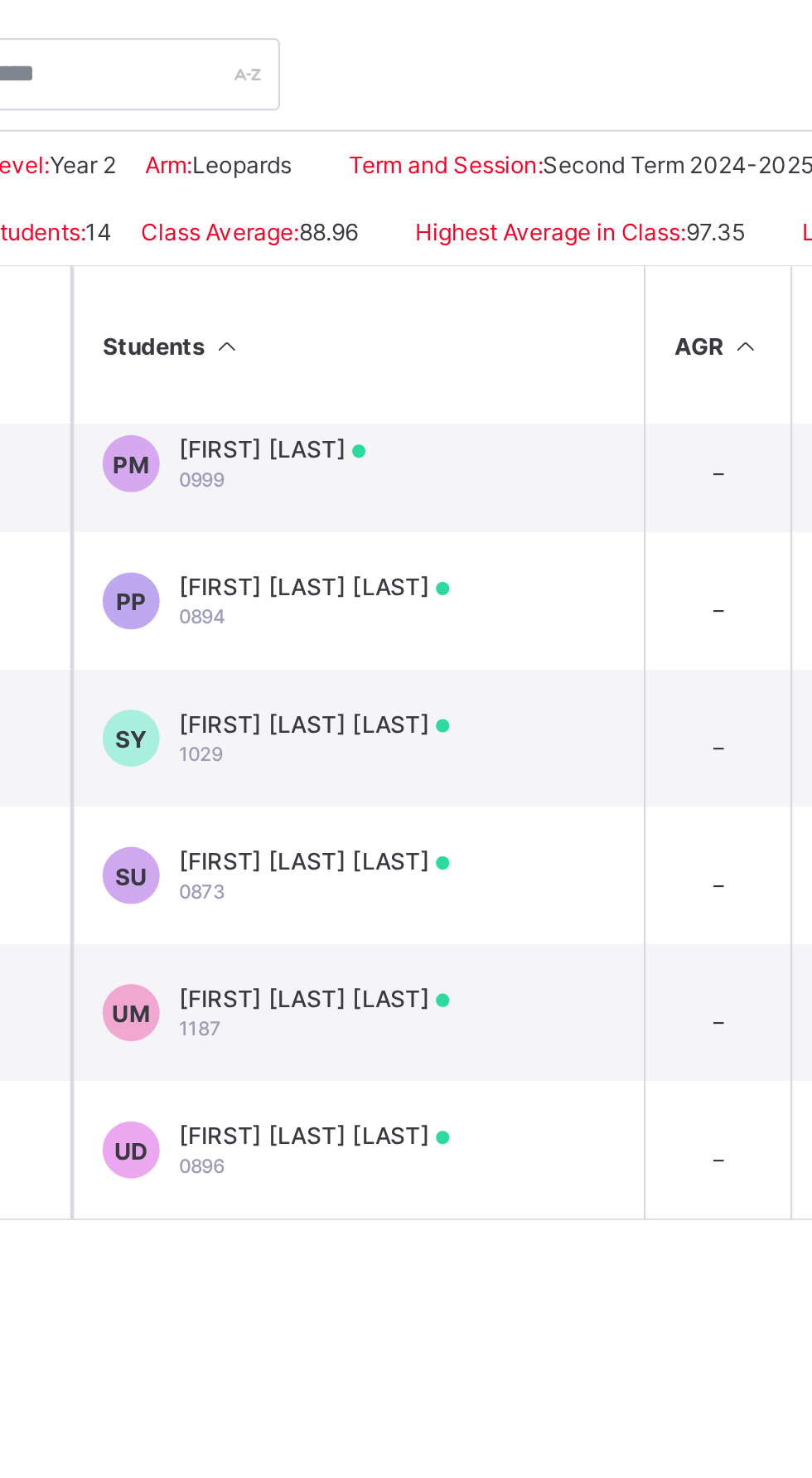 click on "[FIRST] [LAST] [LAST]   [NUMBER]" at bounding box center [404, 594] 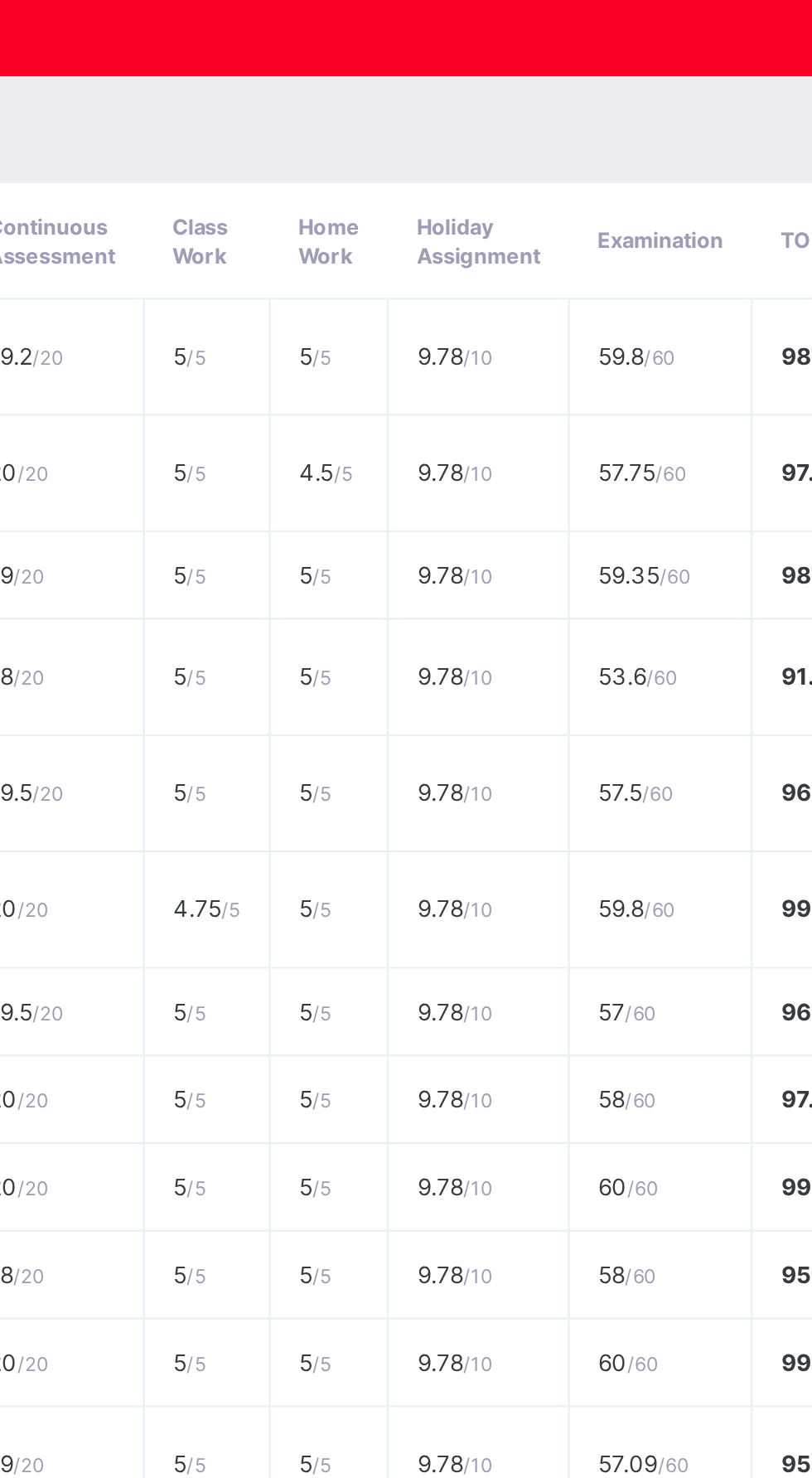 click on "20 / 20" at bounding box center [234, 731] 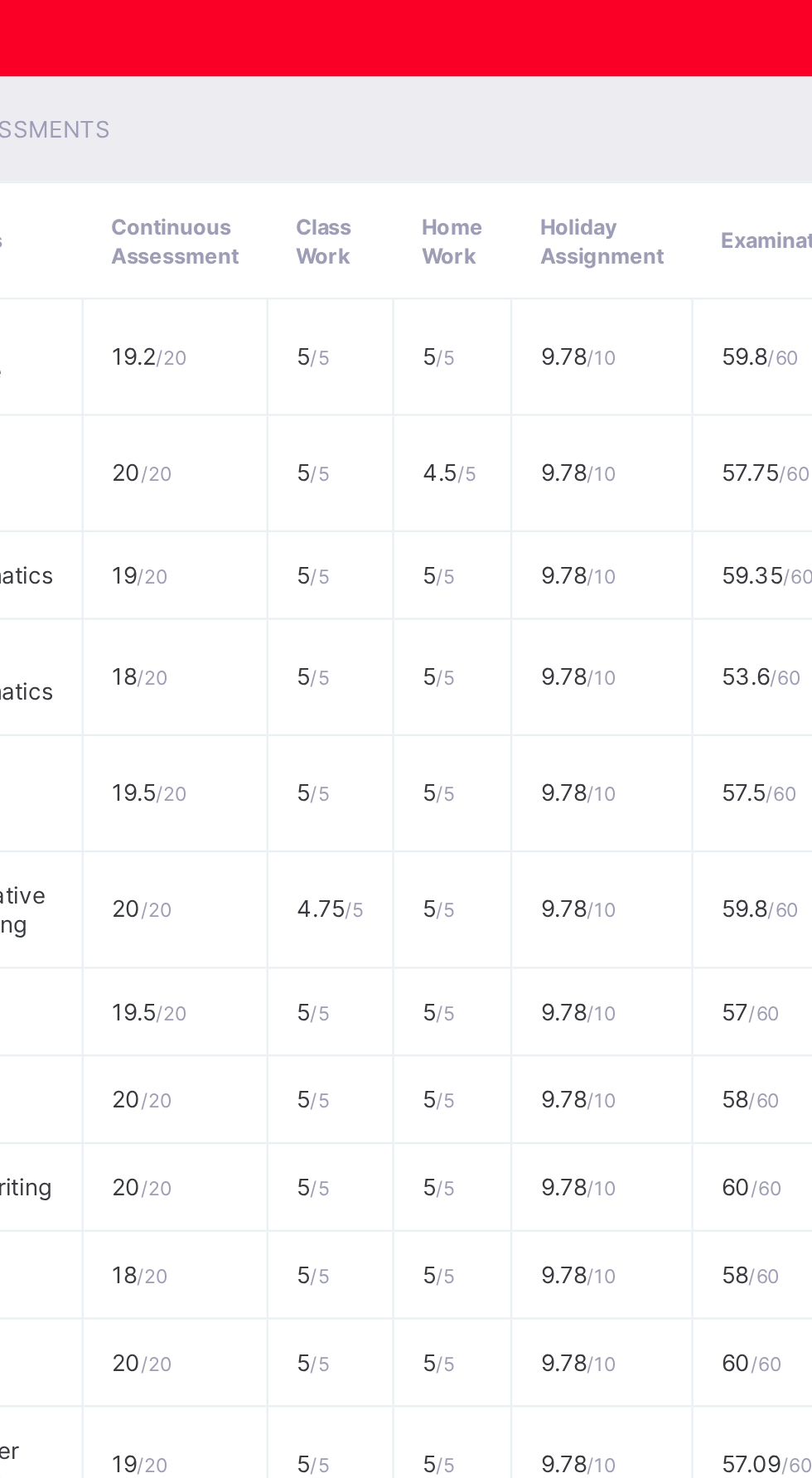 click on "Mathematics" at bounding box center [166, 776] 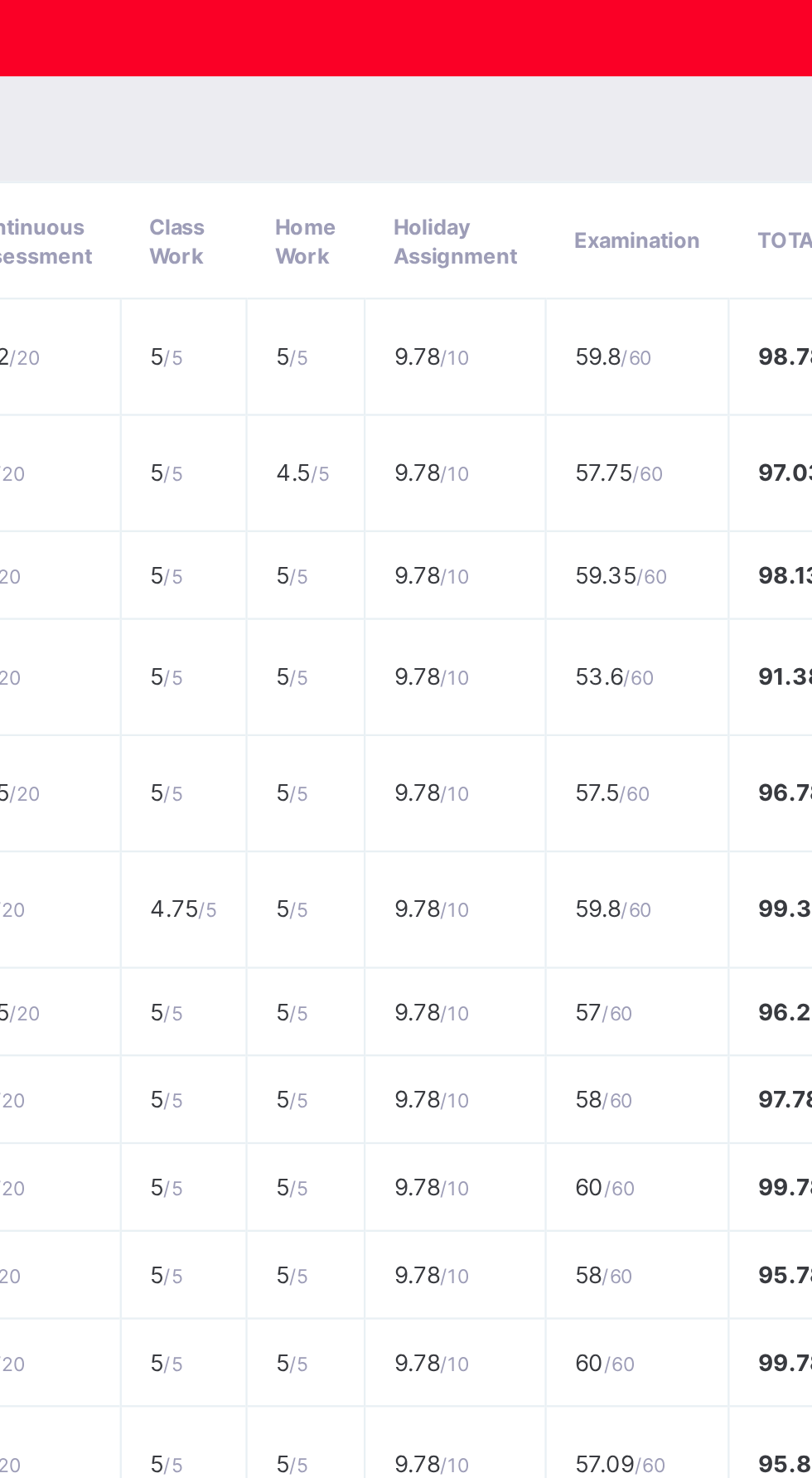 click on "Mental Mathematics" at bounding box center (166, 821) 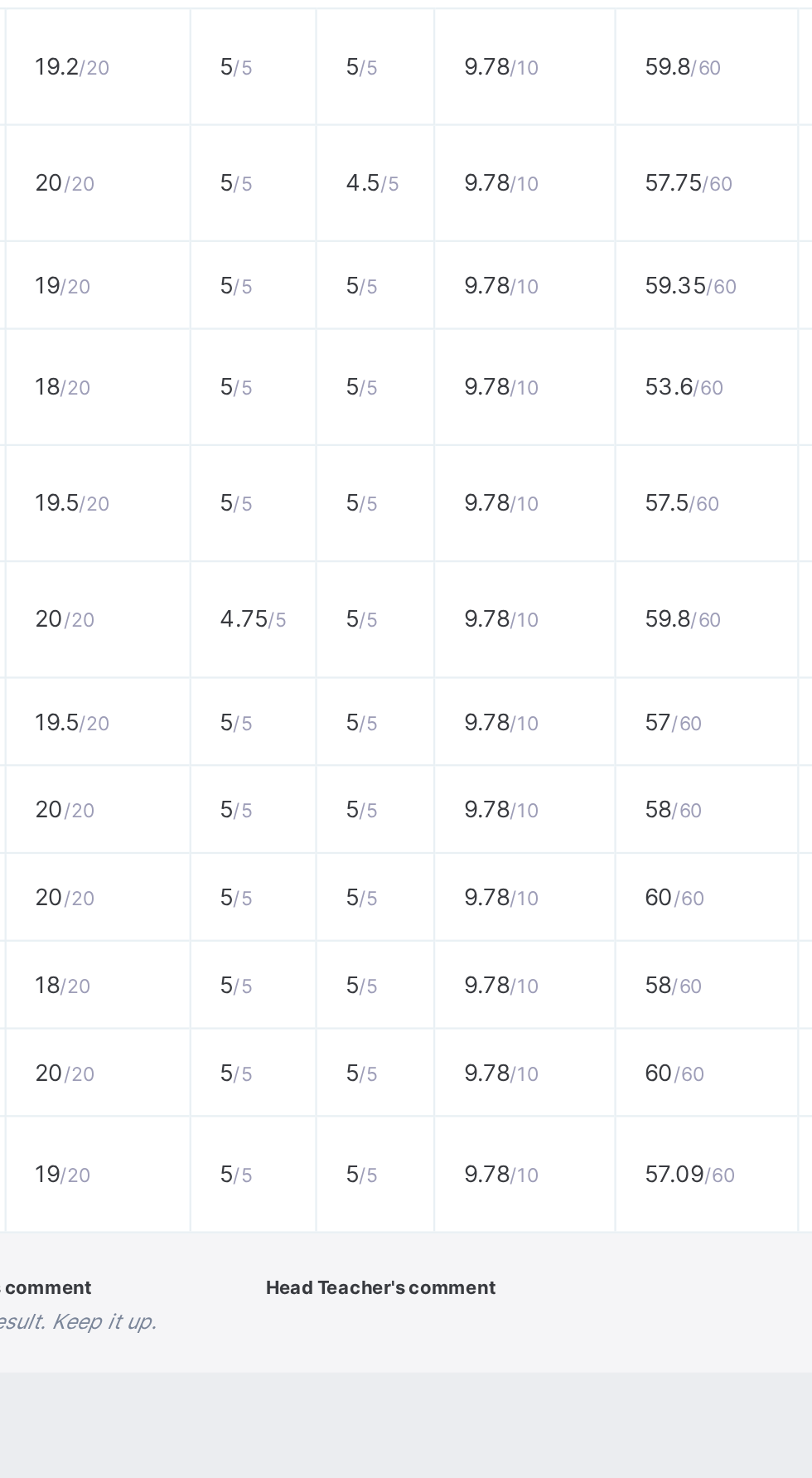 click on "Quantitative Reasoning" at bounding box center (164, 922) 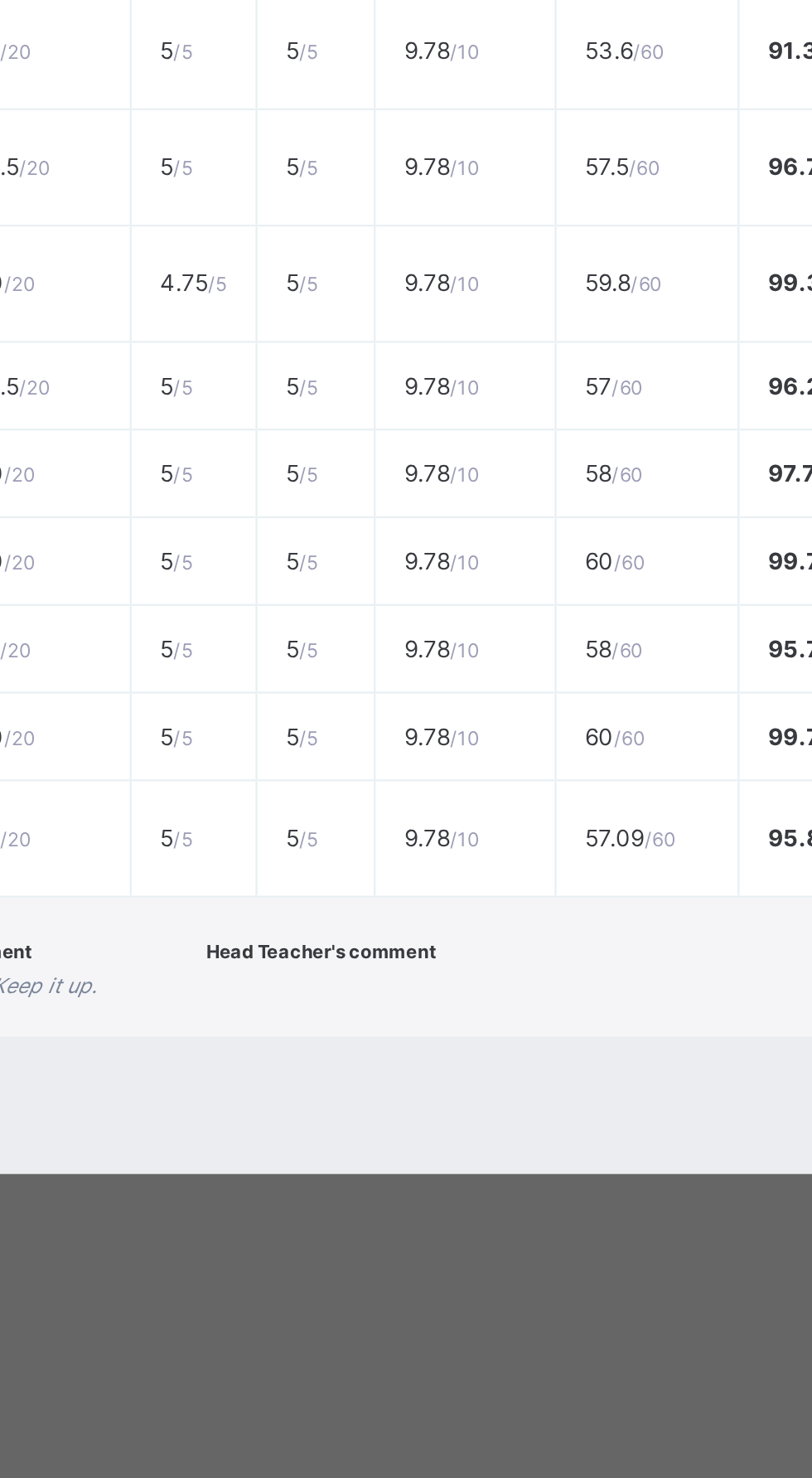 click on "20 / 20" at bounding box center [234, 1004] 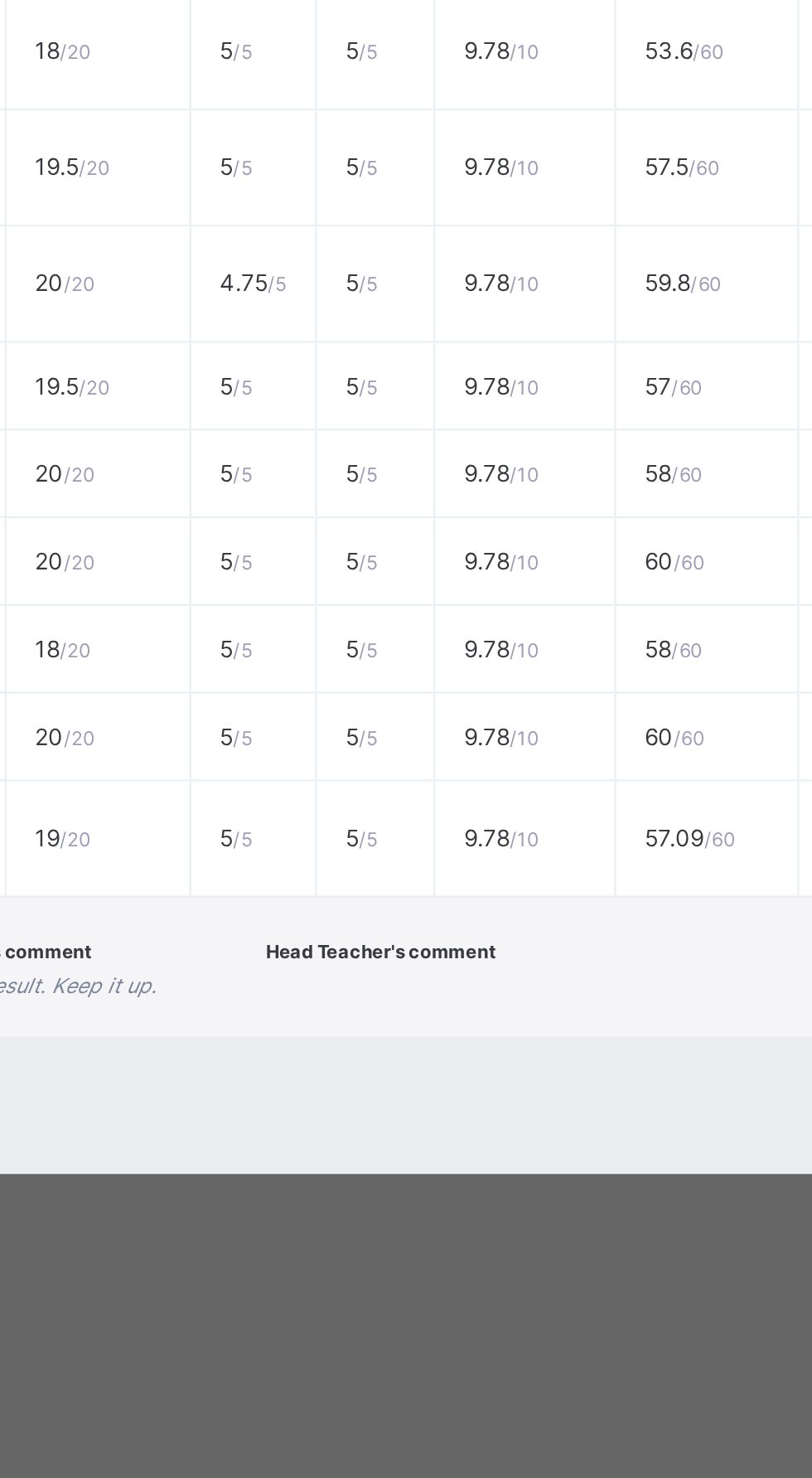 click on "Hand Writing" at bounding box center (166, 1042) 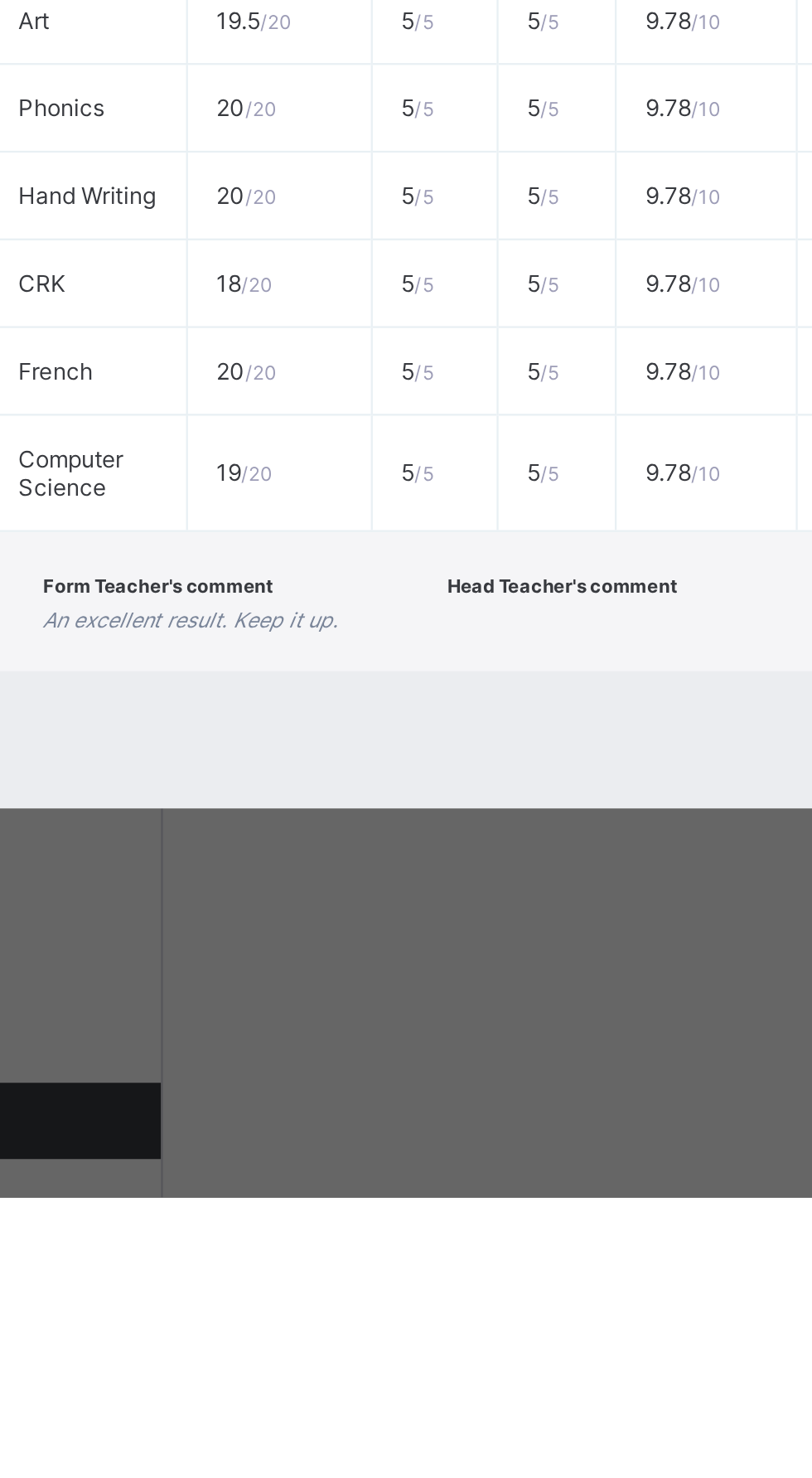 click on "/ 20" at bounding box center [241, 1119] 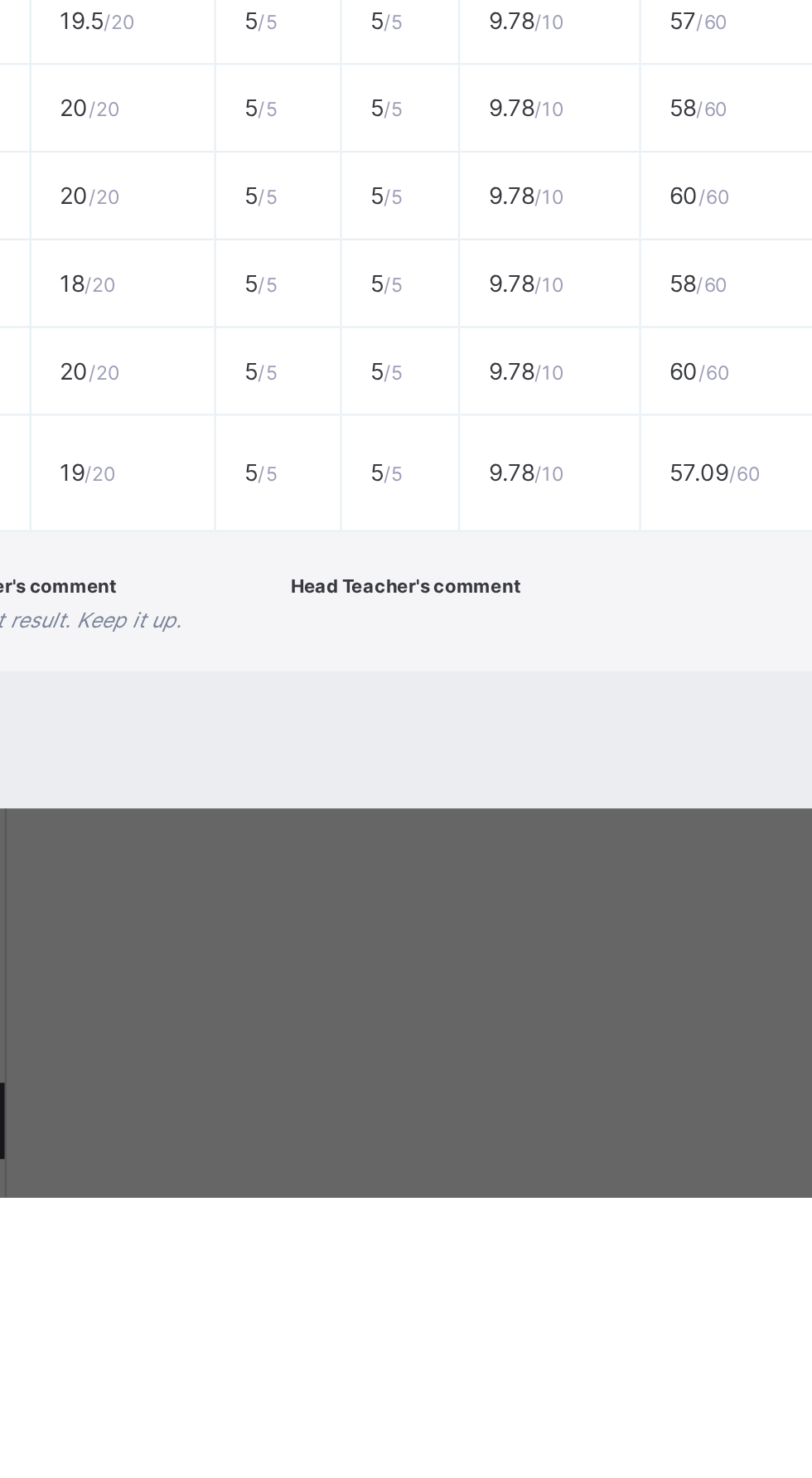 click on "Computer Science" at bounding box center [167, 1162] 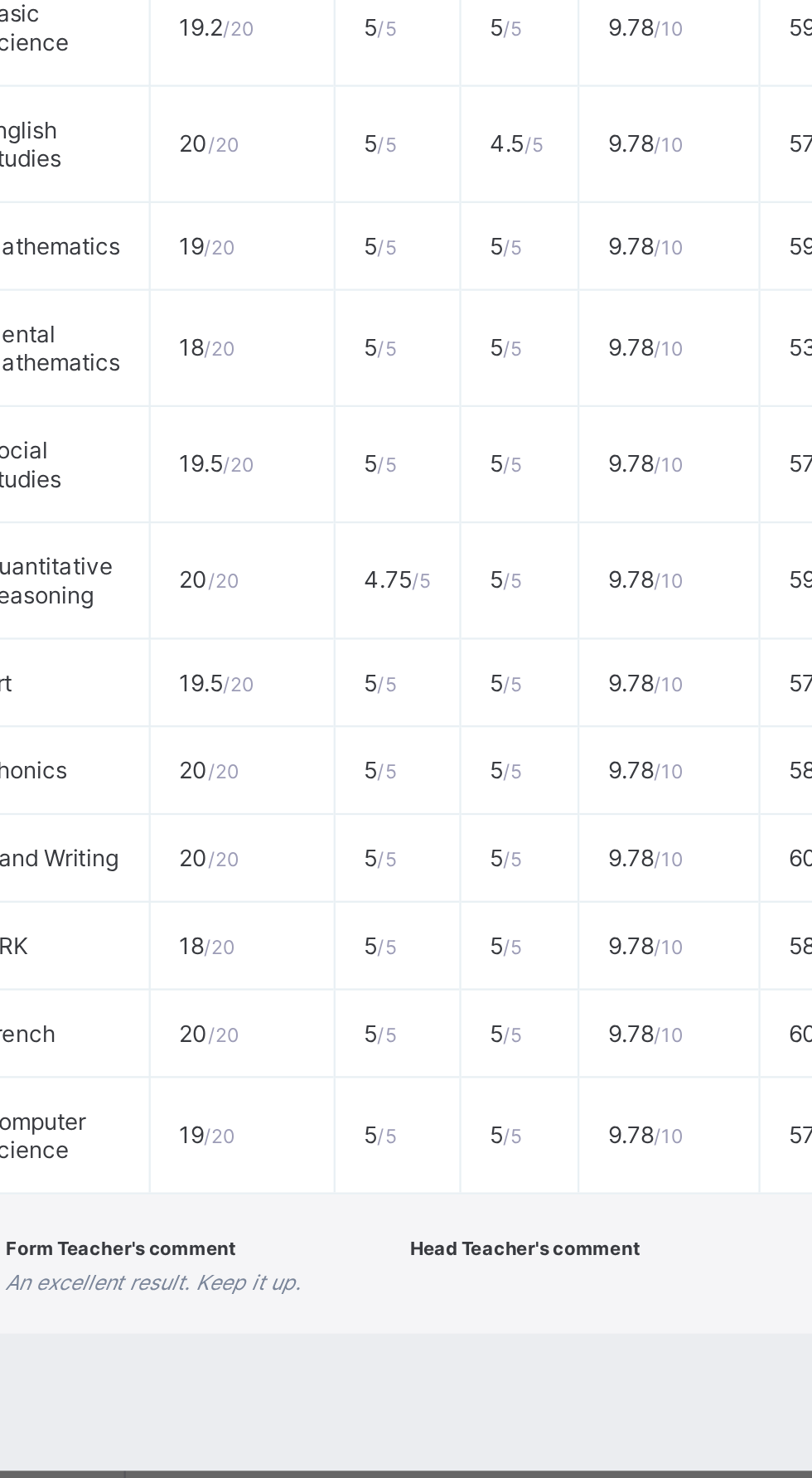 click on "19.2 / 20" at bounding box center [249, 681] 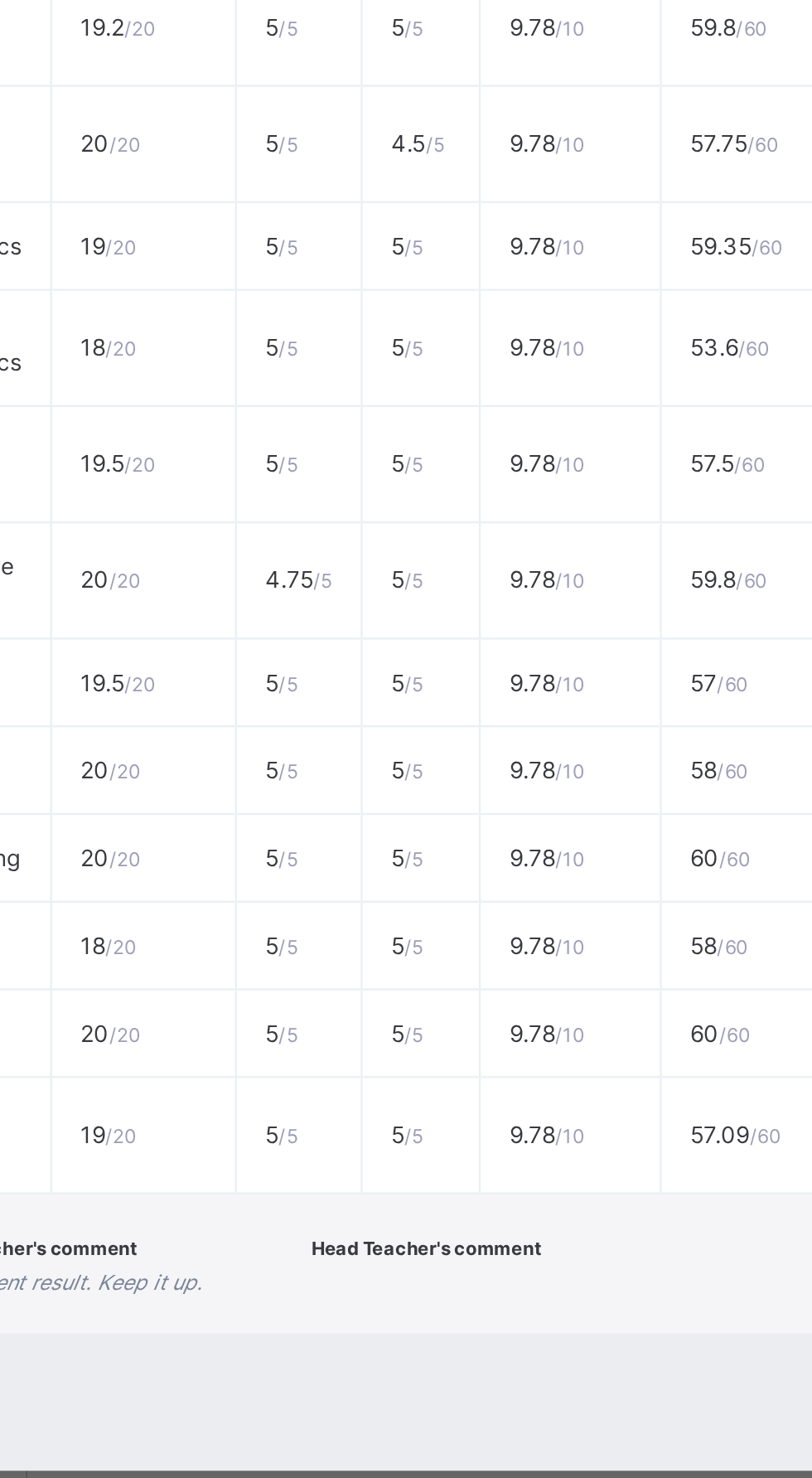 click on "Social Studies" at bounding box center (167, 870) 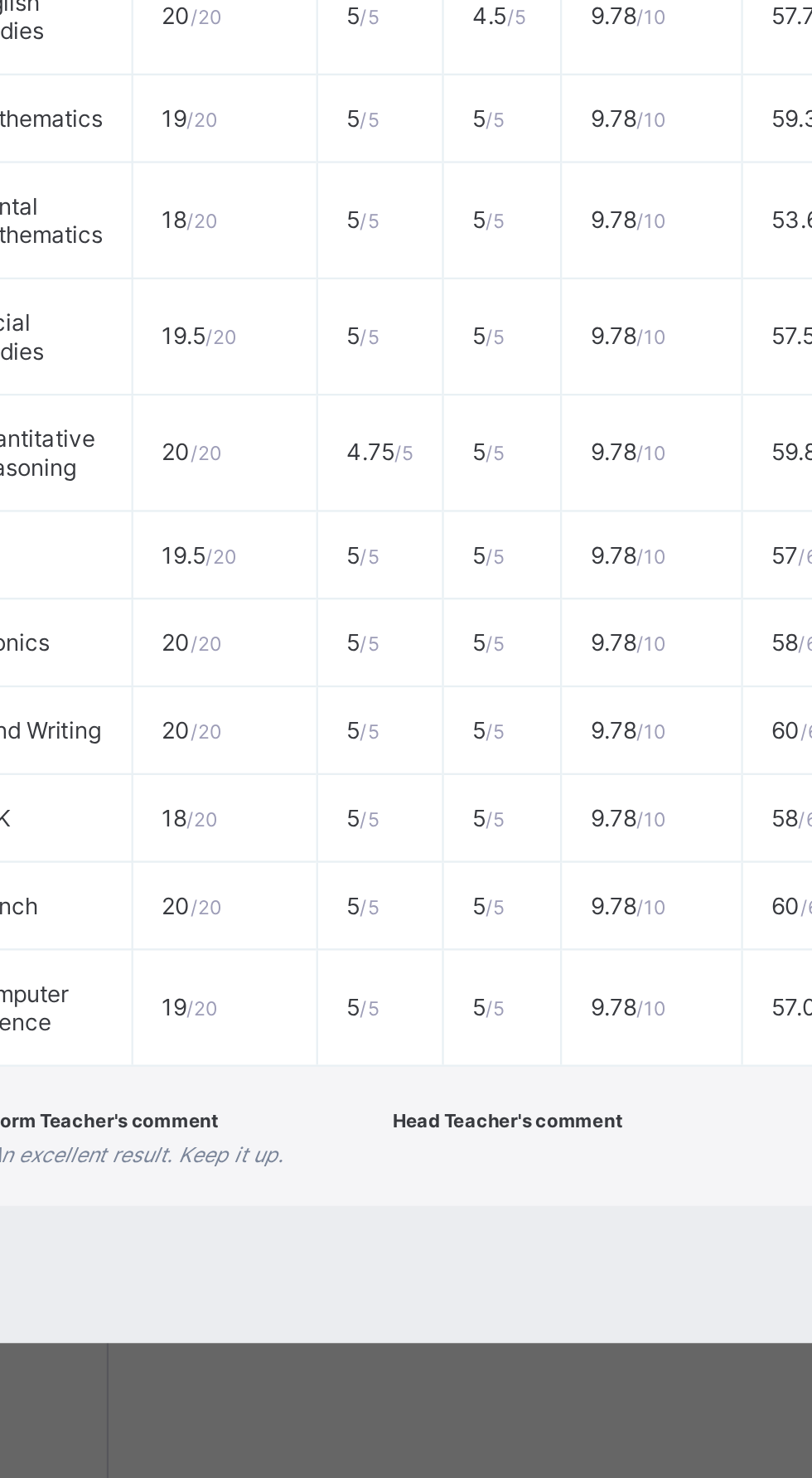 click on "Social Studies" at bounding box center [167, 870] 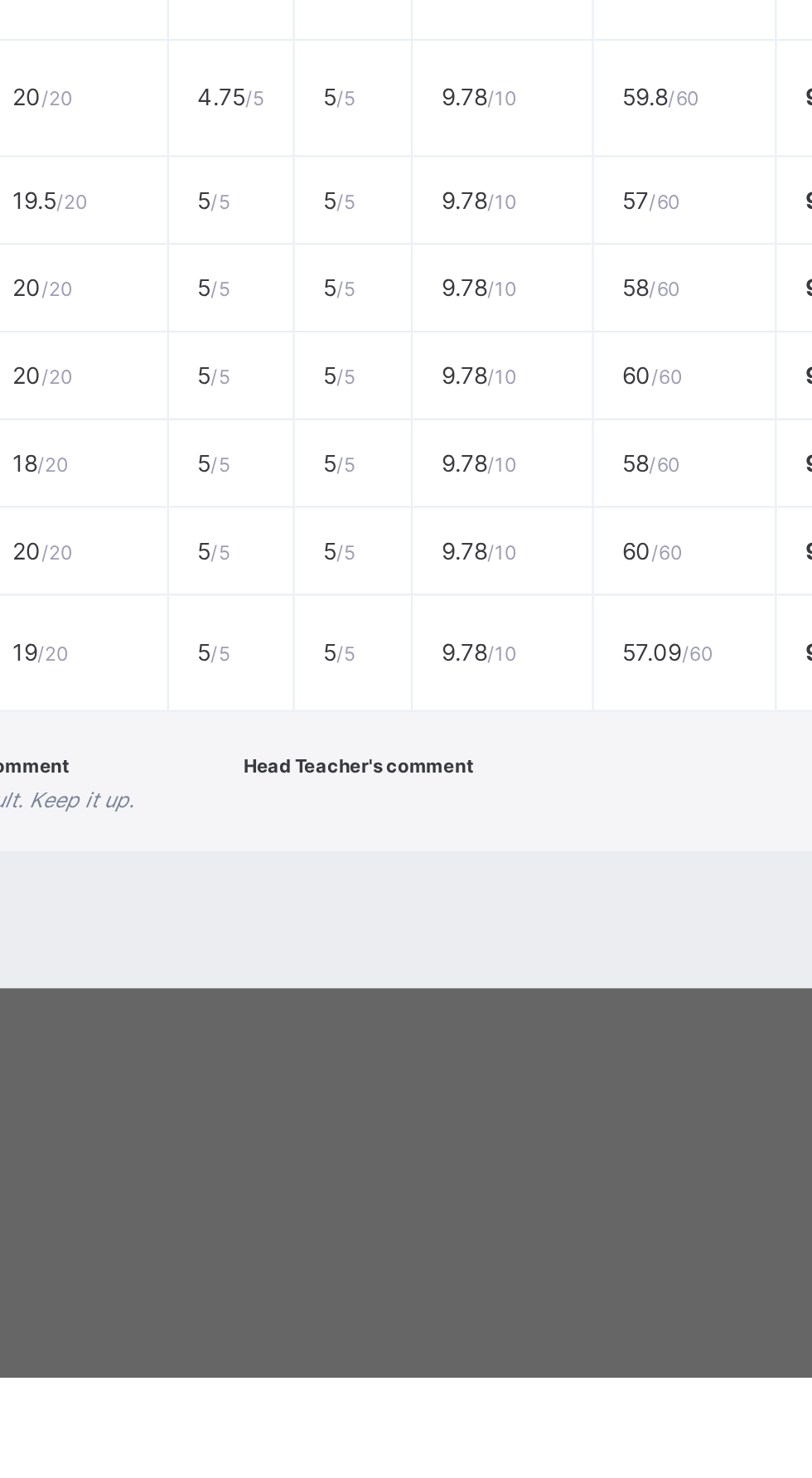 click on "18 / 20" at bounding box center [249, 1080] 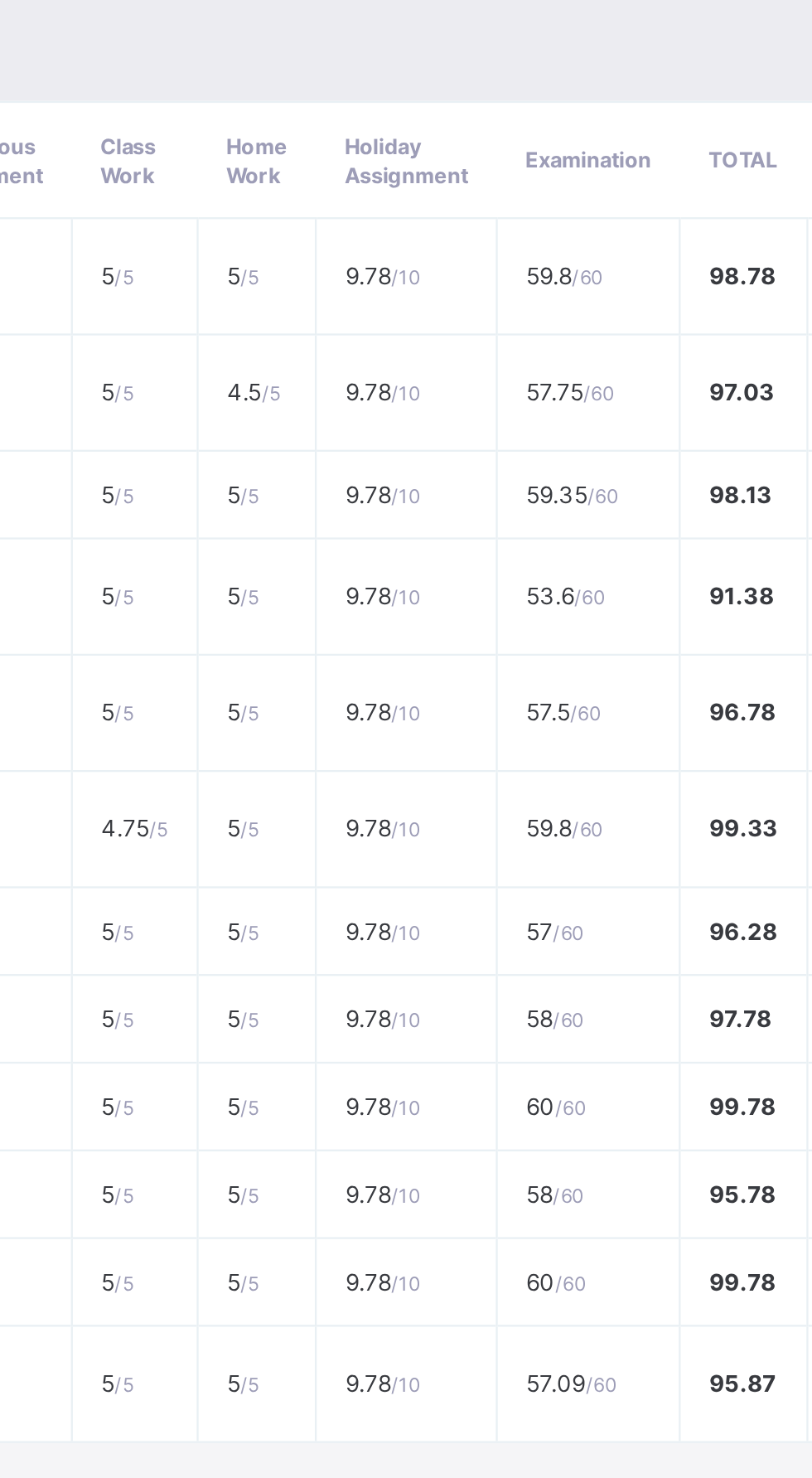 scroll, scrollTop: 0, scrollLeft: 0, axis: both 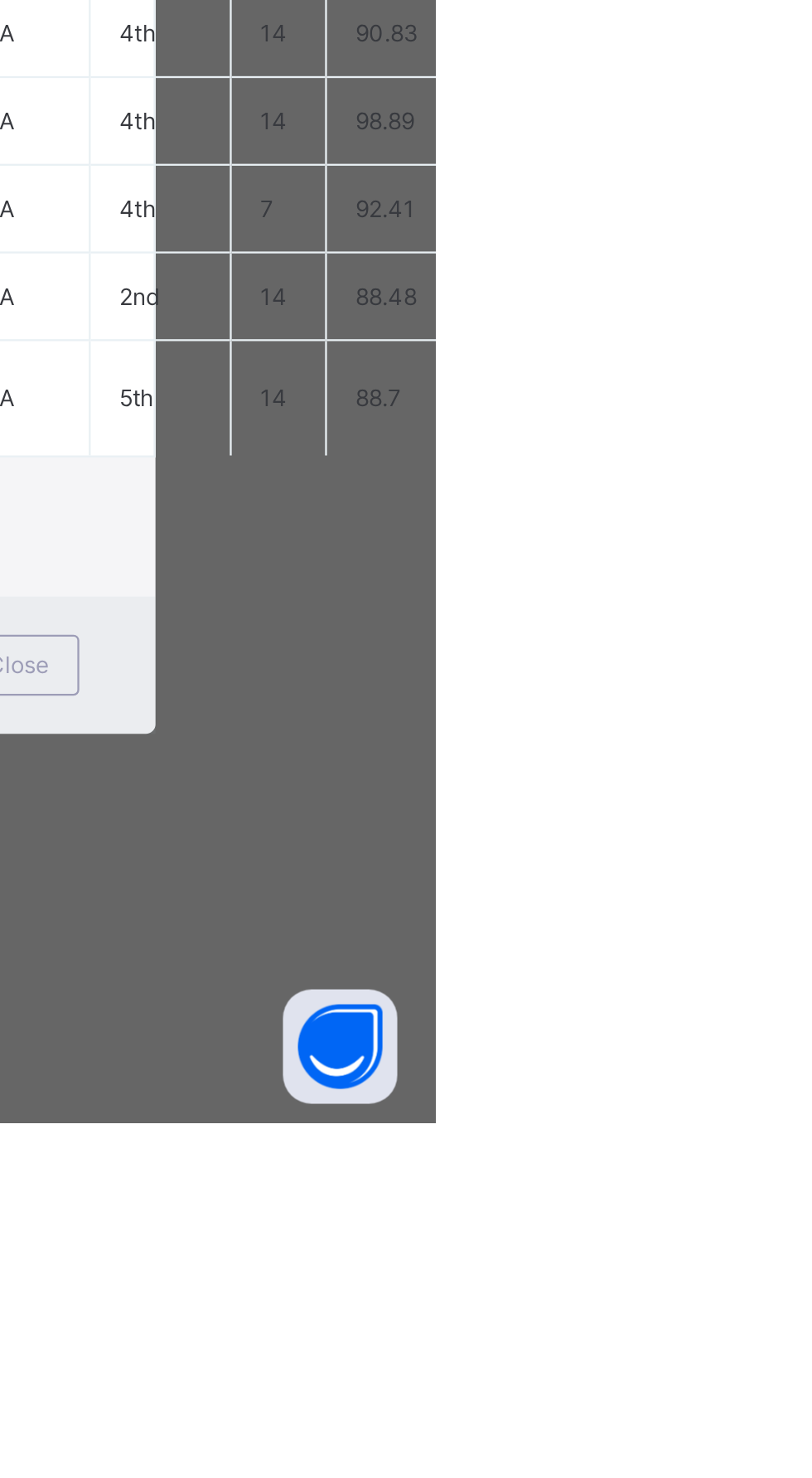 click on "Close" at bounding box center (631, 1278) 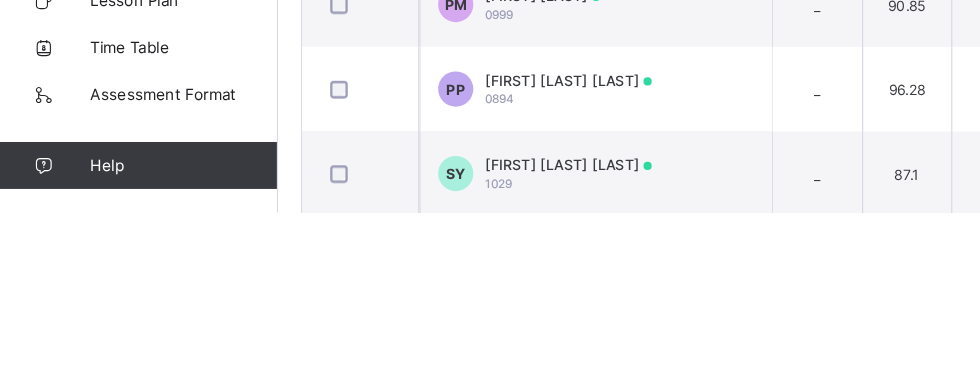 scroll, scrollTop: 502, scrollLeft: 0, axis: vertical 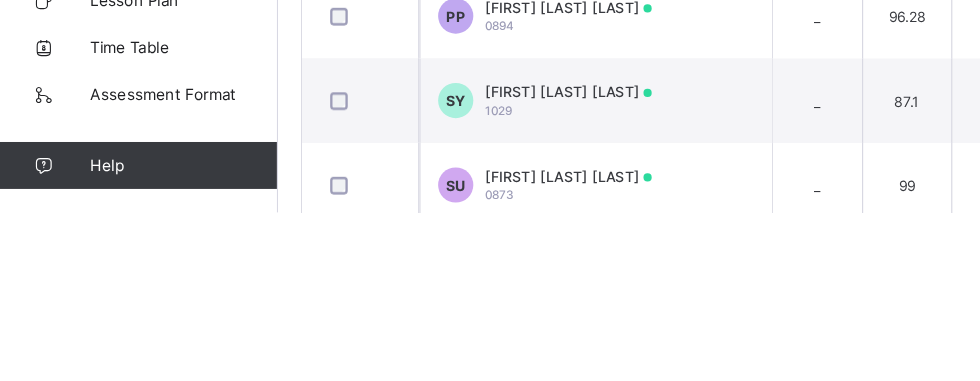 click on "[FIRST] [FIRST] [LAST] [LAST]   [NUMBER]" at bounding box center (511, 286) 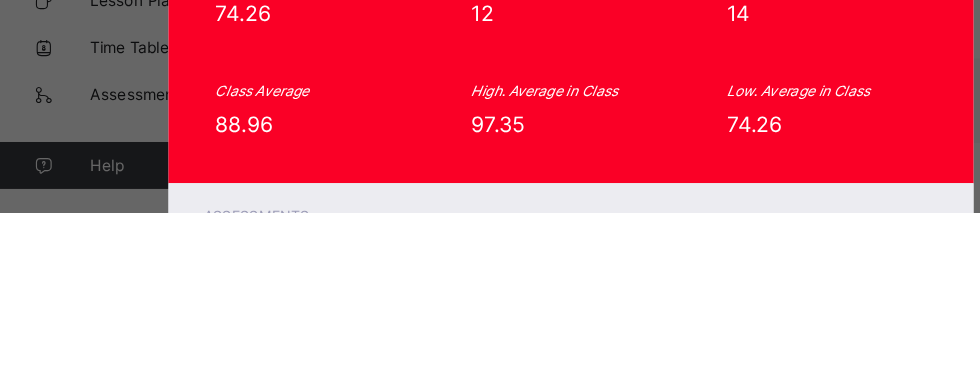 scroll, scrollTop: 0, scrollLeft: 0, axis: both 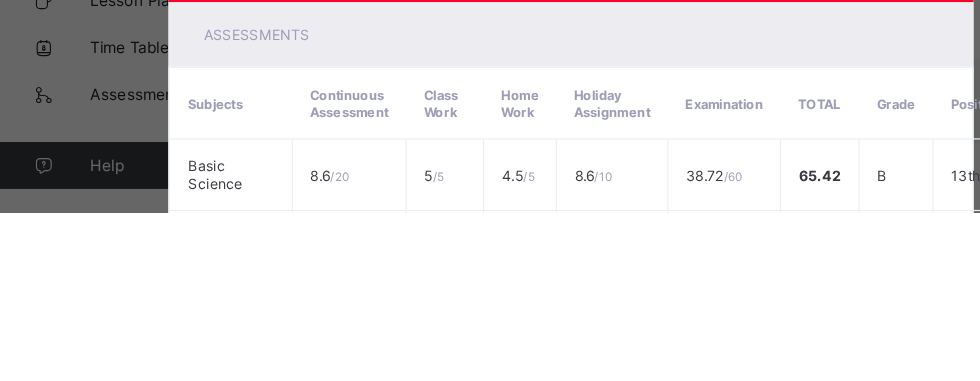 click on "/ 20" at bounding box center (305, 411) 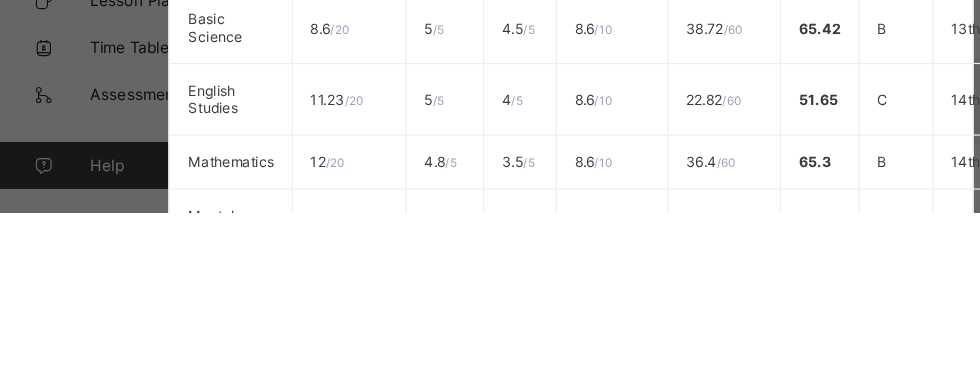 scroll, scrollTop: 453, scrollLeft: 0, axis: vertical 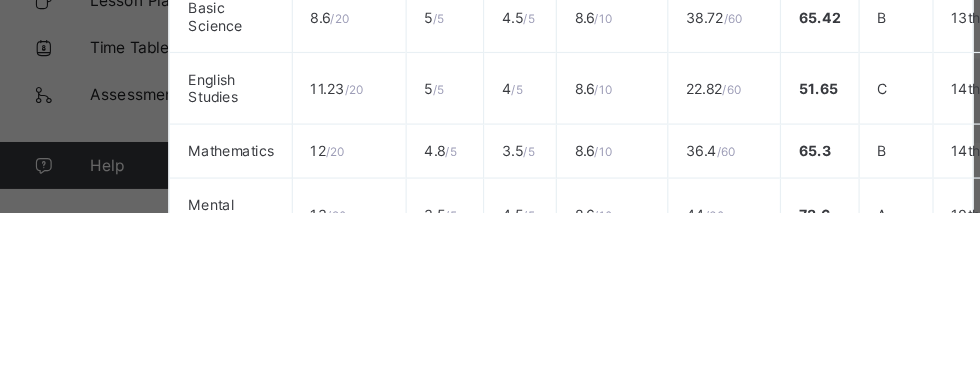 click on "11.67 / 20" at bounding box center (301, 504) 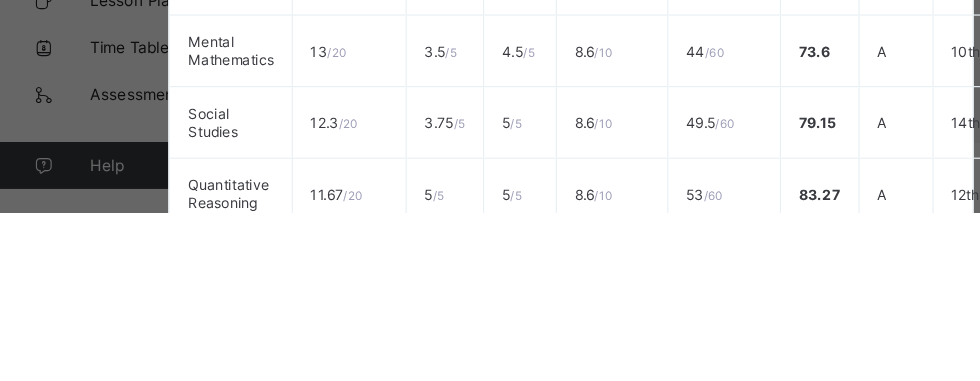 scroll, scrollTop: 614, scrollLeft: 0, axis: vertical 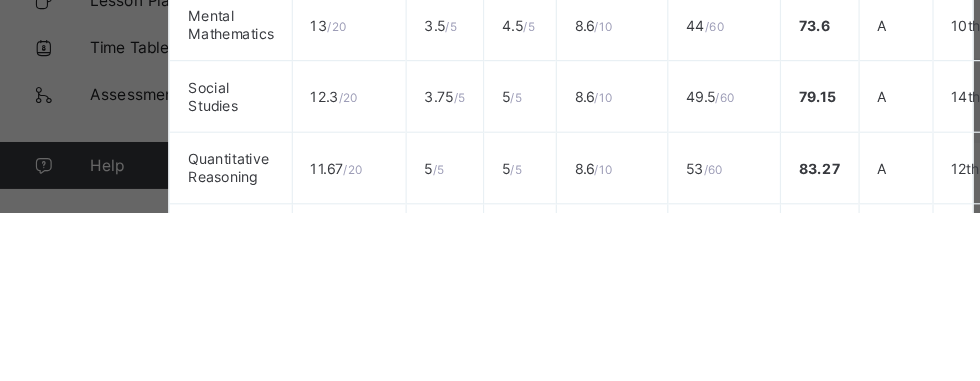 click on "14.8 / 20" at bounding box center [301, 443] 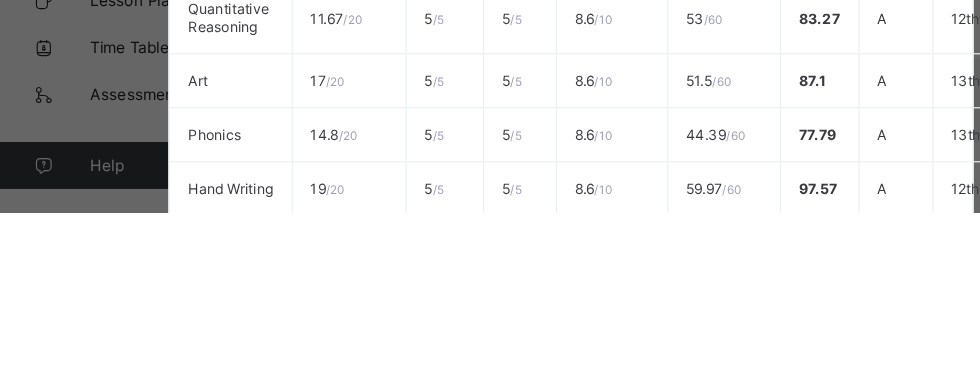 scroll, scrollTop: 743, scrollLeft: 0, axis: vertical 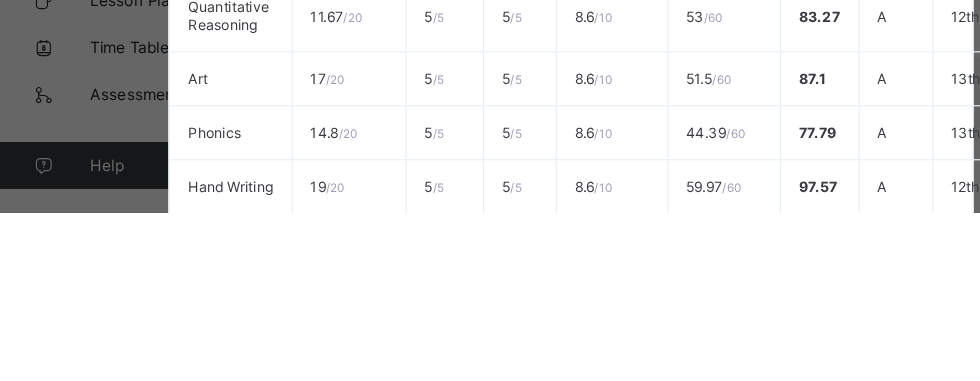 click on "17 / 20" at bounding box center [301, 452] 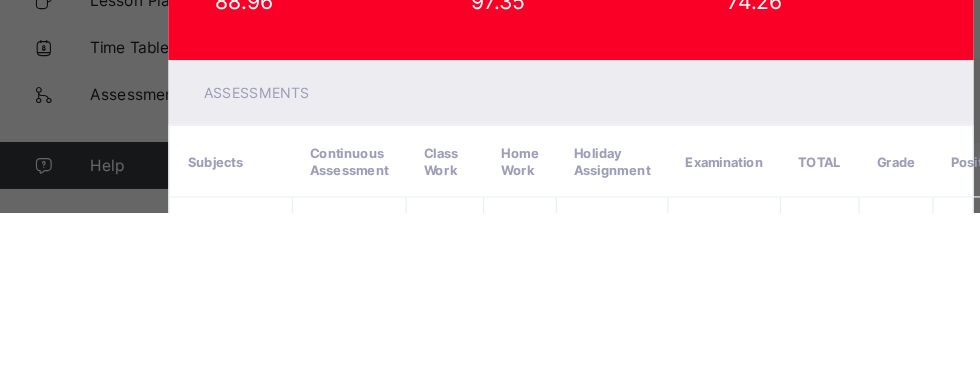 scroll, scrollTop: 268, scrollLeft: 0, axis: vertical 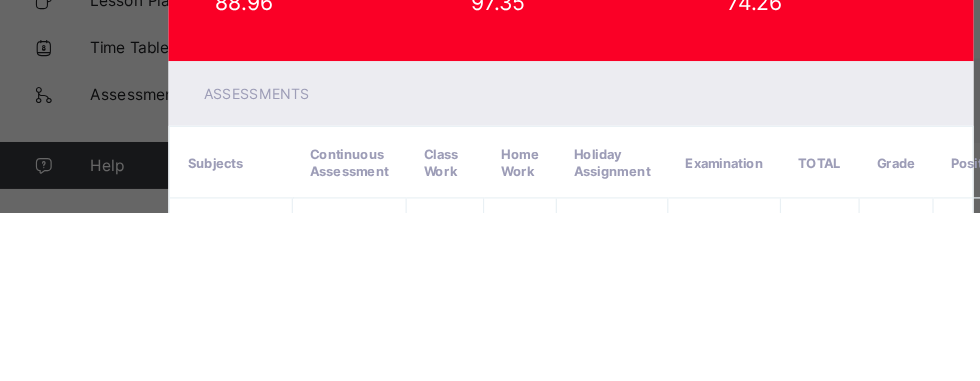 click on "8.6 / 20" at bounding box center (301, 399) 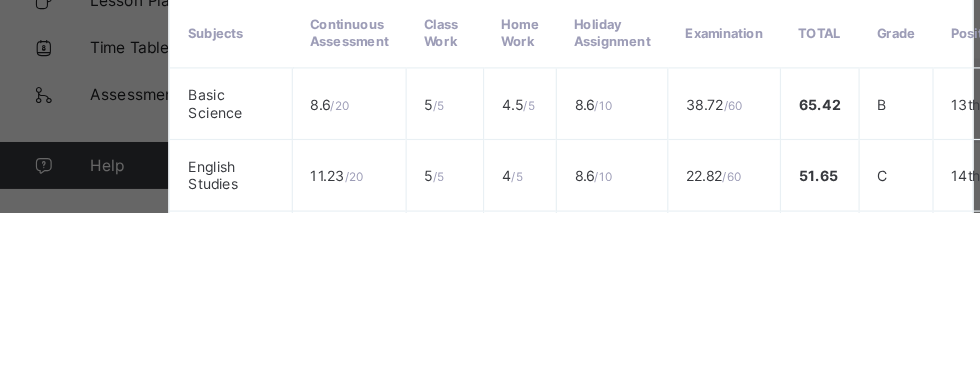 scroll, scrollTop: 398, scrollLeft: 0, axis: vertical 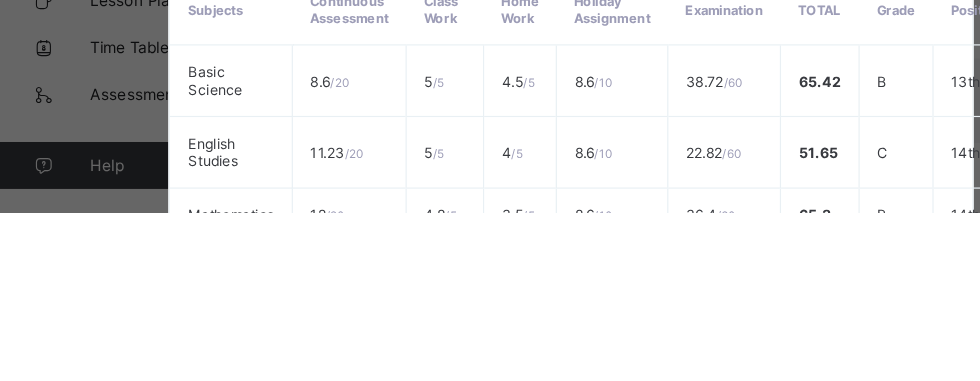 click on "12.3 / 20" at bounding box center [301, 498] 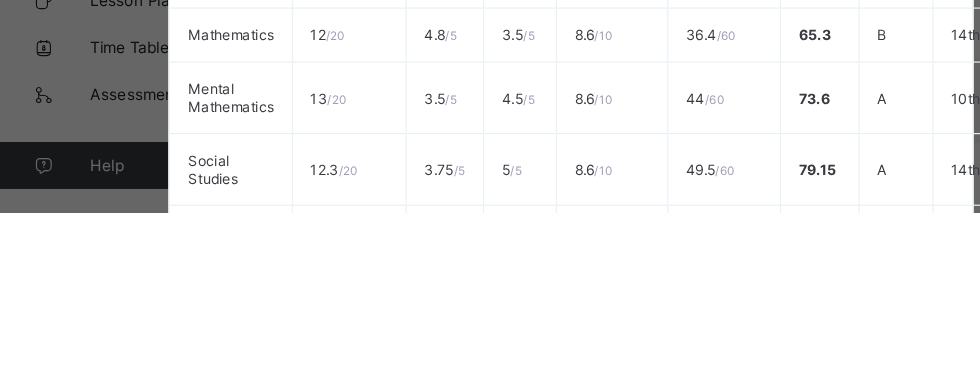 scroll, scrollTop: 582, scrollLeft: 0, axis: vertical 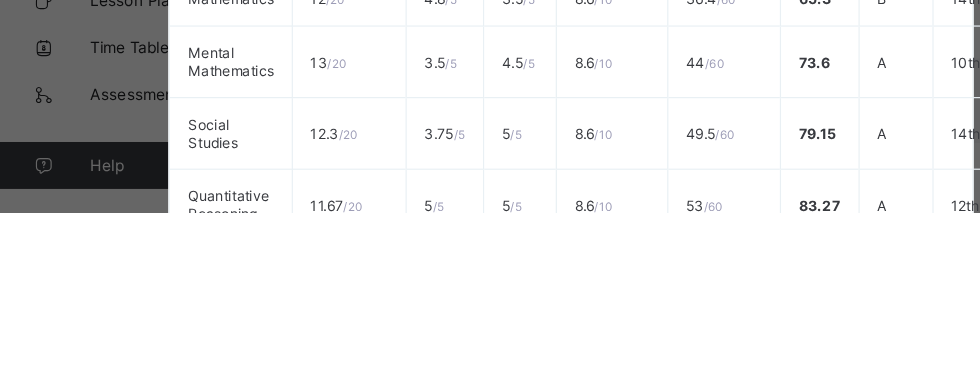 click on "17 / 20" at bounding box center (301, 429) 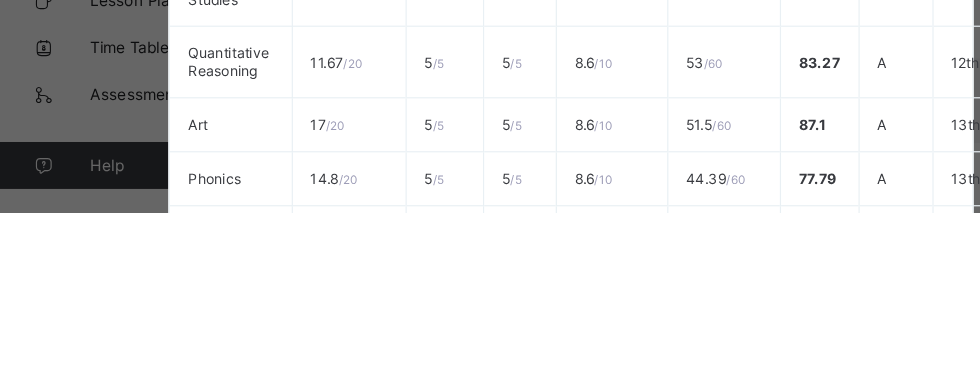 scroll, scrollTop: 704, scrollLeft: 0, axis: vertical 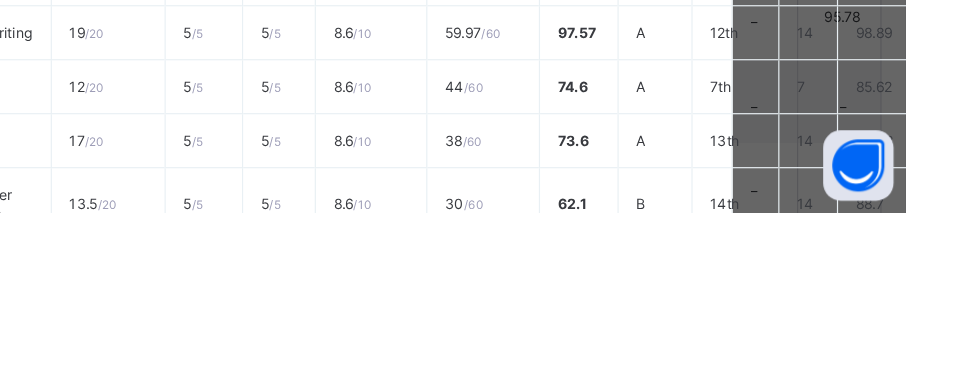 click on "Close" at bounding box center (761, 513) 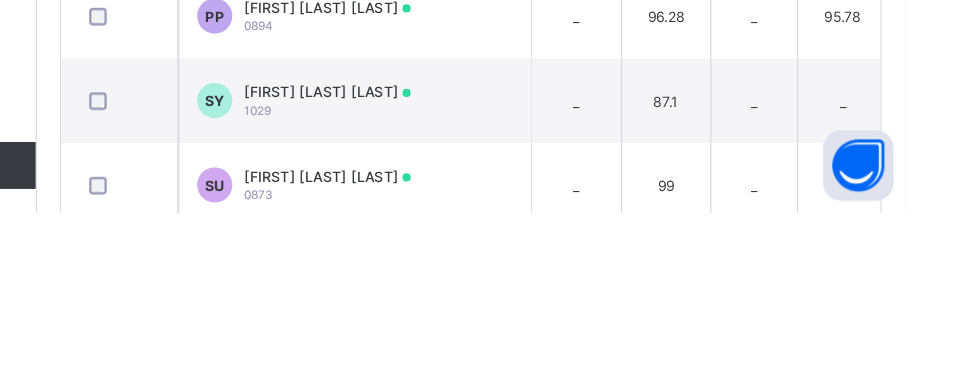 click on "[FIRST] [FIRST] [LAST] [LAST]   [NUMBER]" at bounding box center [511, 430] 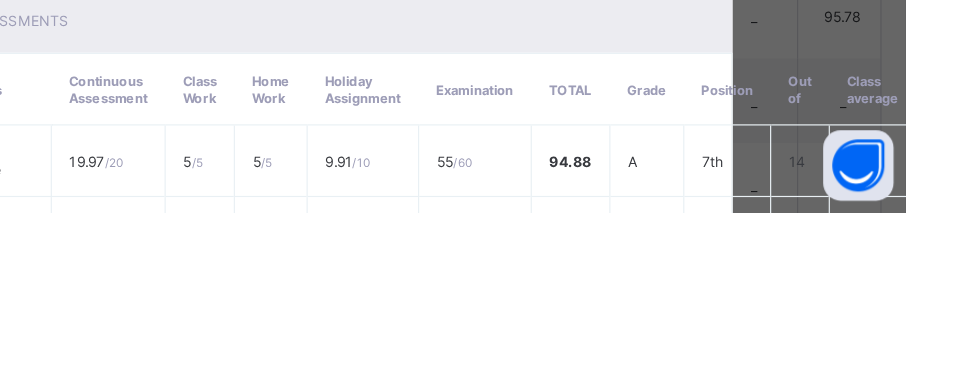 scroll, scrollTop: 331, scrollLeft: 0, axis: vertical 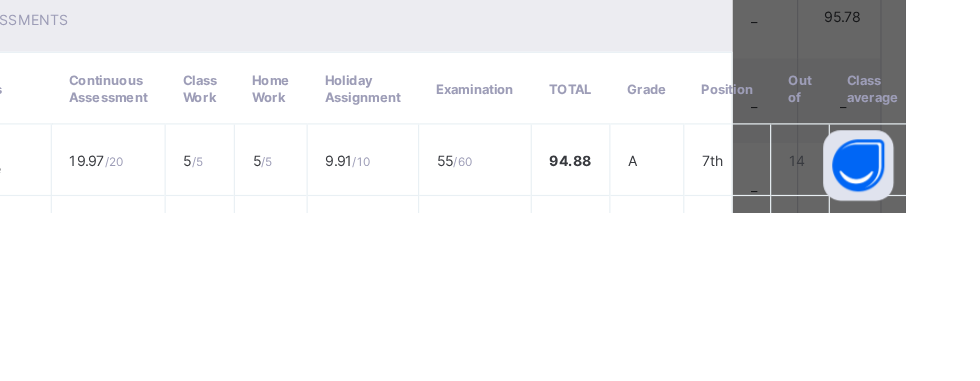 click on "18.28 / 20" at bounding box center (301, 397) 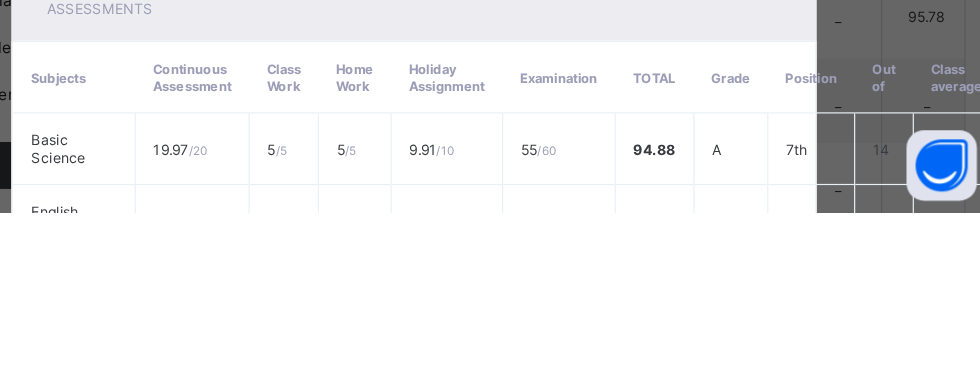 scroll, scrollTop: 338, scrollLeft: 0, axis: vertical 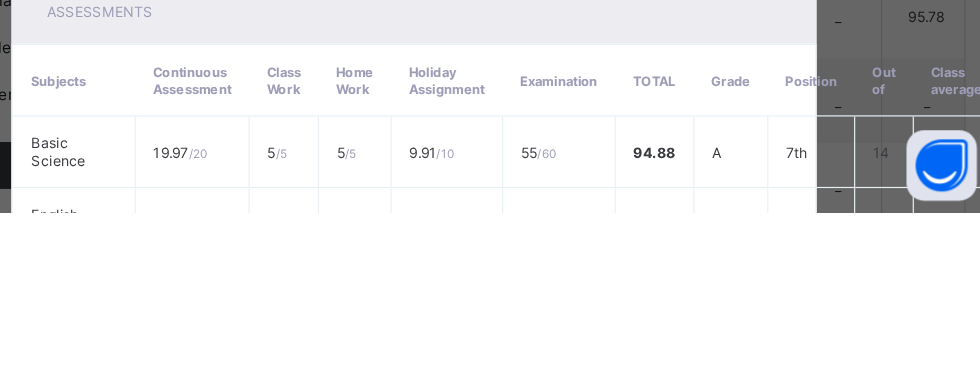 click on "18.28 / 20" at bounding box center [301, 390] 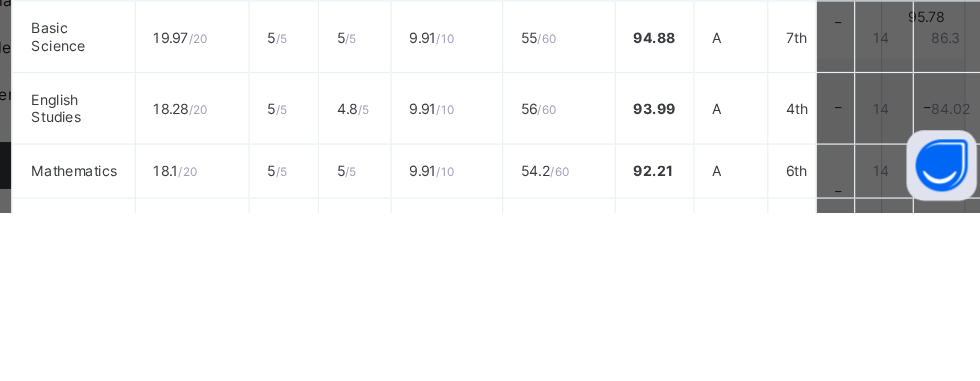 scroll, scrollTop: 431, scrollLeft: 0, axis: vertical 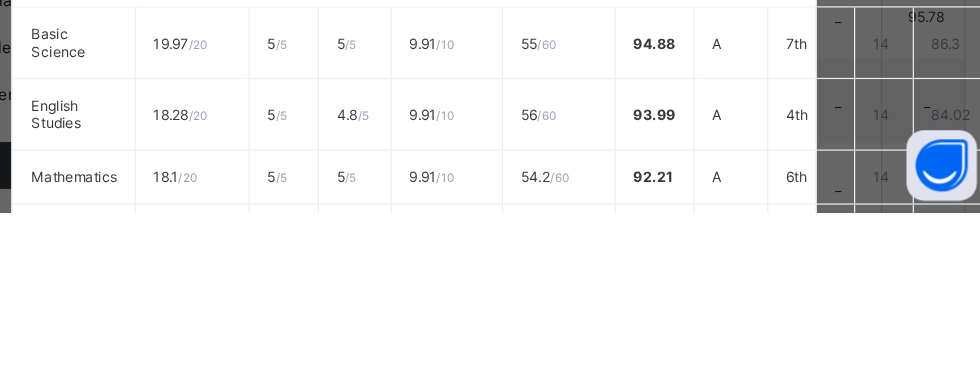 click on "17.5 / 20" at bounding box center (301, 404) 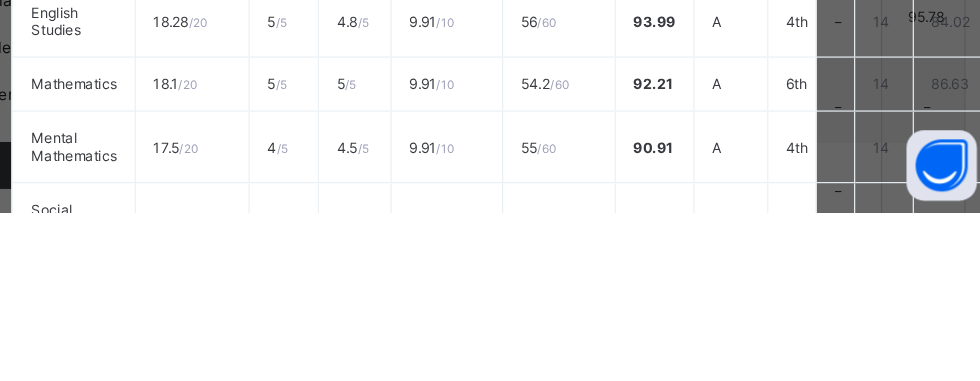 scroll, scrollTop: 521, scrollLeft: 0, axis: vertical 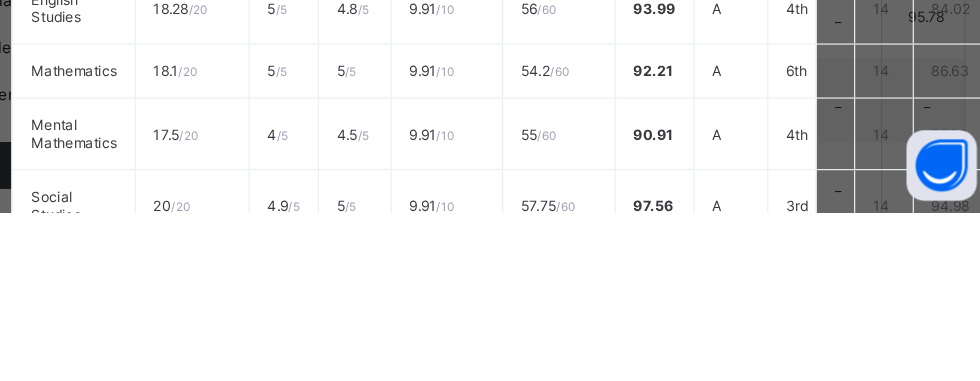 click on "5 / 5" at bounding box center (379, 436) 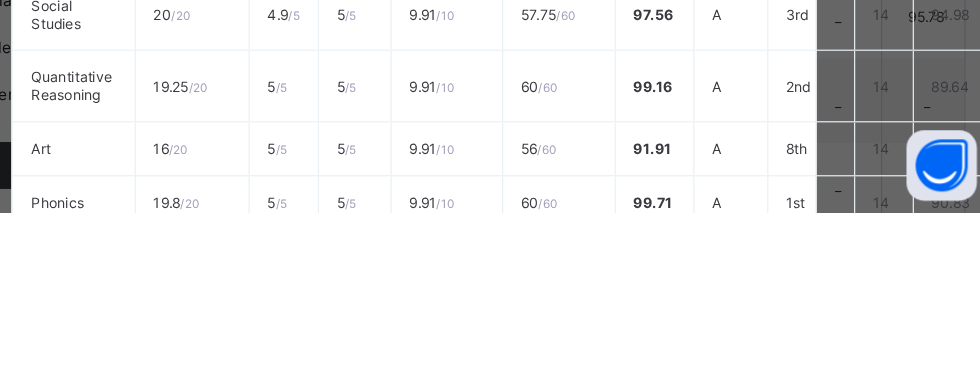 scroll, scrollTop: 688, scrollLeft: 0, axis: vertical 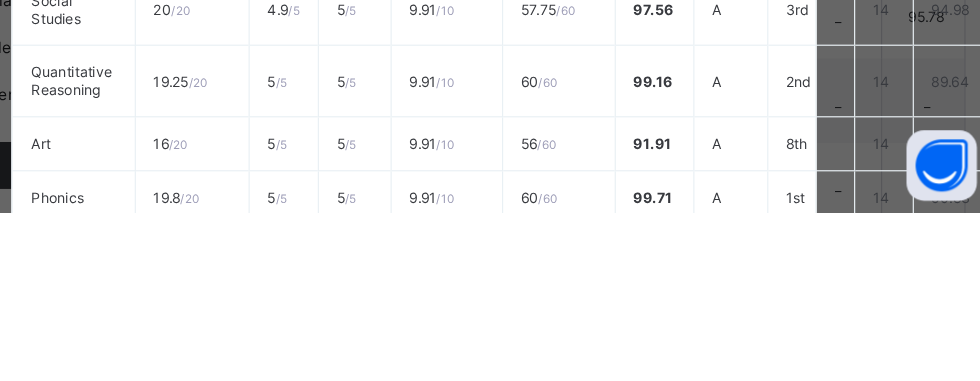 click on "19.8 / 20" at bounding box center [301, 369] 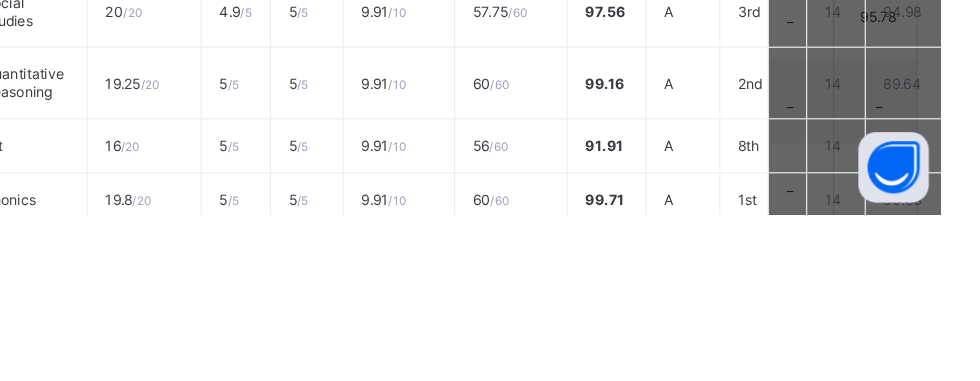 scroll, scrollTop: 501, scrollLeft: 0, axis: vertical 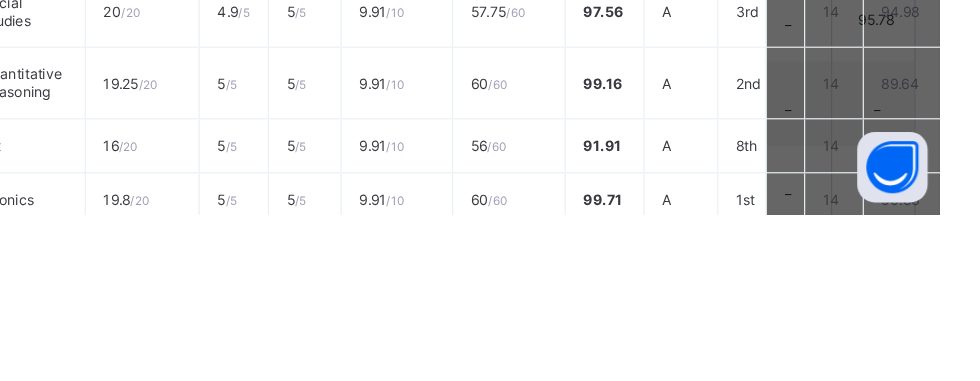 click on "19 / 20" at bounding box center (301, 560) 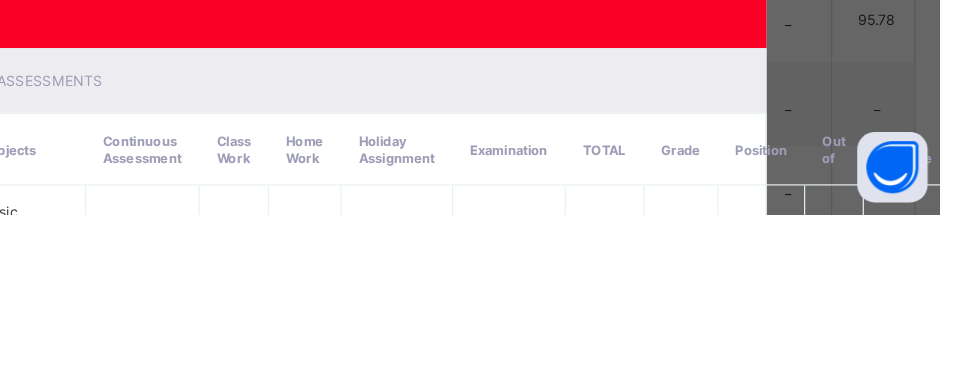 scroll, scrollTop: 269, scrollLeft: 0, axis: vertical 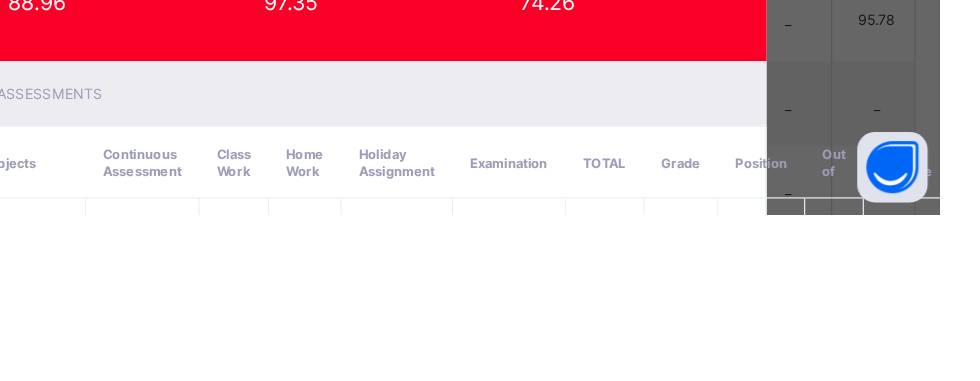 click on "9.91 / 10" at bounding box center (505, 398) 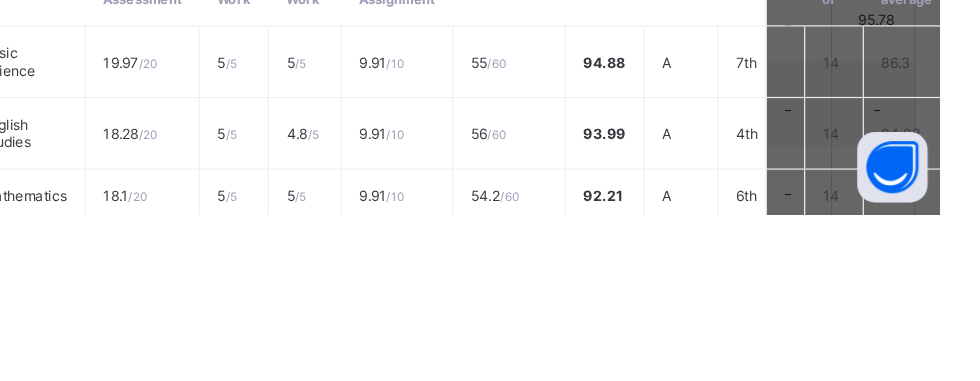scroll, scrollTop: 436, scrollLeft: 0, axis: vertical 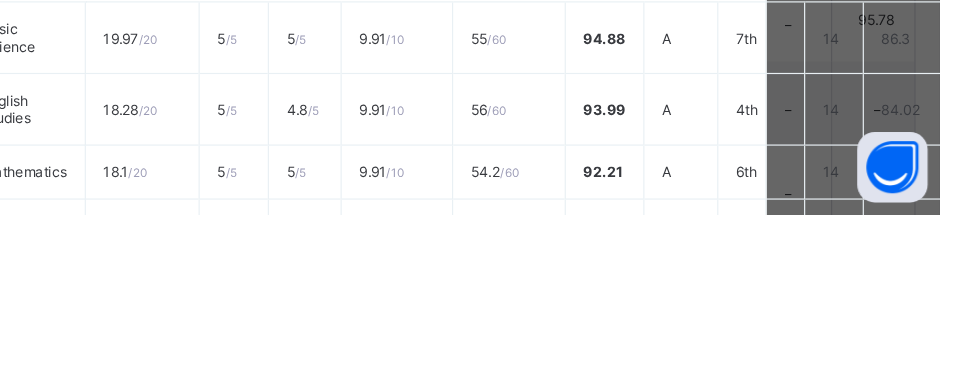 click on "4.9 / 5" at bounding box center [379, 460] 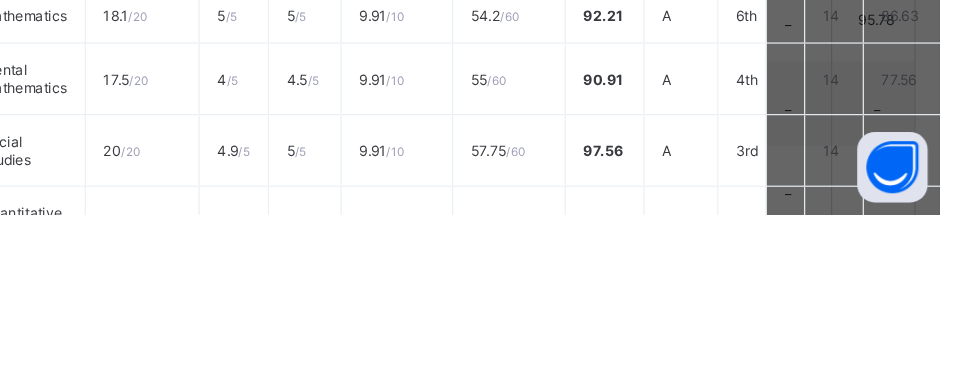 scroll, scrollTop: 573, scrollLeft: 0, axis: vertical 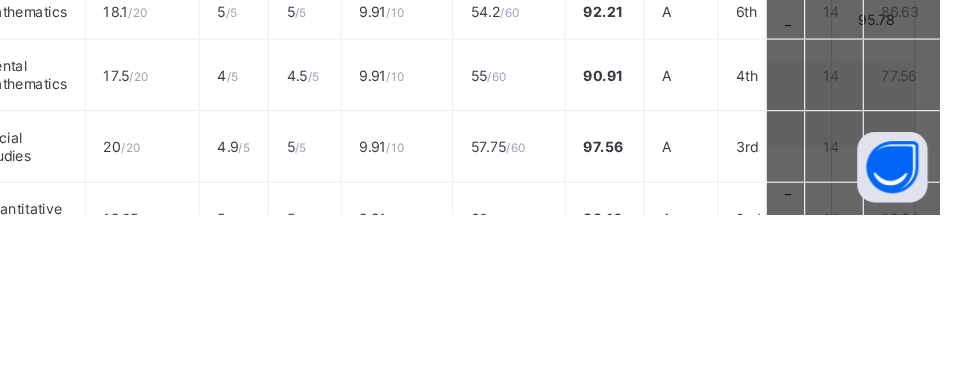 click on "16 / 20" at bounding box center (301, 438) 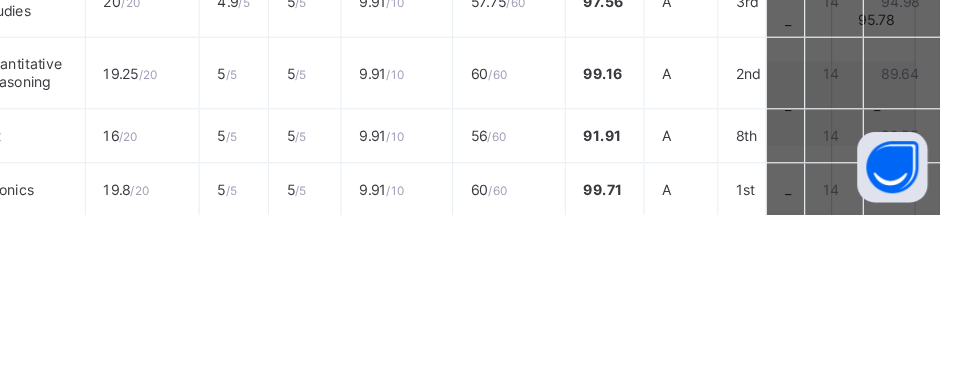 scroll, scrollTop: 695, scrollLeft: 0, axis: vertical 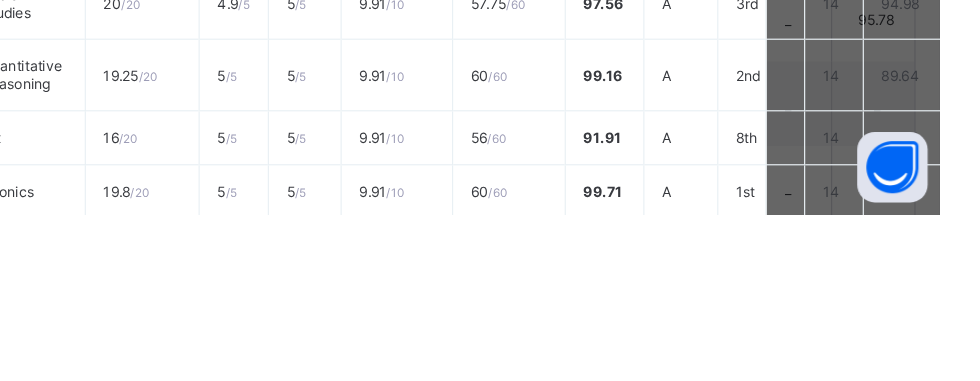 click on "5 / 5" at bounding box center (379, 500) 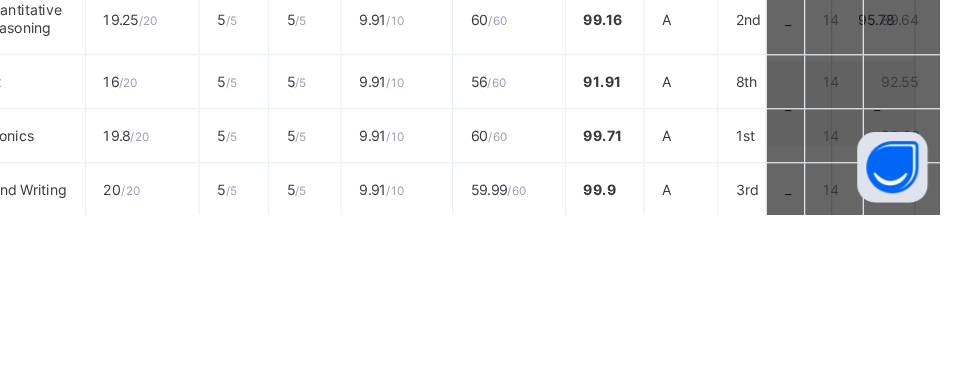 scroll, scrollTop: 735, scrollLeft: 0, axis: vertical 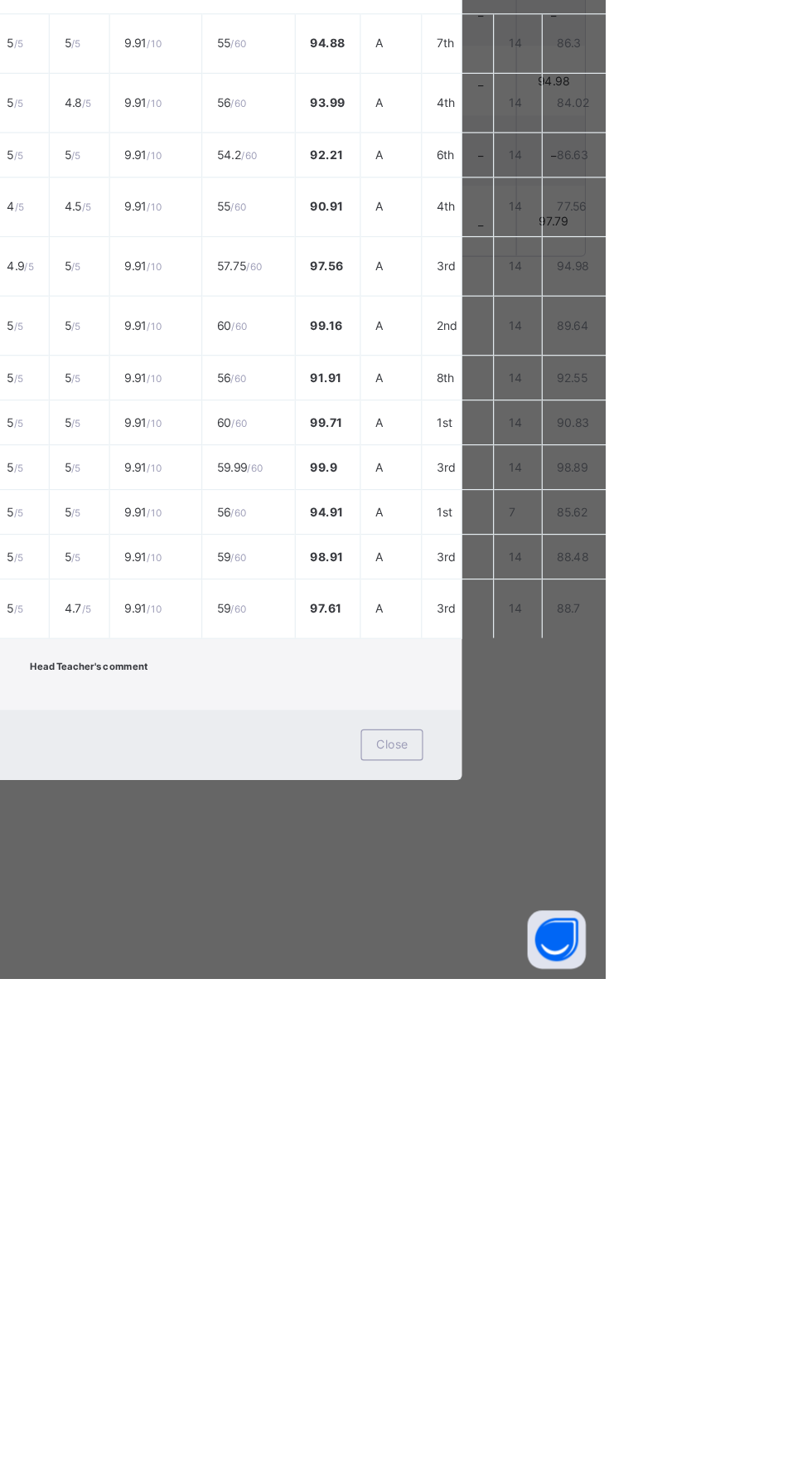 click on "Close" at bounding box center [631, 1279] 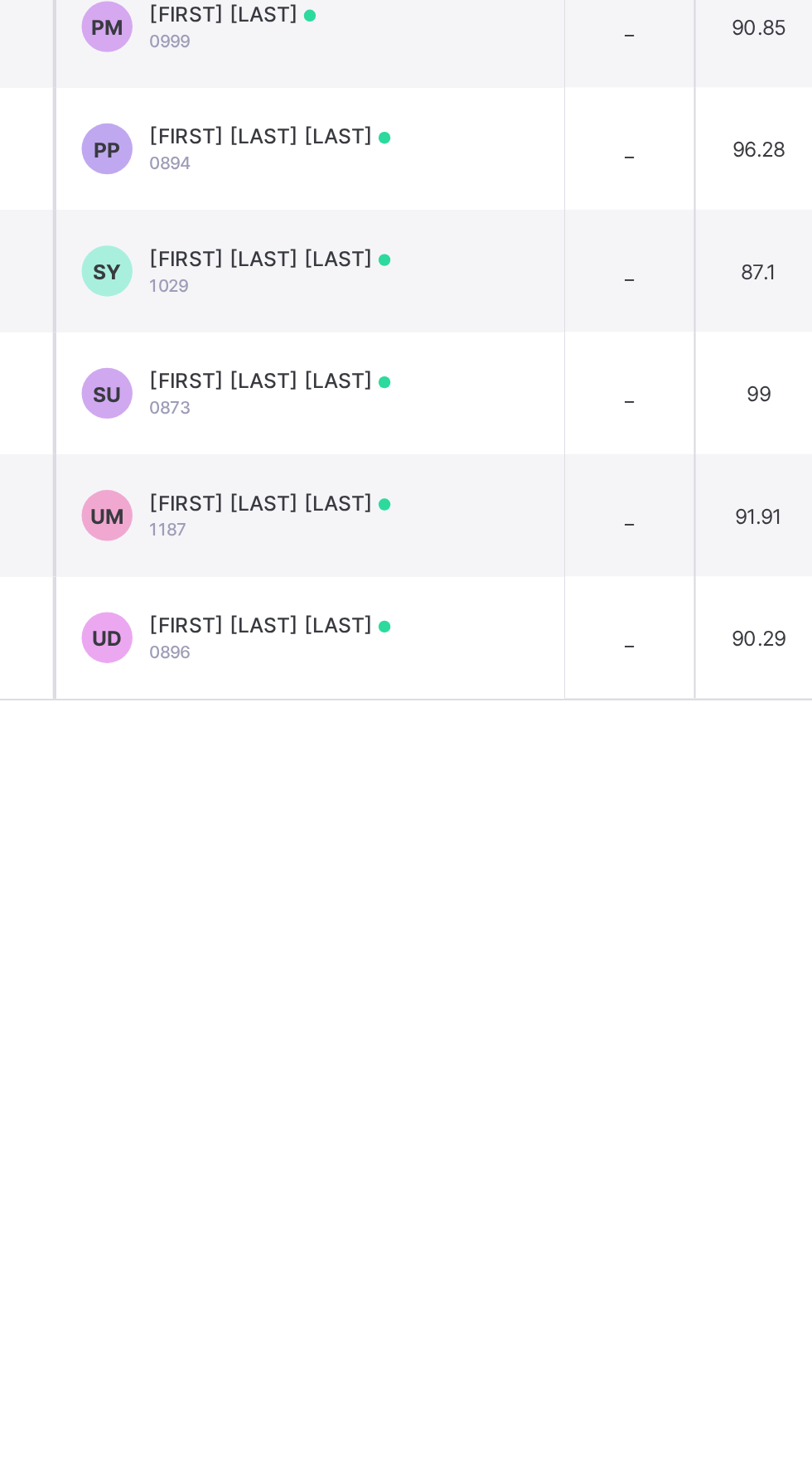 click on "[FIRST] [LAST] [LAST]   [NUMBER]" at bounding box center [404, 832] 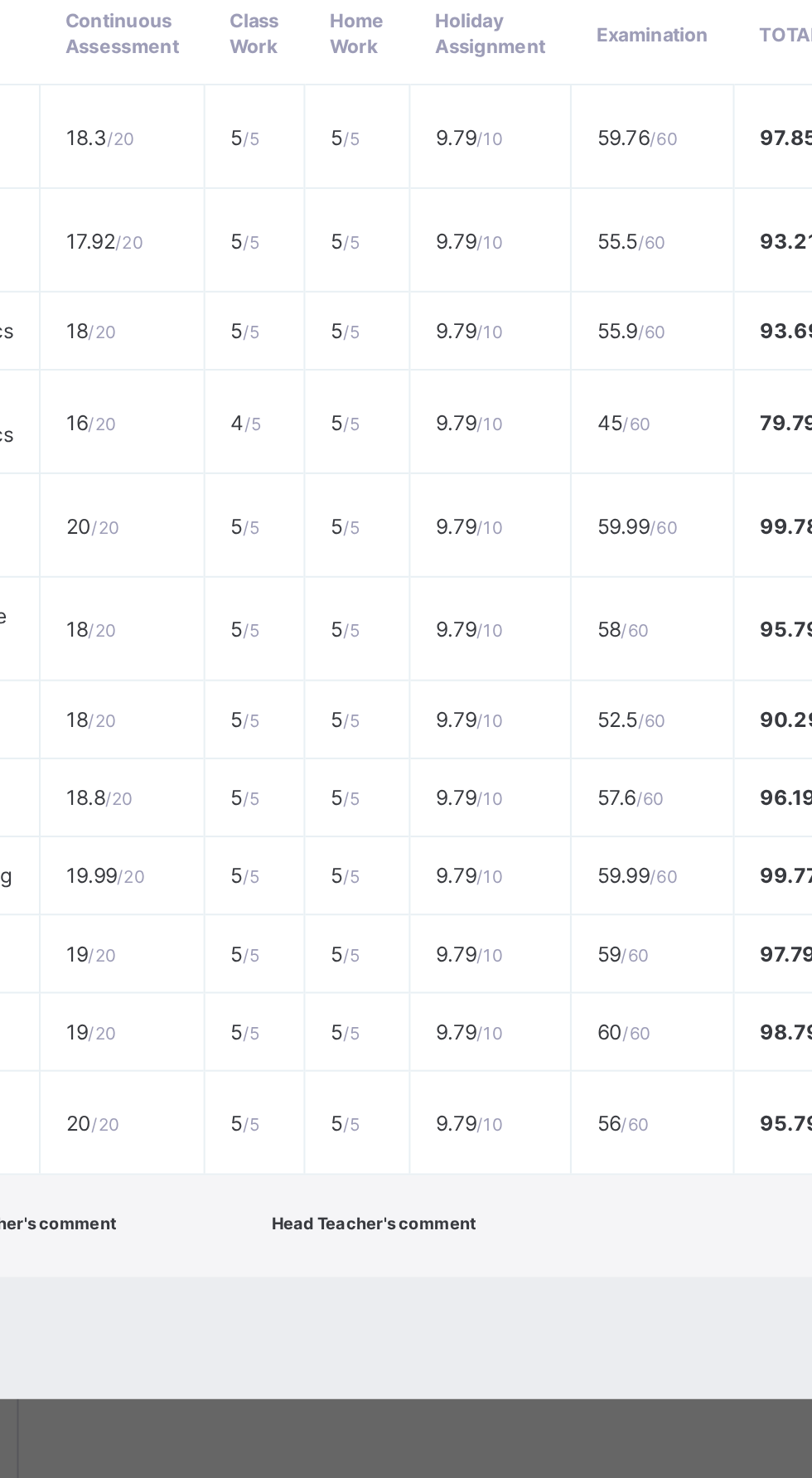 click on "17.92 / 20" at bounding box center [249, 737] 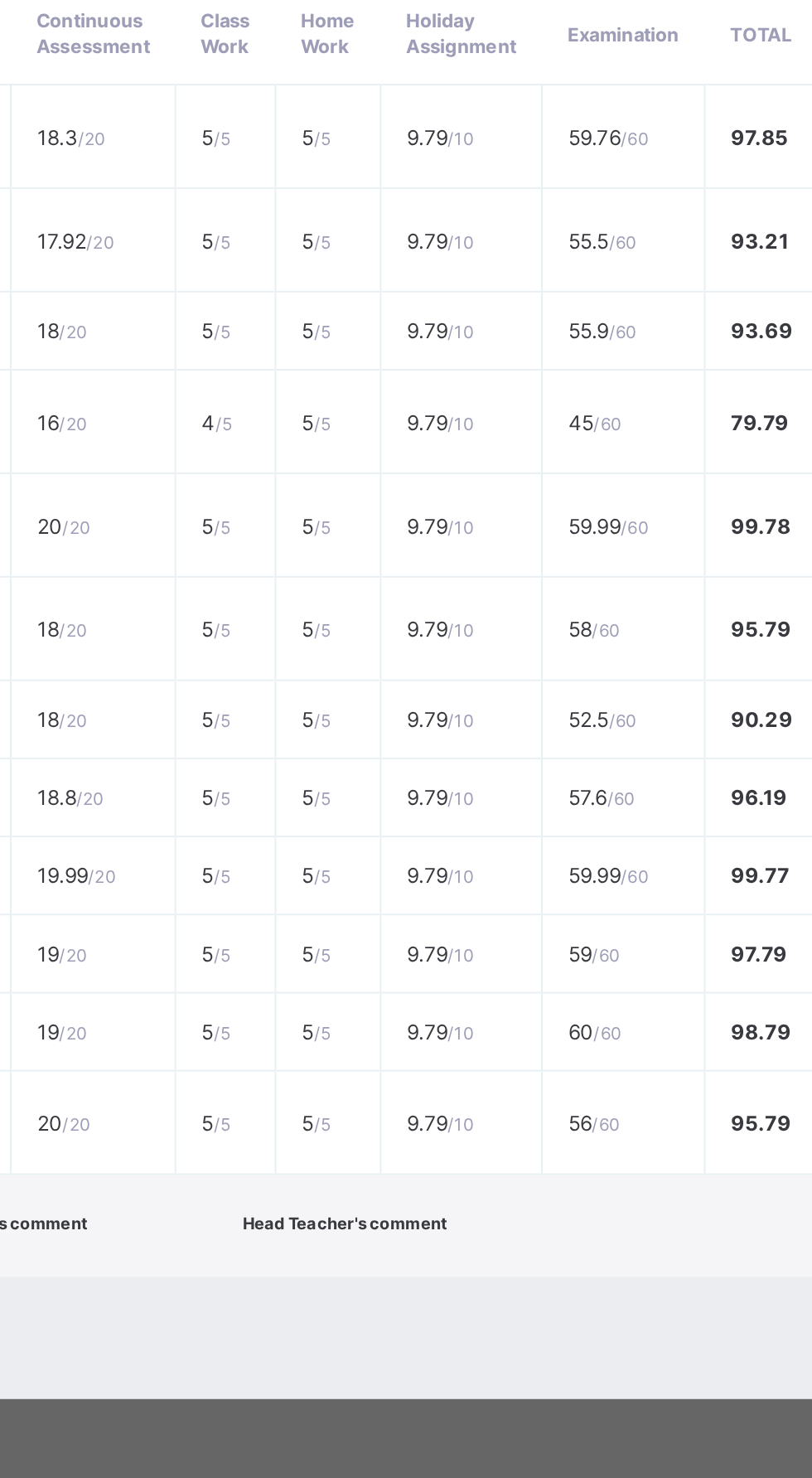click on "Mathematics" at bounding box center [167, 782] 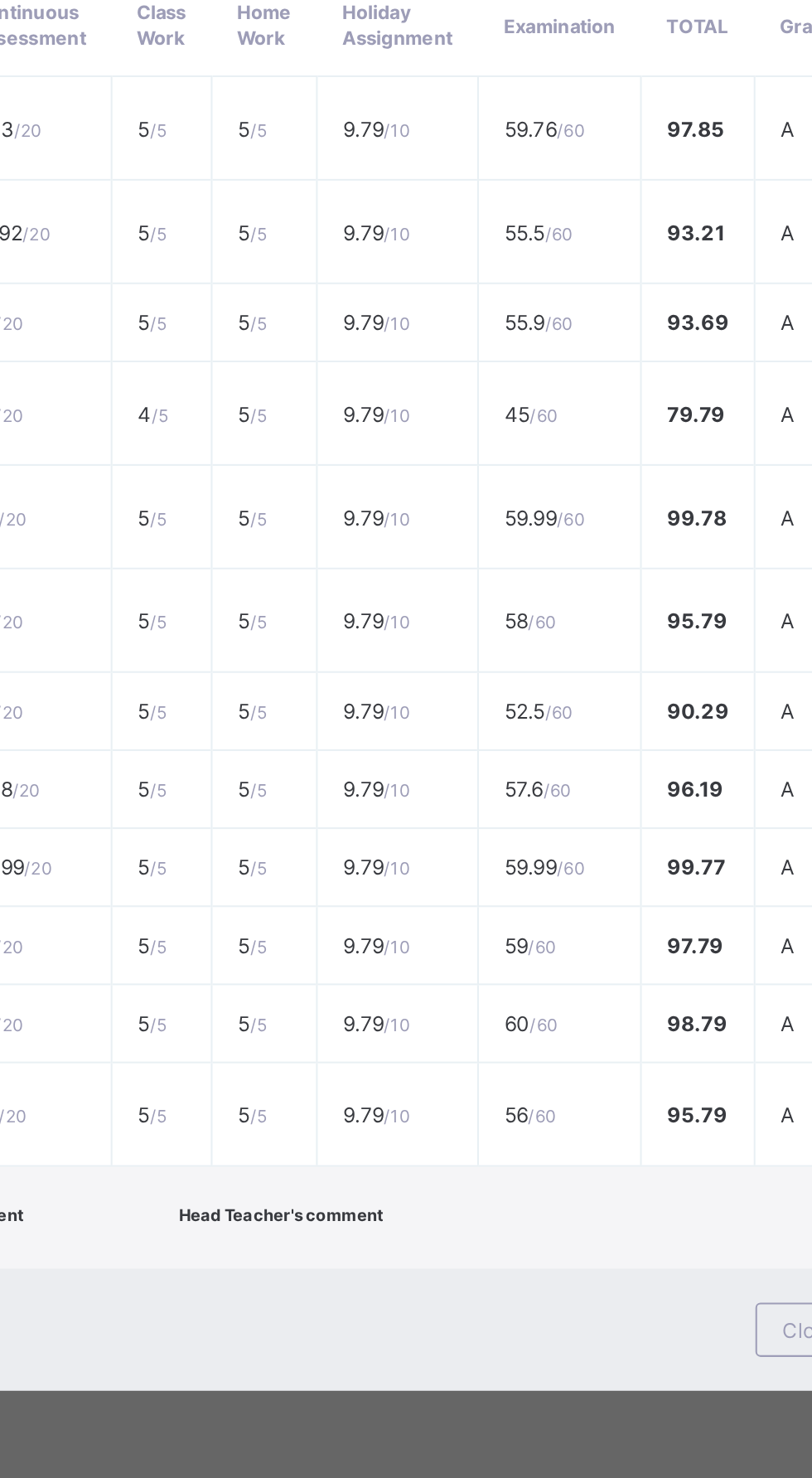 click on "Mental Mathematics" at bounding box center [167, 826] 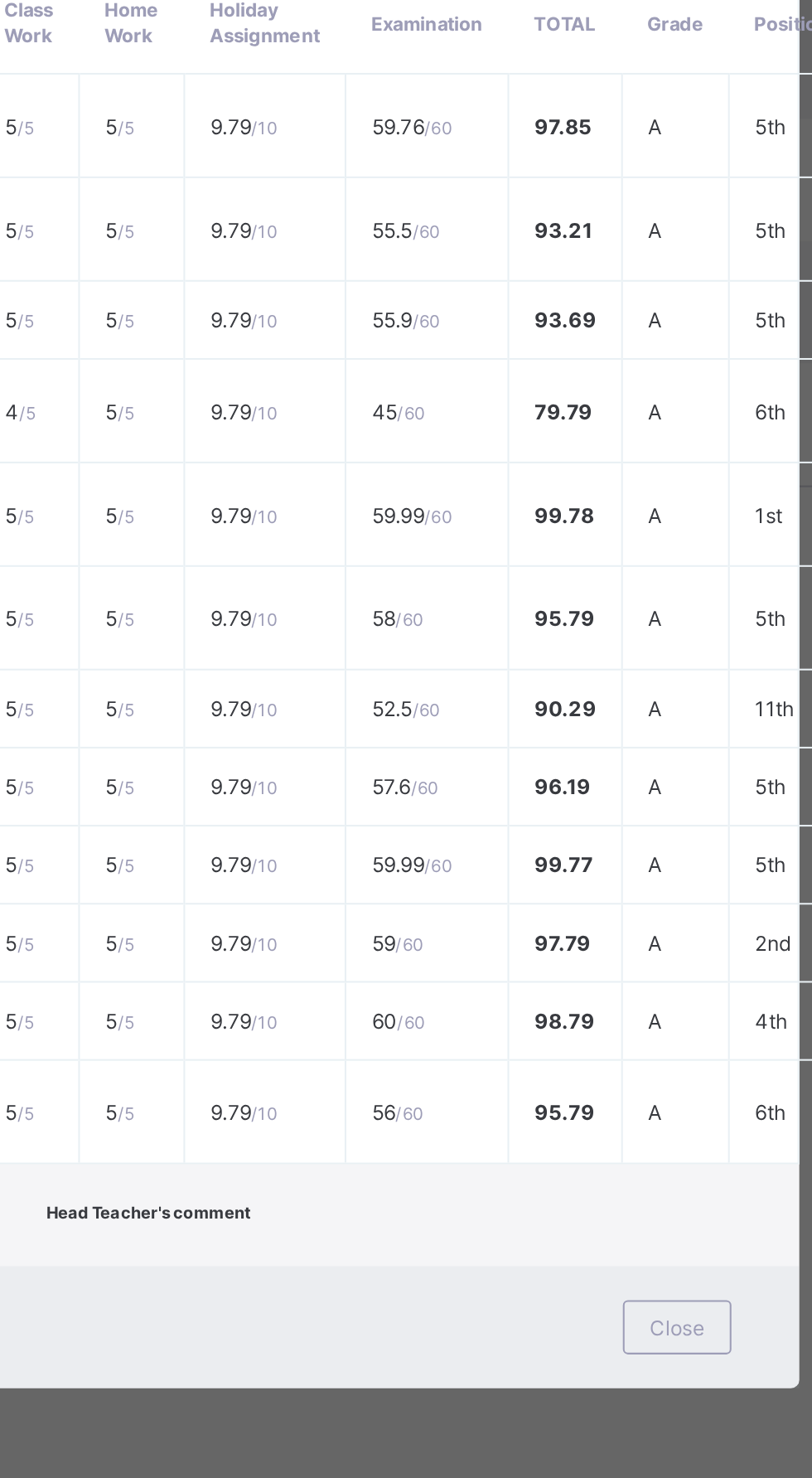 click on "16 / 20" at bounding box center (249, 826) 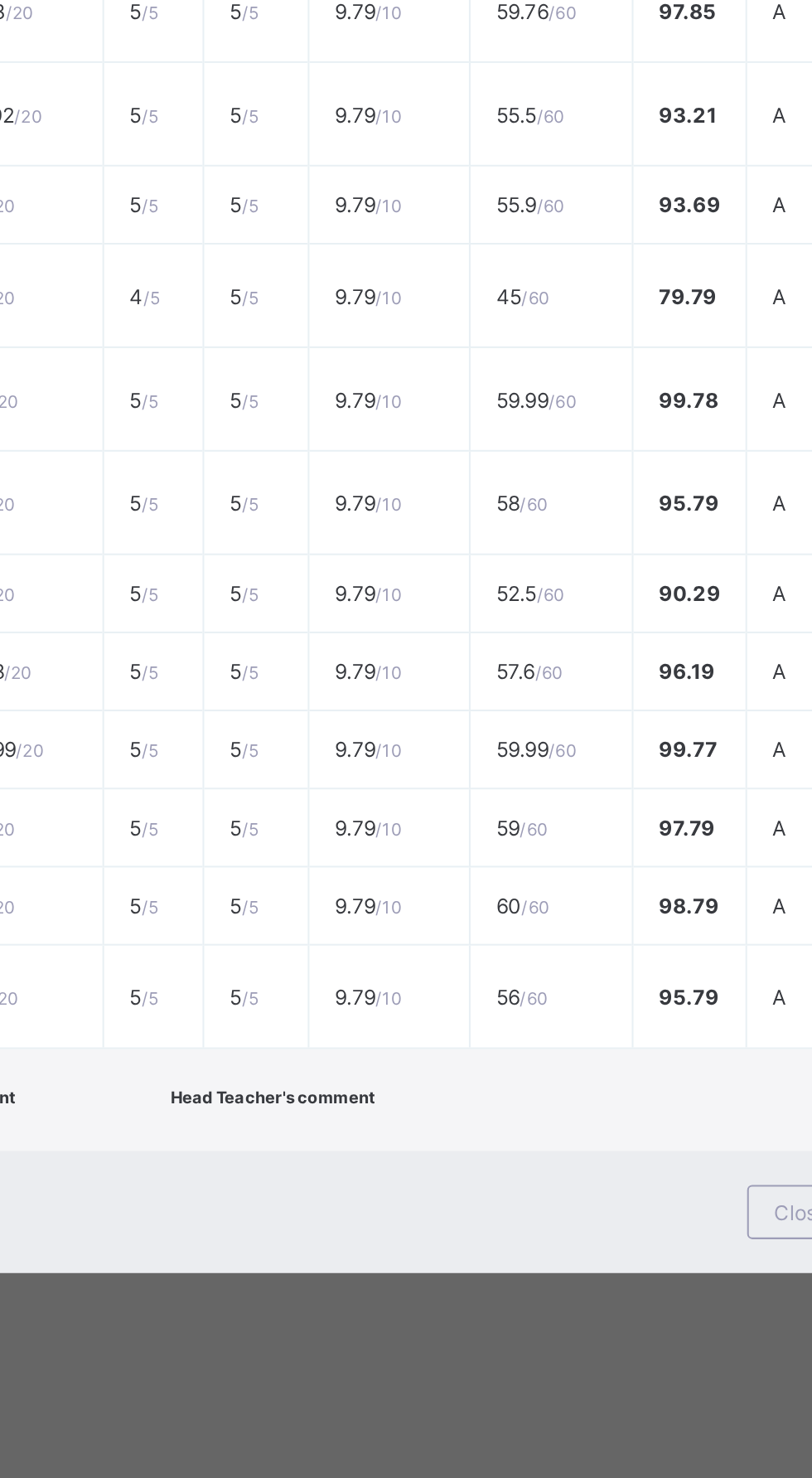 scroll, scrollTop: 0, scrollLeft: 0, axis: both 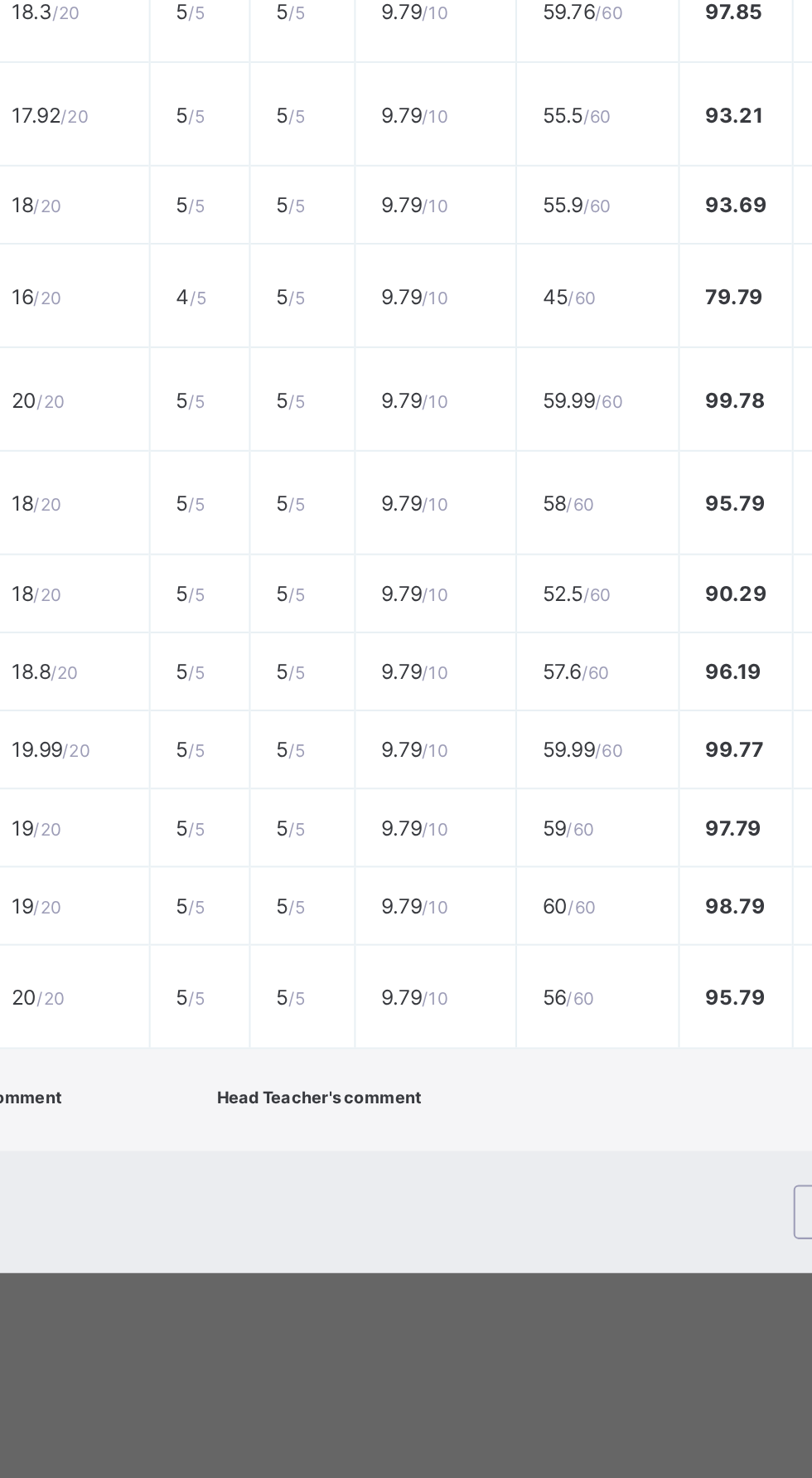 click on "Quantitative Reasoning" at bounding box center (164, 927) 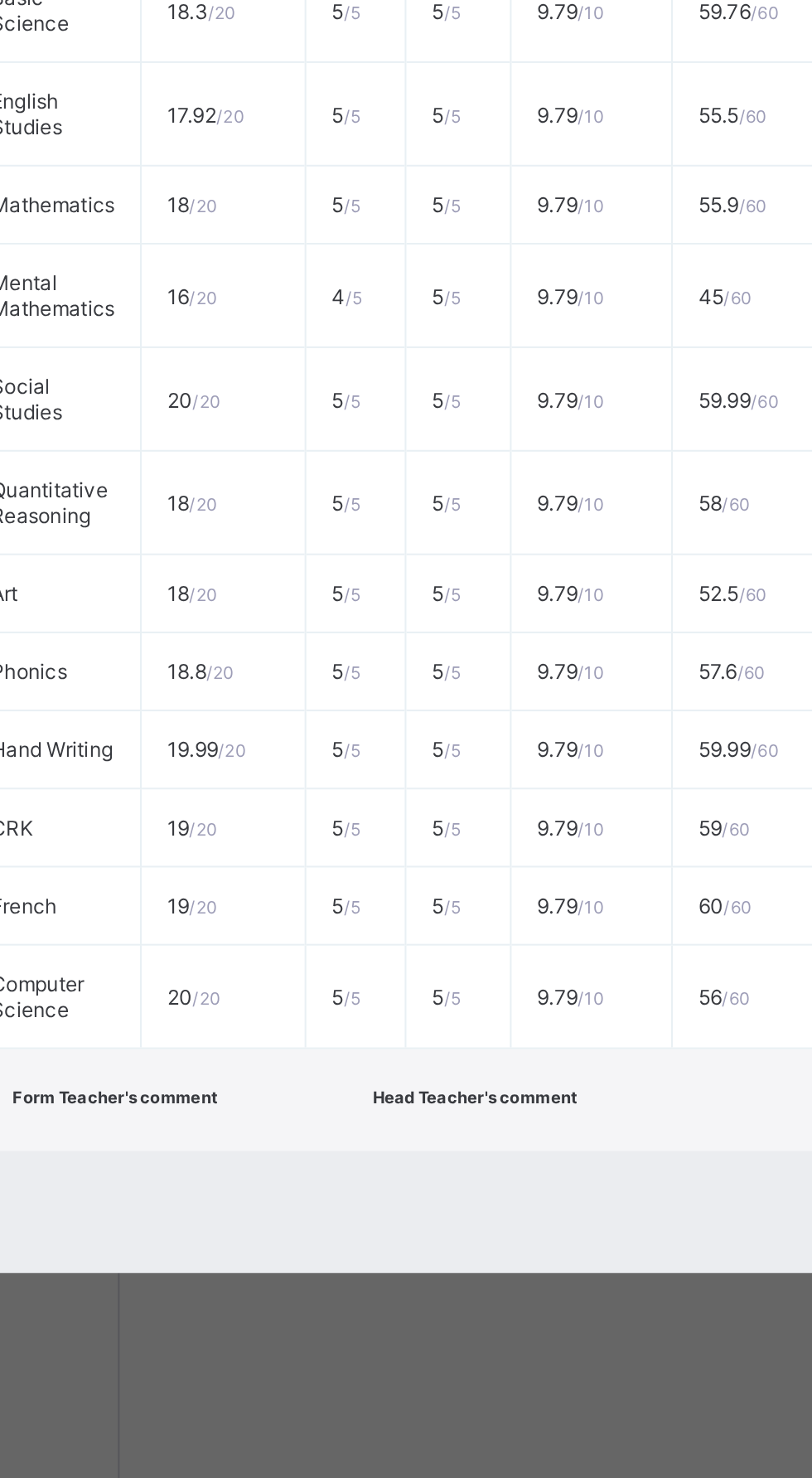 click on "Phonics" at bounding box center (167, 1010) 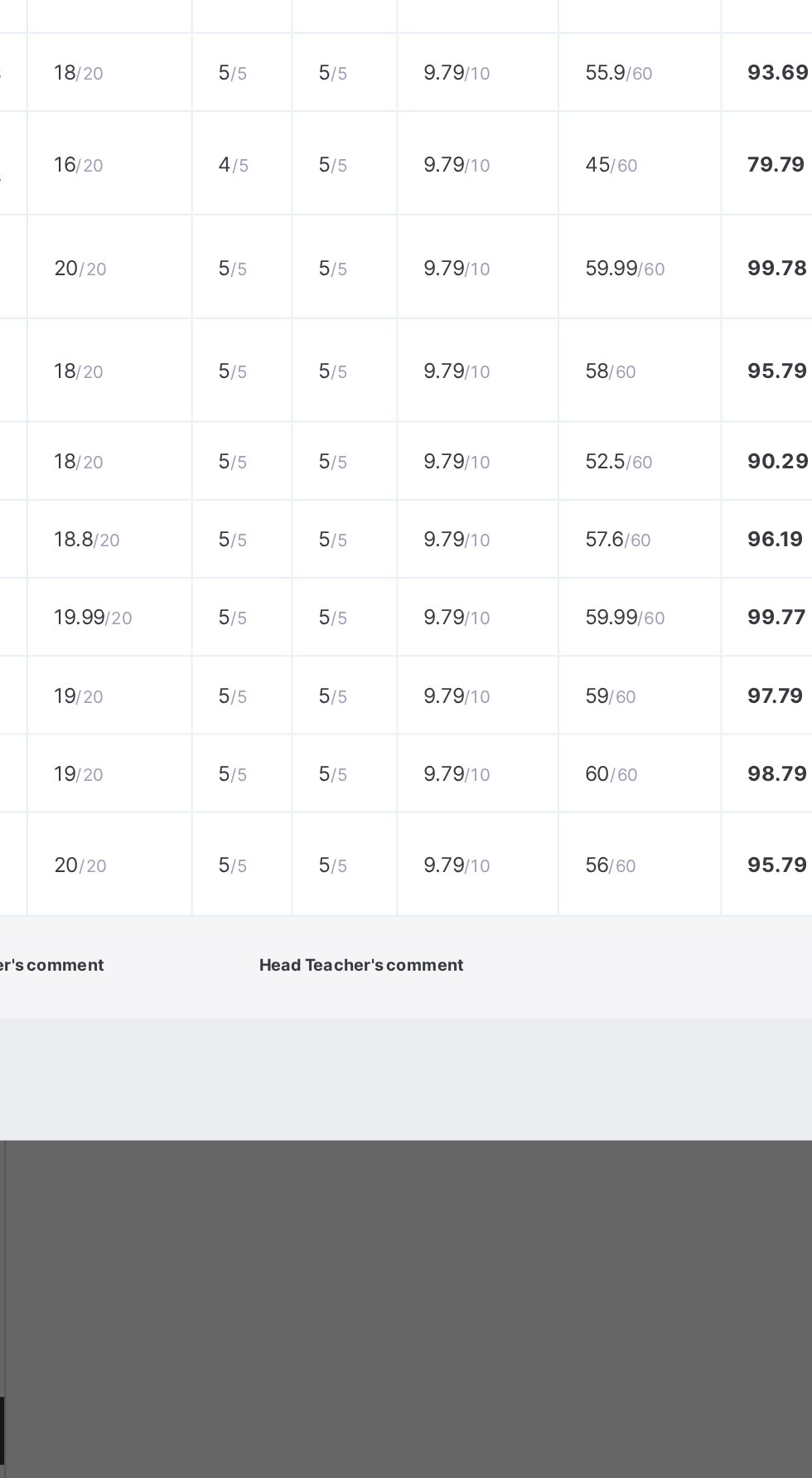 click on "Art" at bounding box center [167, 972] 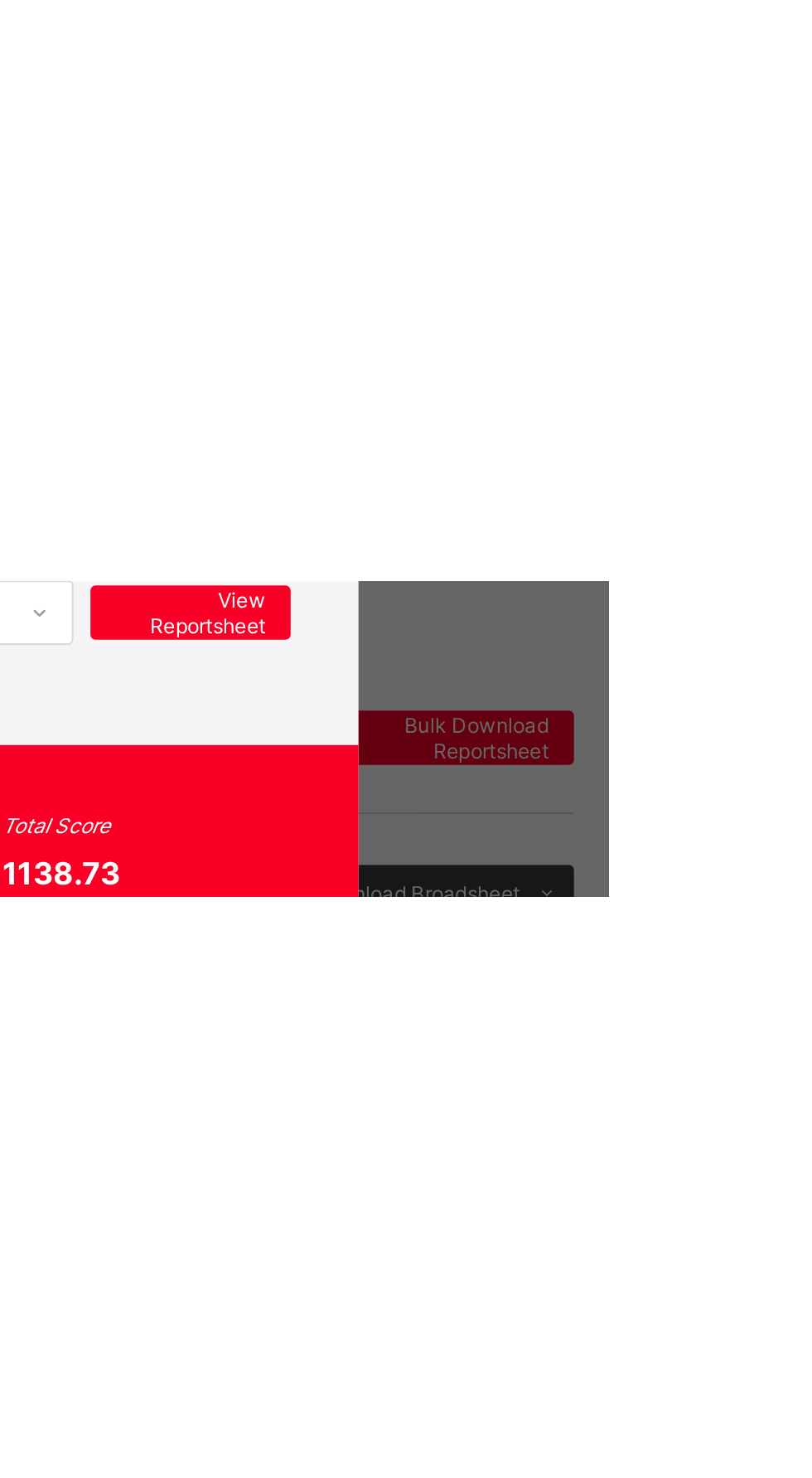 scroll, scrollTop: 0, scrollLeft: 0, axis: both 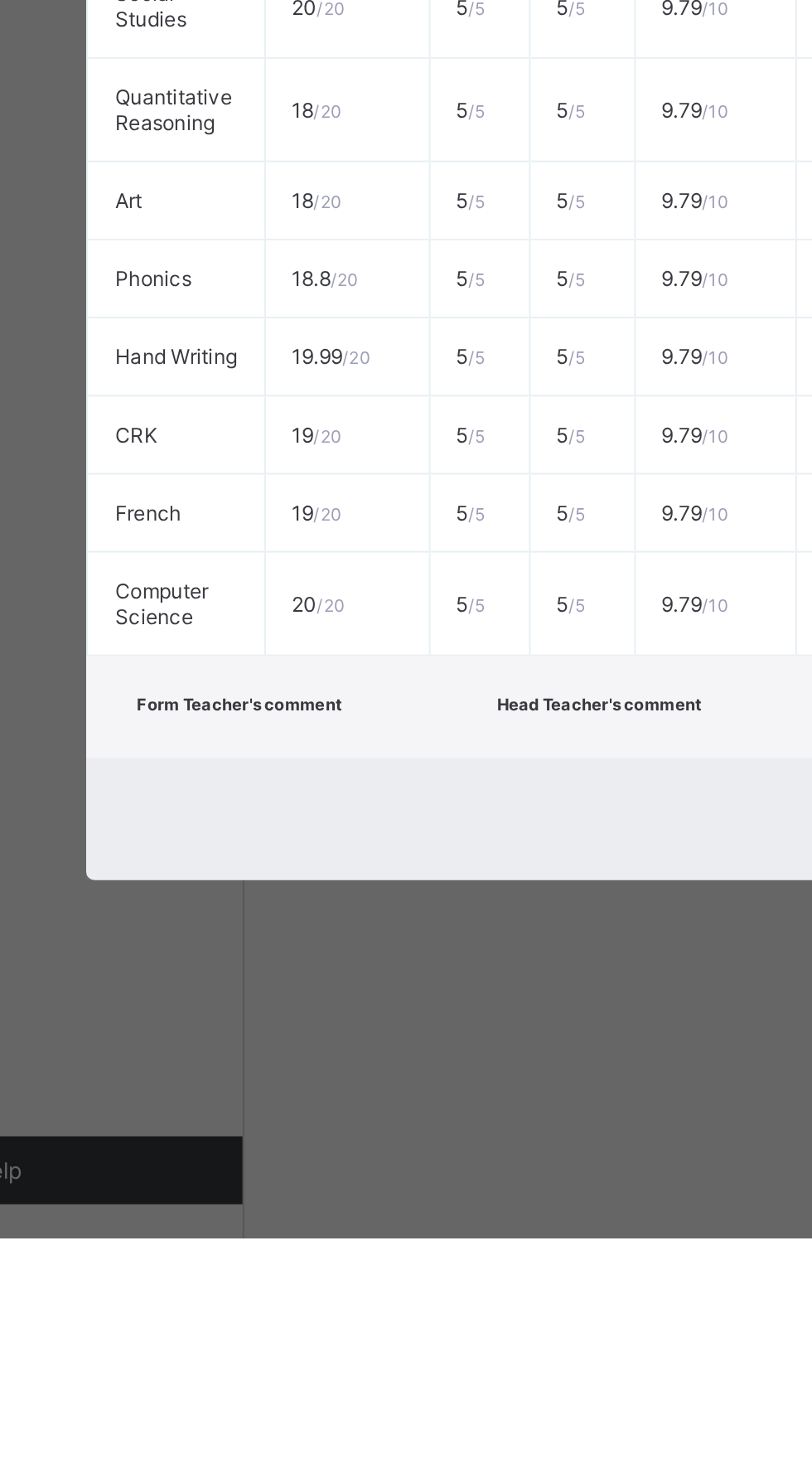 click on "19 / 20" at bounding box center [234, 1123] 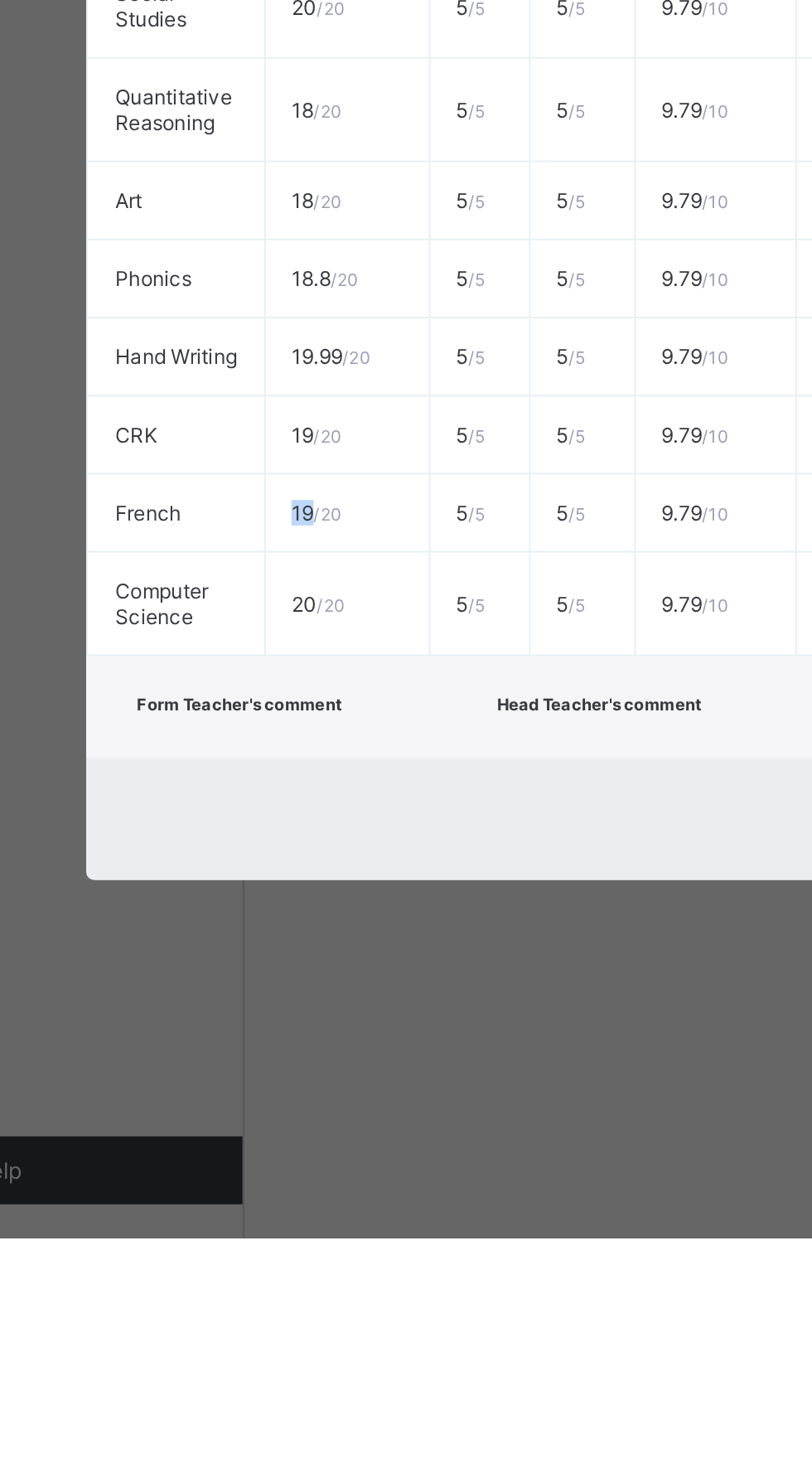click on "19 / 20" at bounding box center (249, 1124) 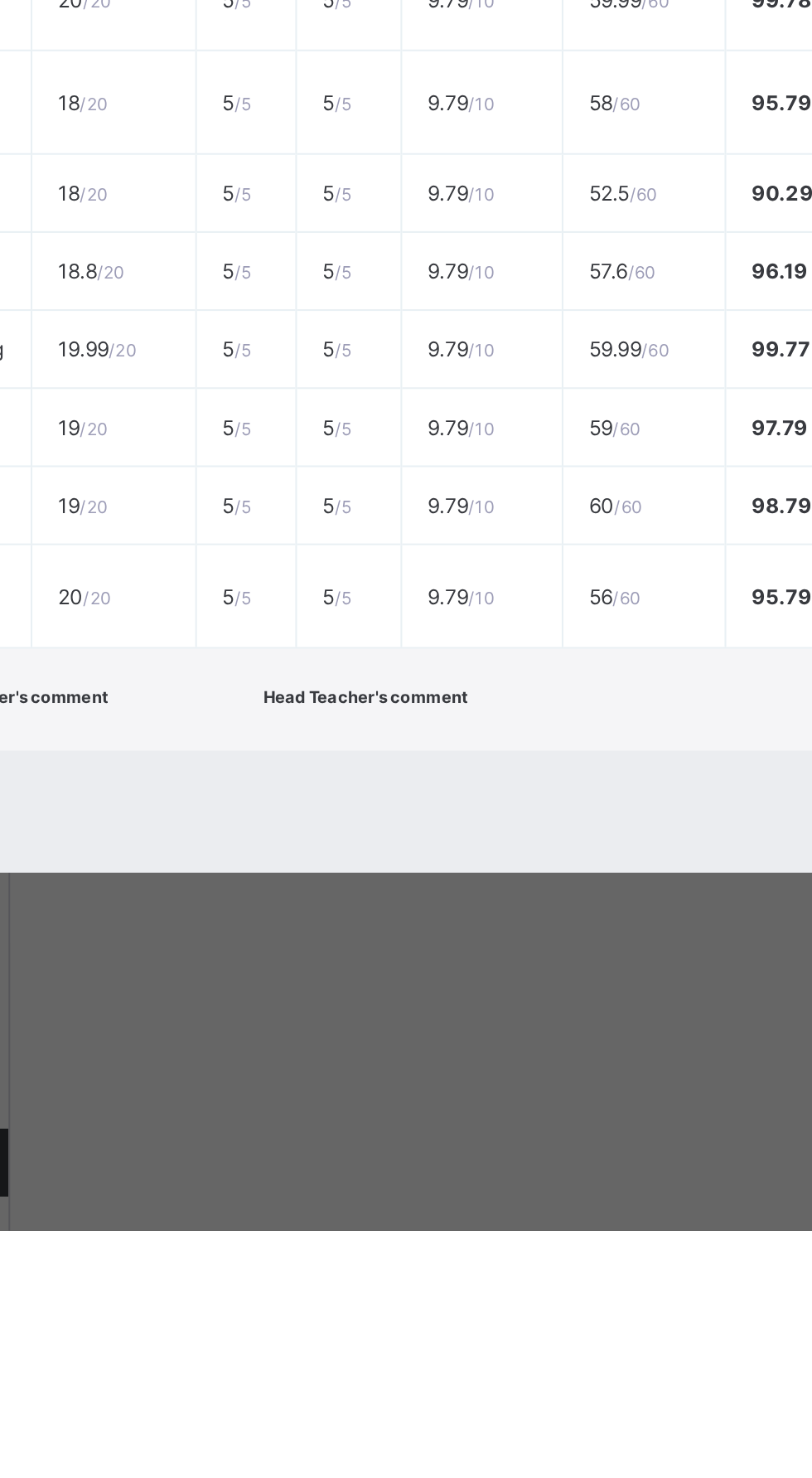 click on "Computer Science" at bounding box center [167, 1168] 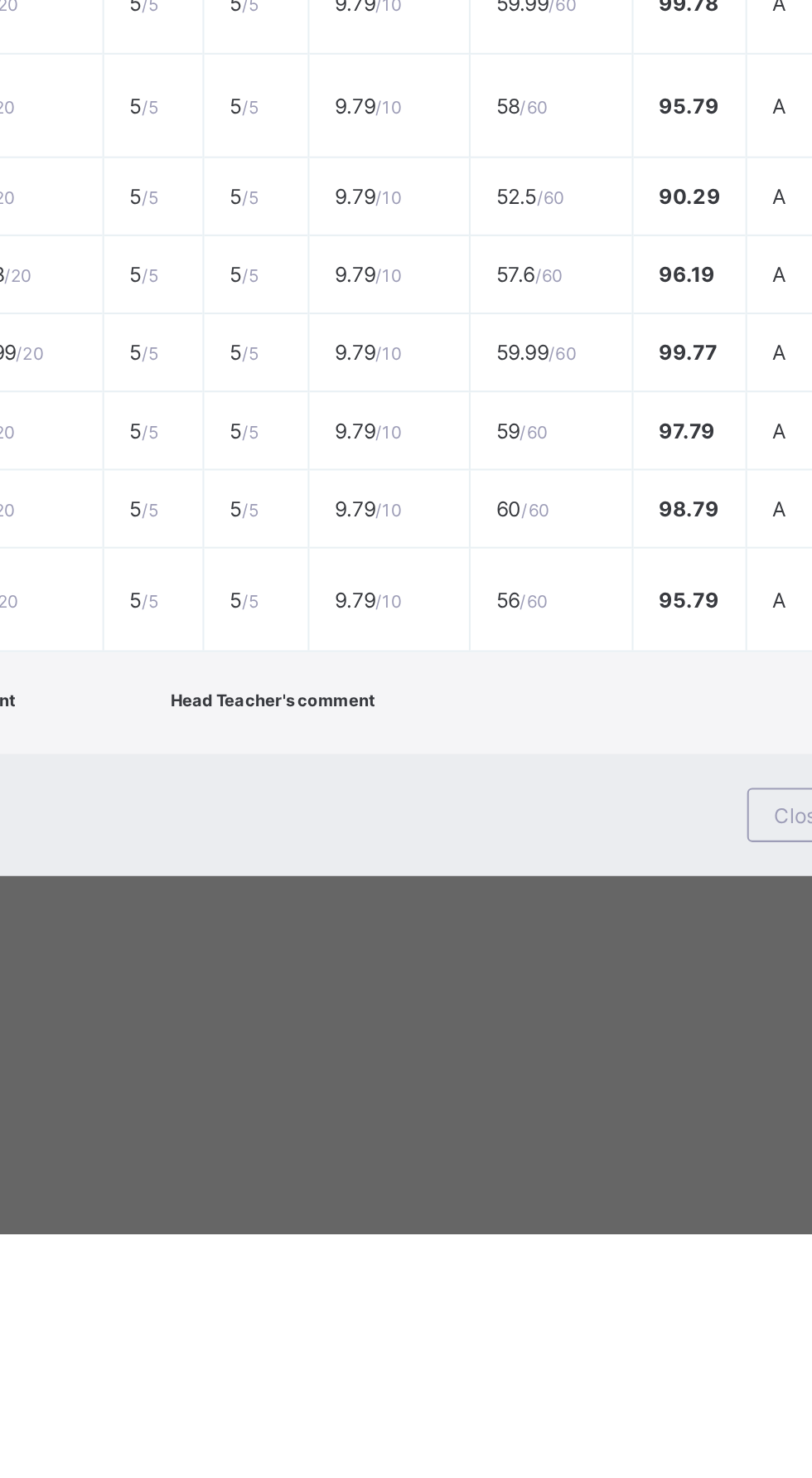 scroll, scrollTop: 0, scrollLeft: 0, axis: both 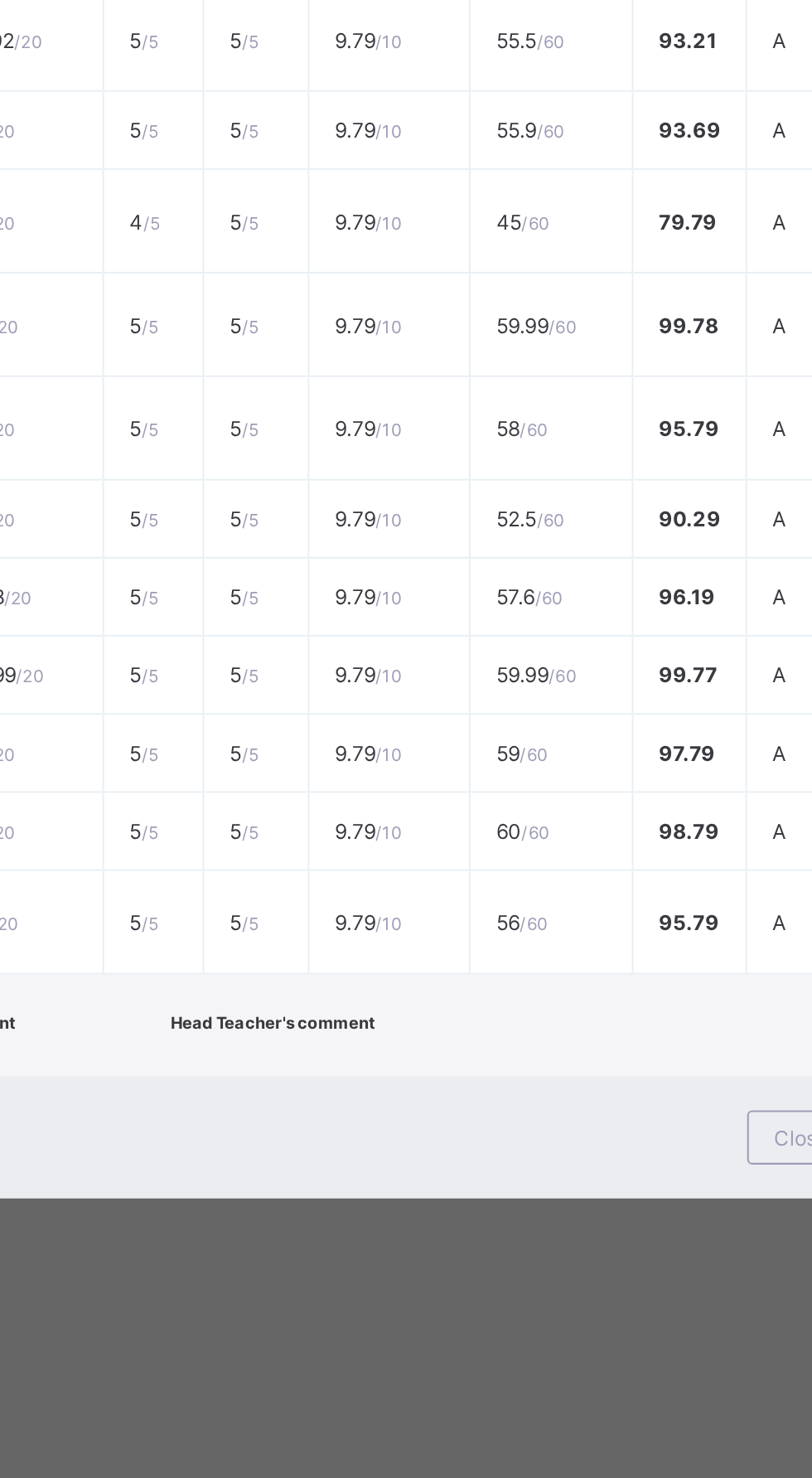 click on "5 / 5" at bounding box center (314, 686) 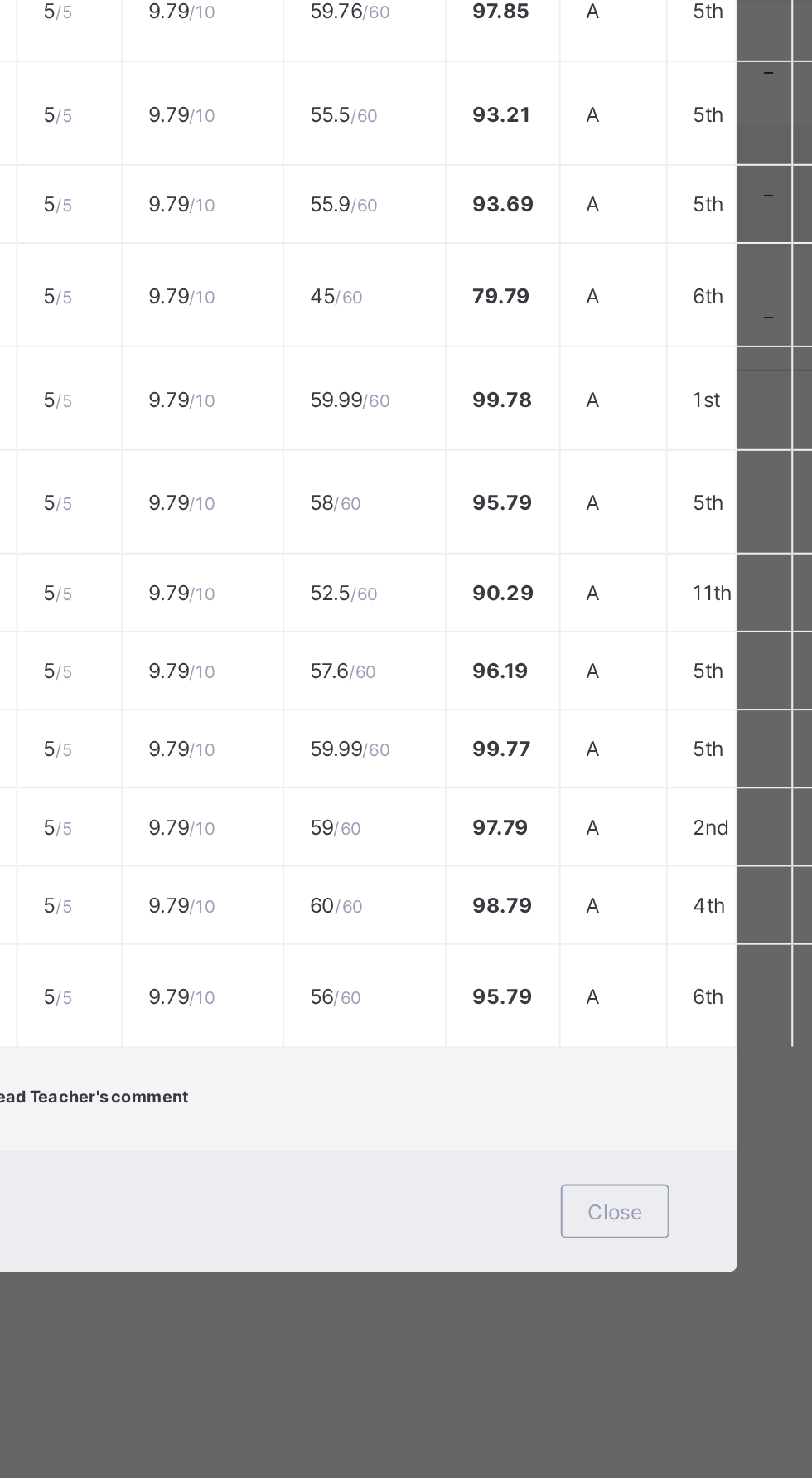 scroll, scrollTop: 0, scrollLeft: 0, axis: both 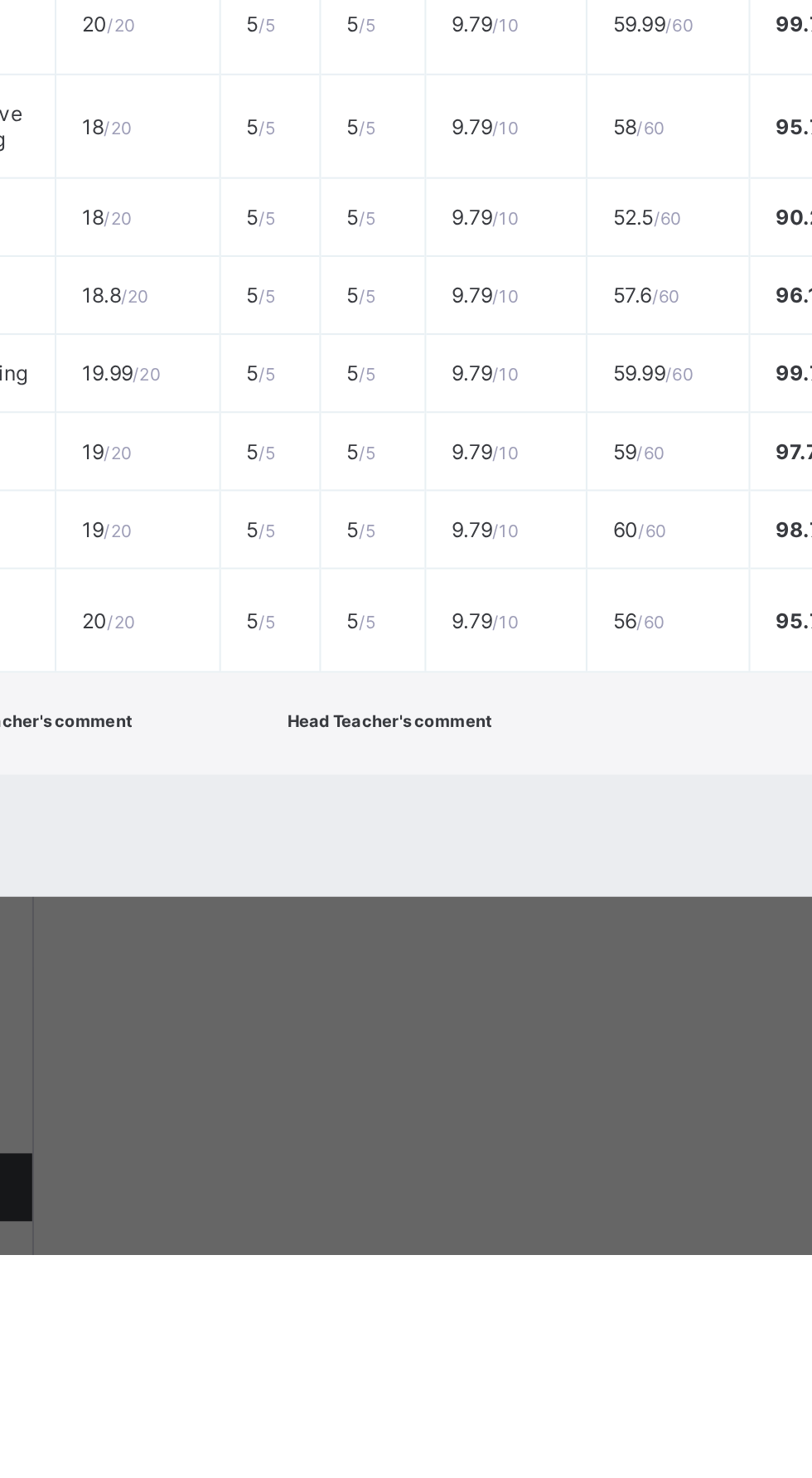 click on "Art" at bounding box center (167, 972) 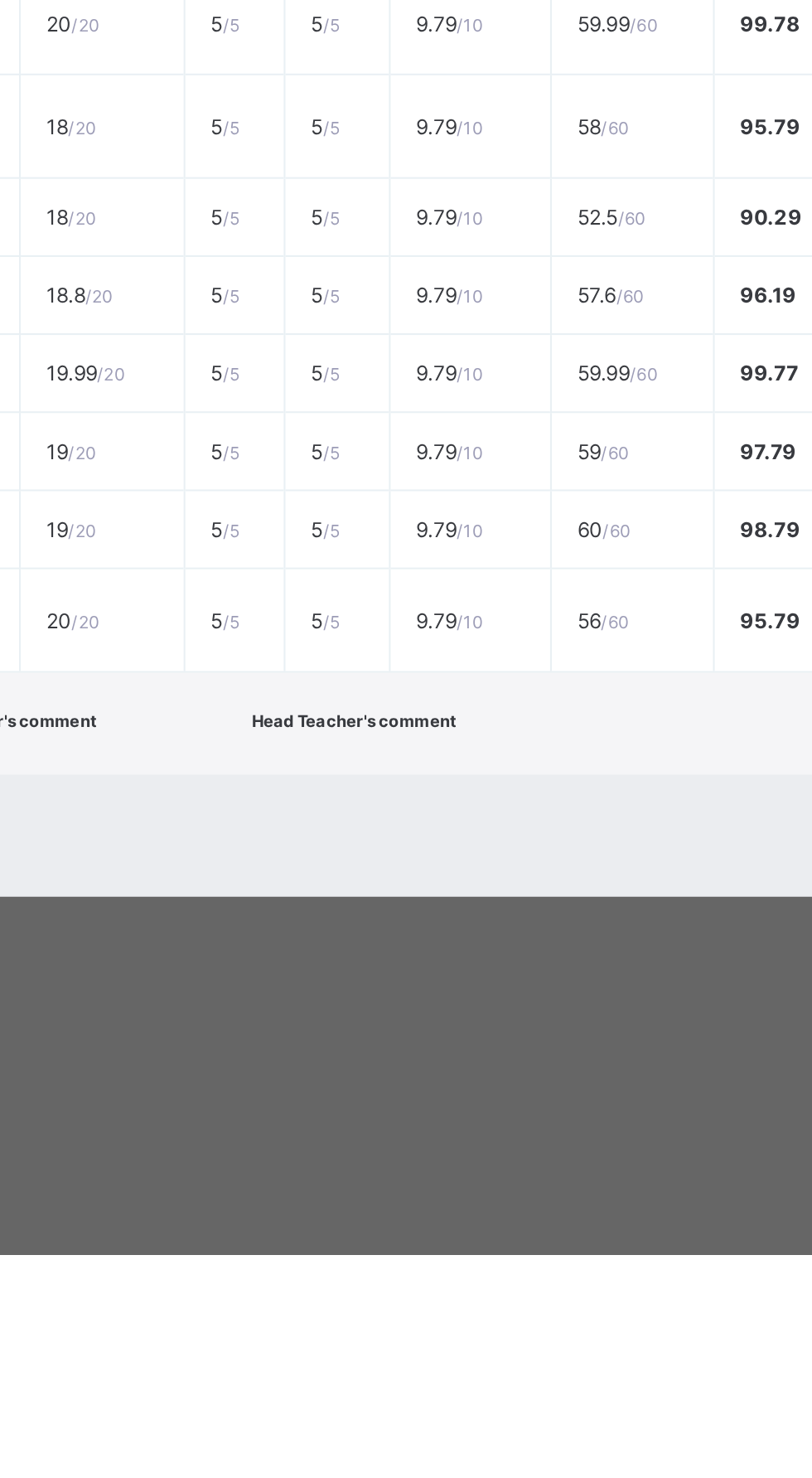 click on "CRK" at bounding box center [167, 1086] 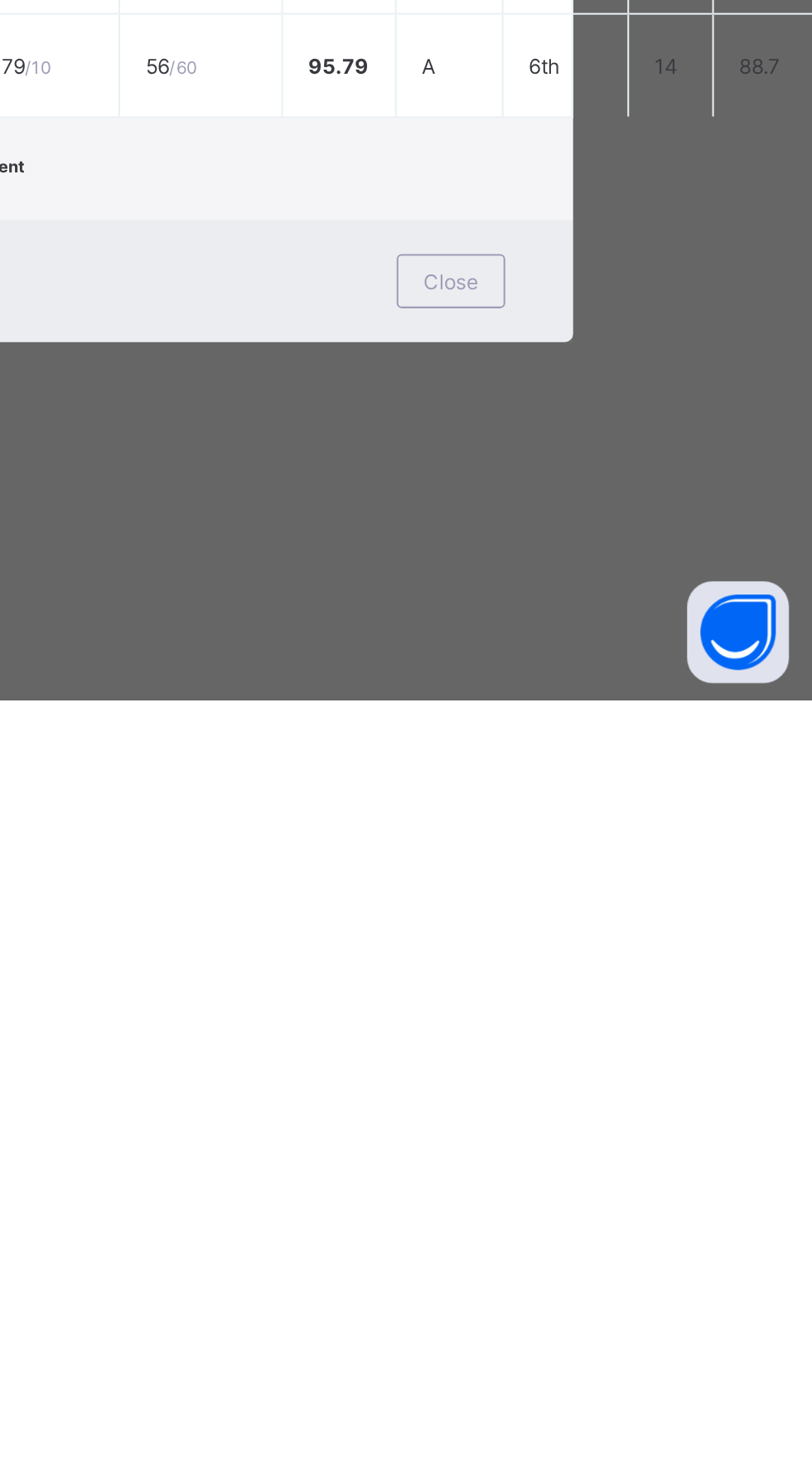 click on "Close" at bounding box center [631, 1273] 